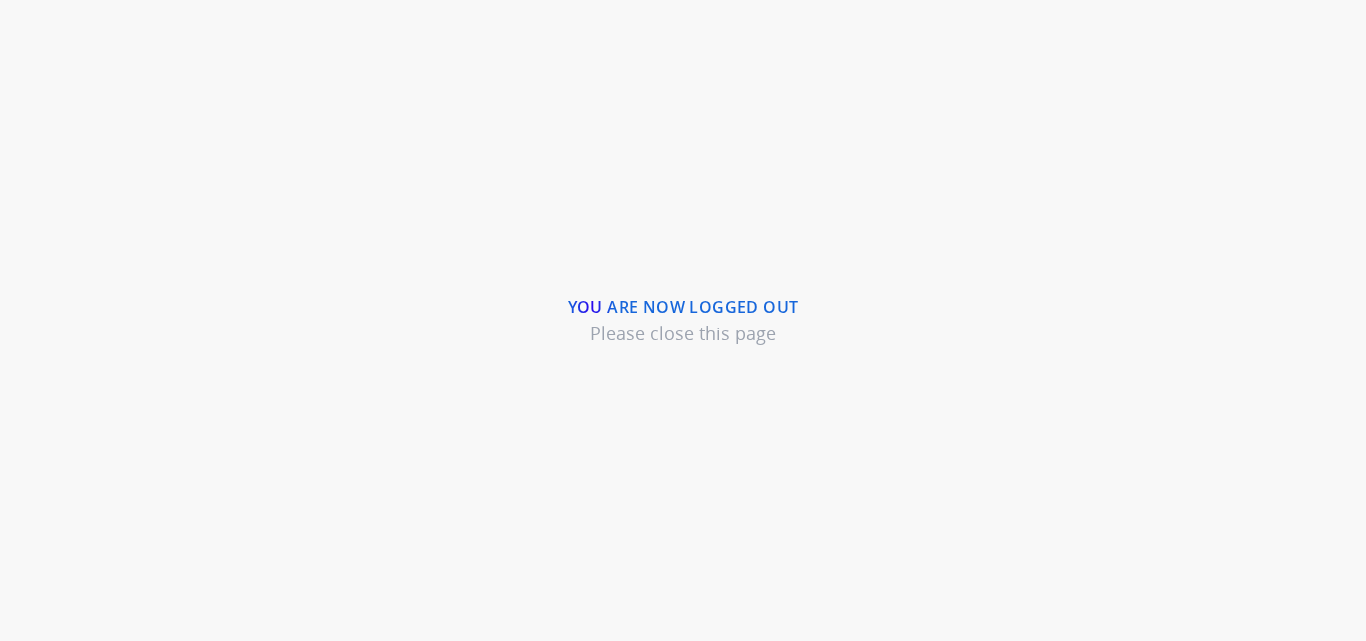 scroll, scrollTop: 0, scrollLeft: 0, axis: both 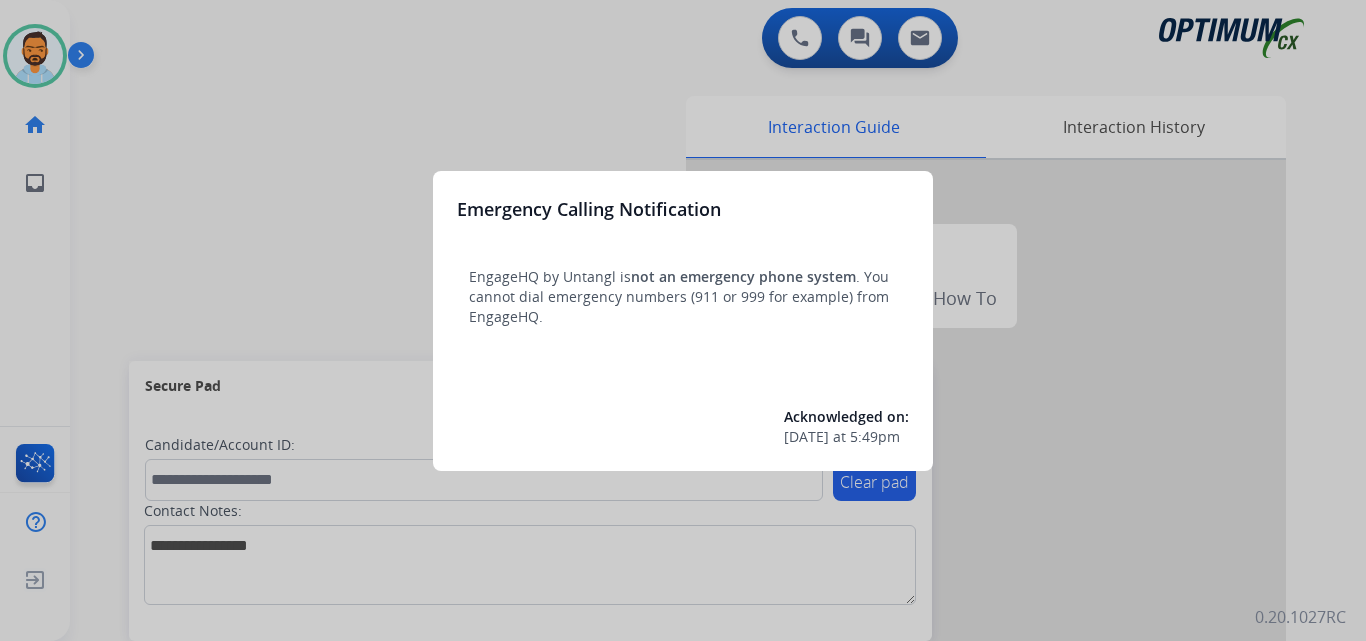 click at bounding box center (683, 320) 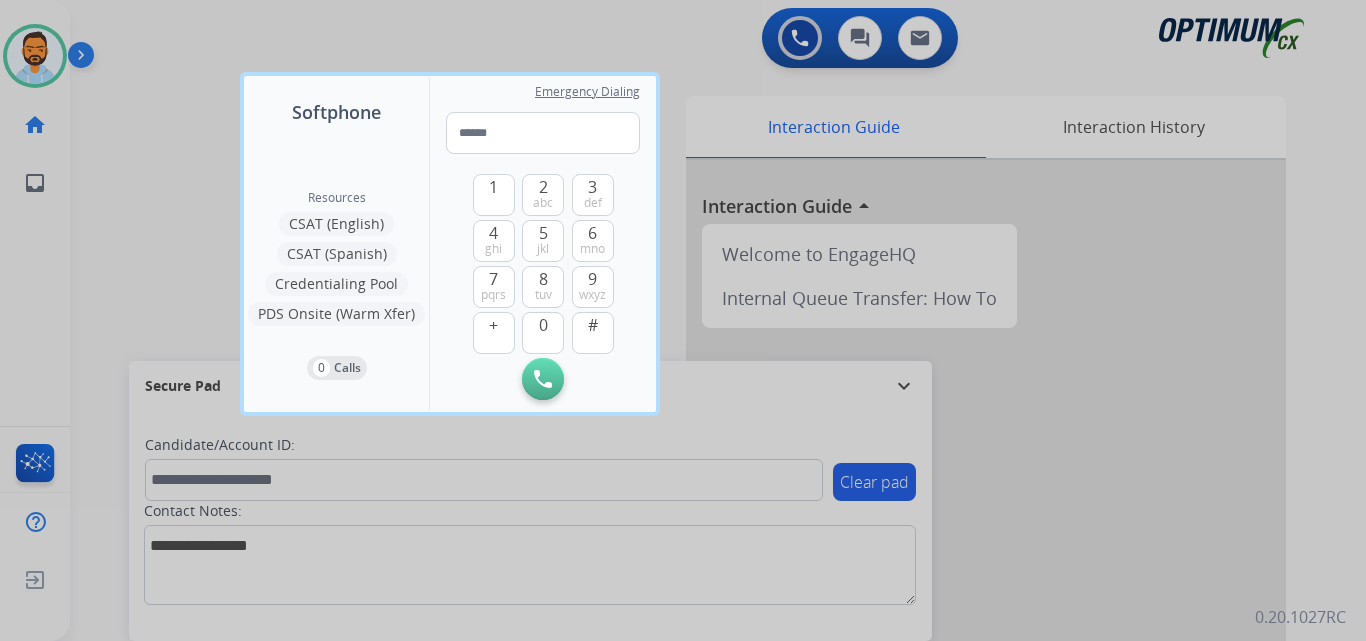 click at bounding box center (683, 320) 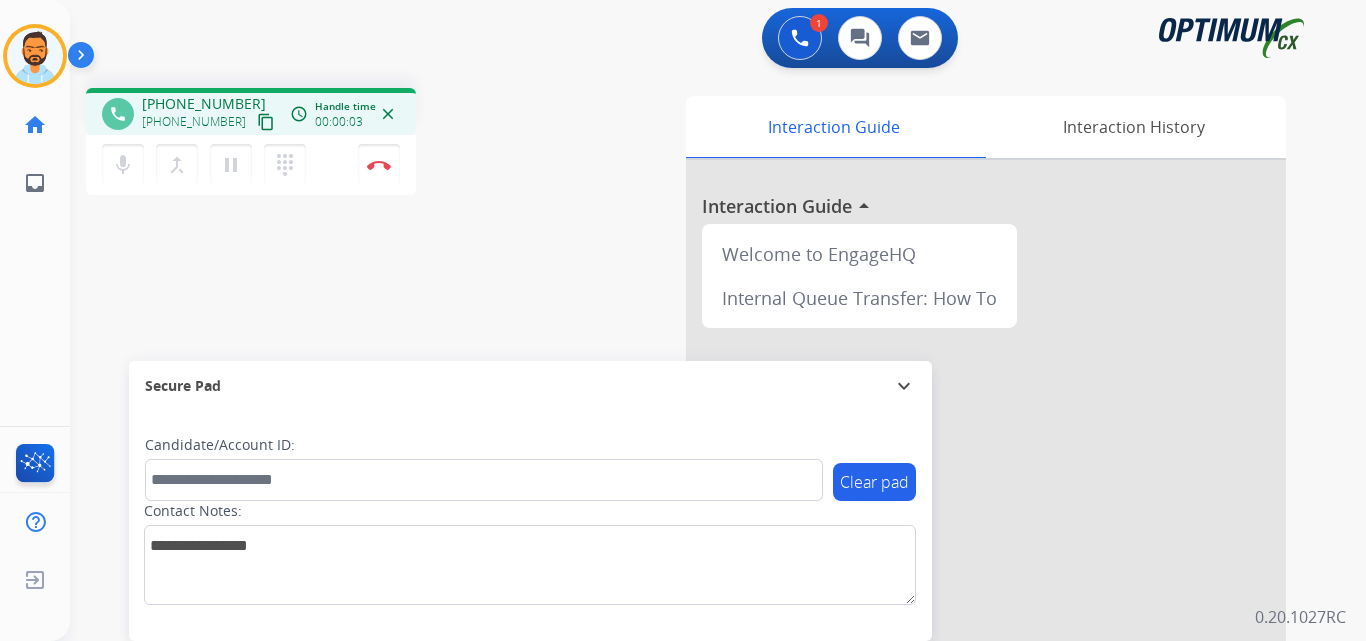 click on "content_copy" at bounding box center (266, 122) 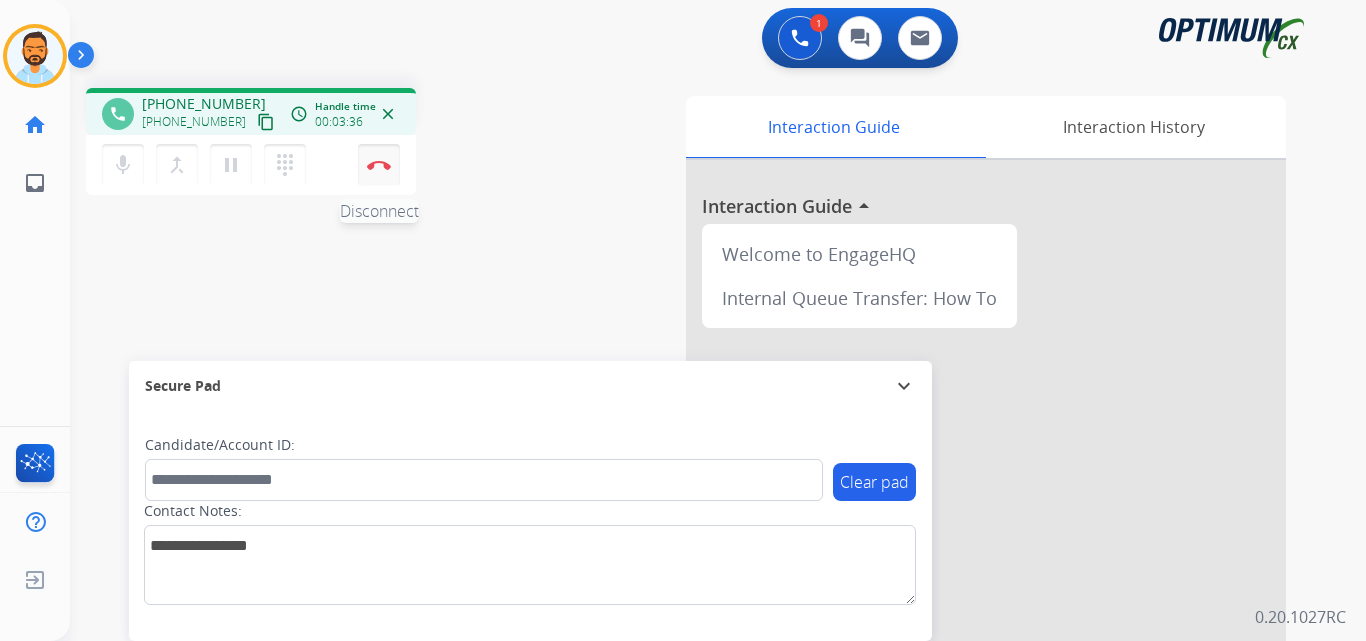 click at bounding box center [379, 165] 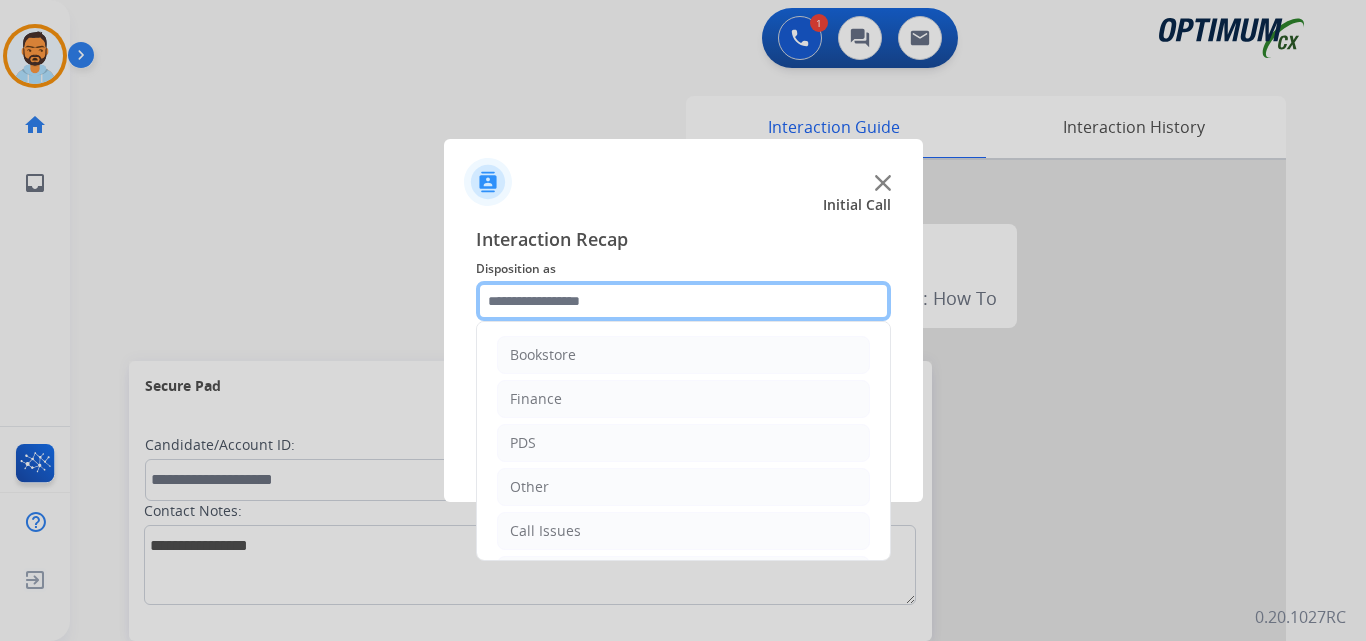 click 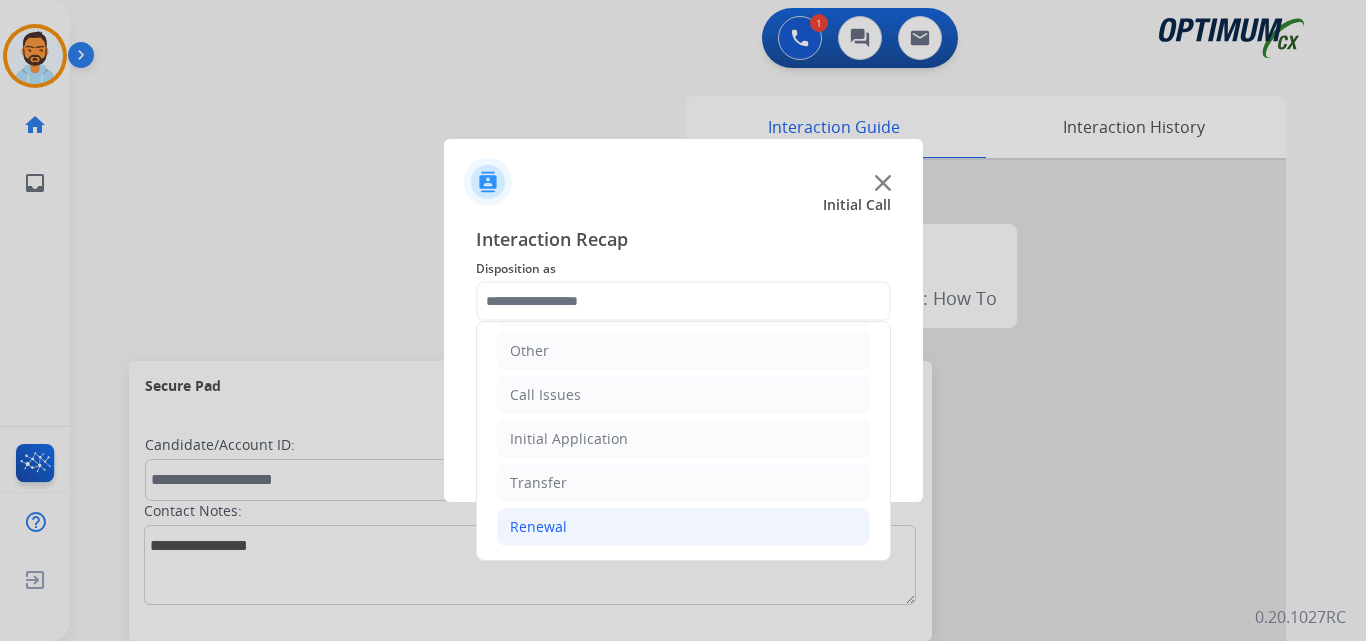 click on "Renewal" 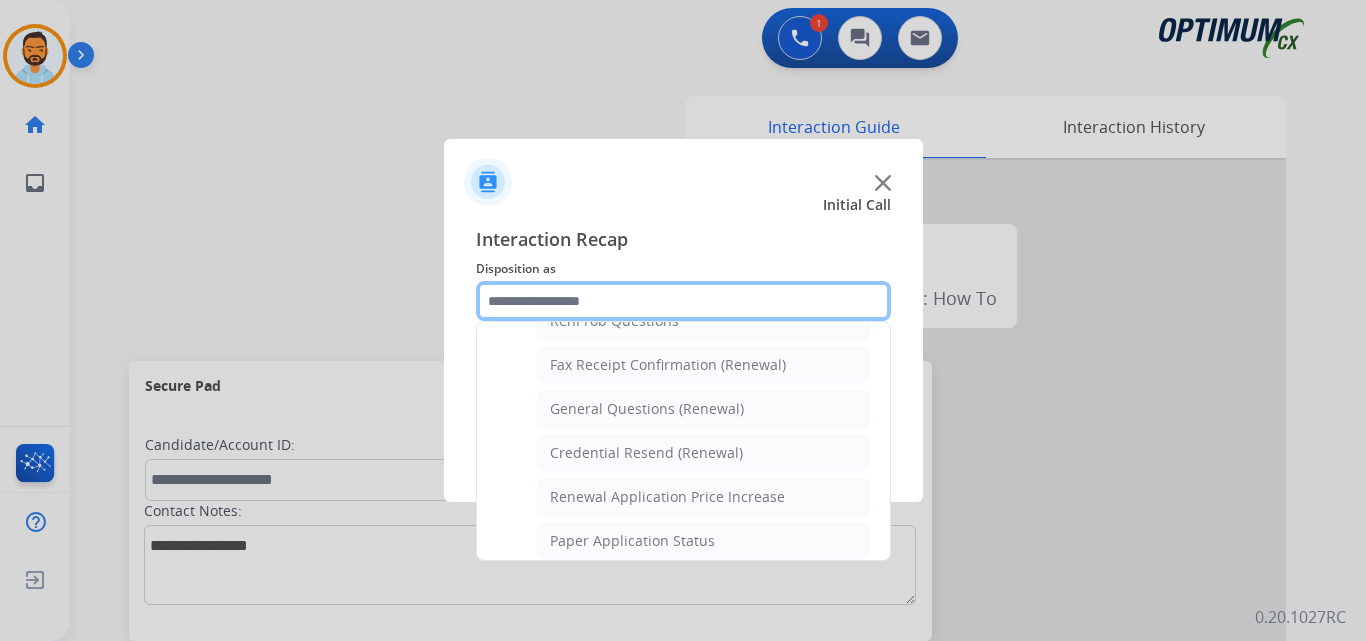 scroll, scrollTop: 548, scrollLeft: 0, axis: vertical 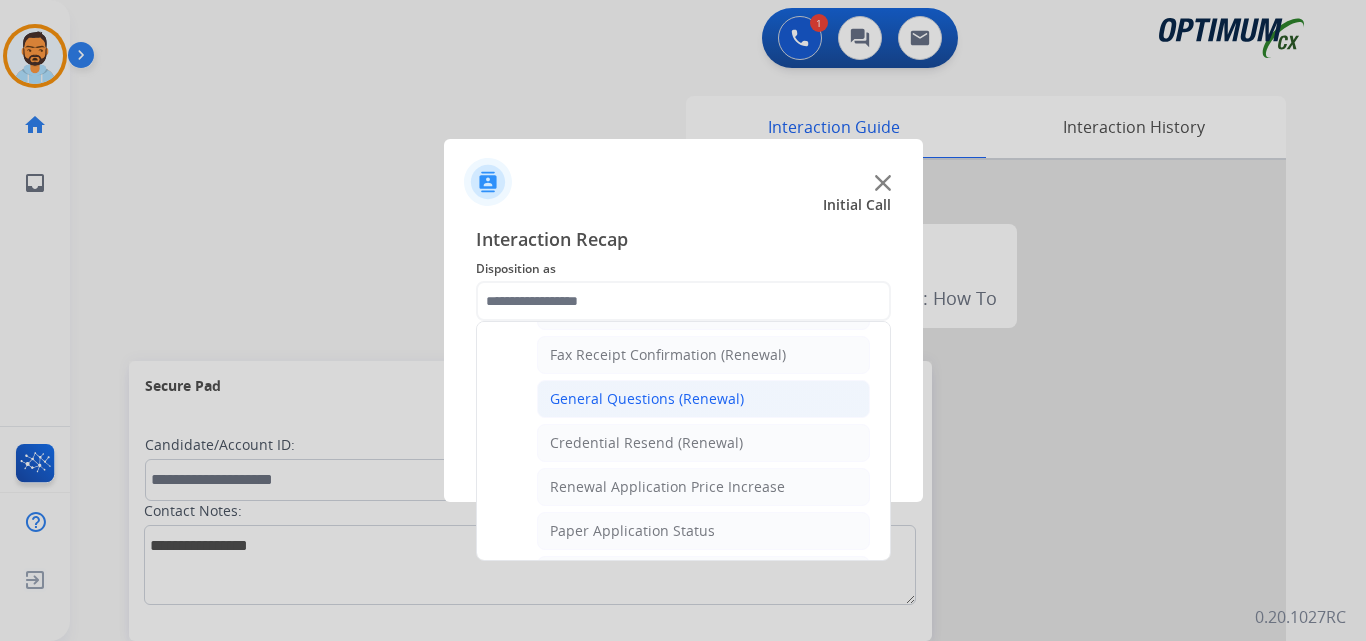 click on "General Questions (Renewal)" 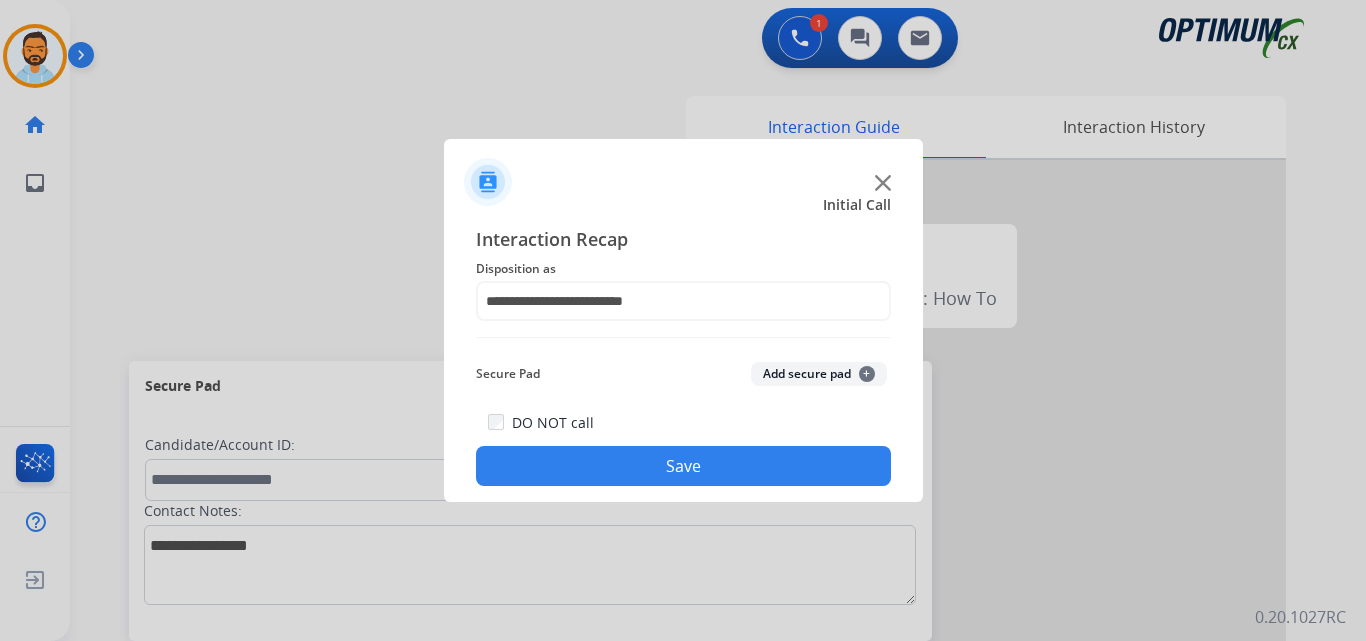 click on "Save" 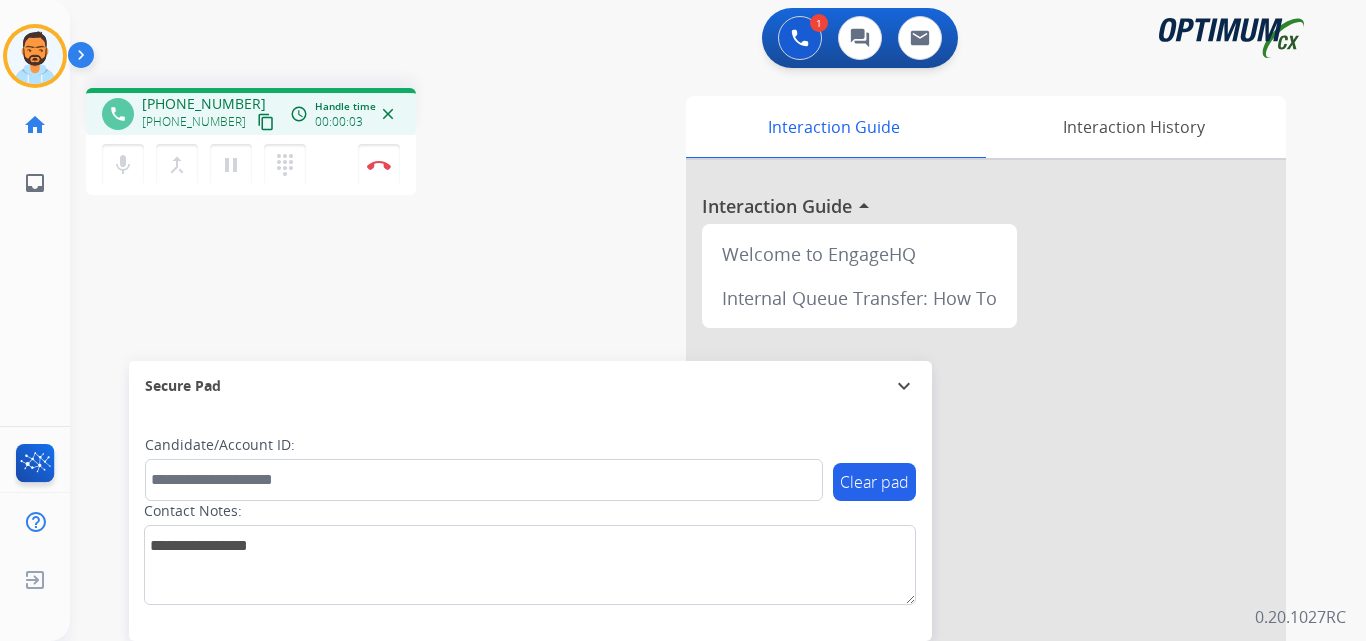 click on "content_copy" at bounding box center [266, 122] 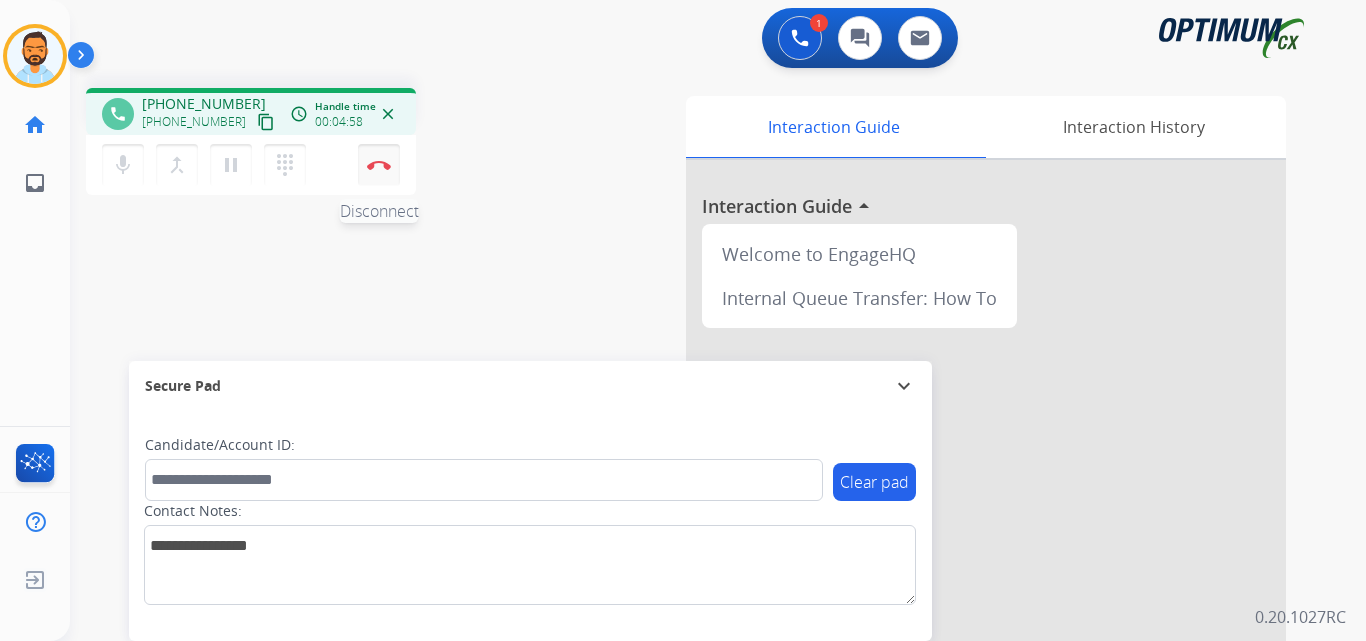 click on "Disconnect" at bounding box center [379, 165] 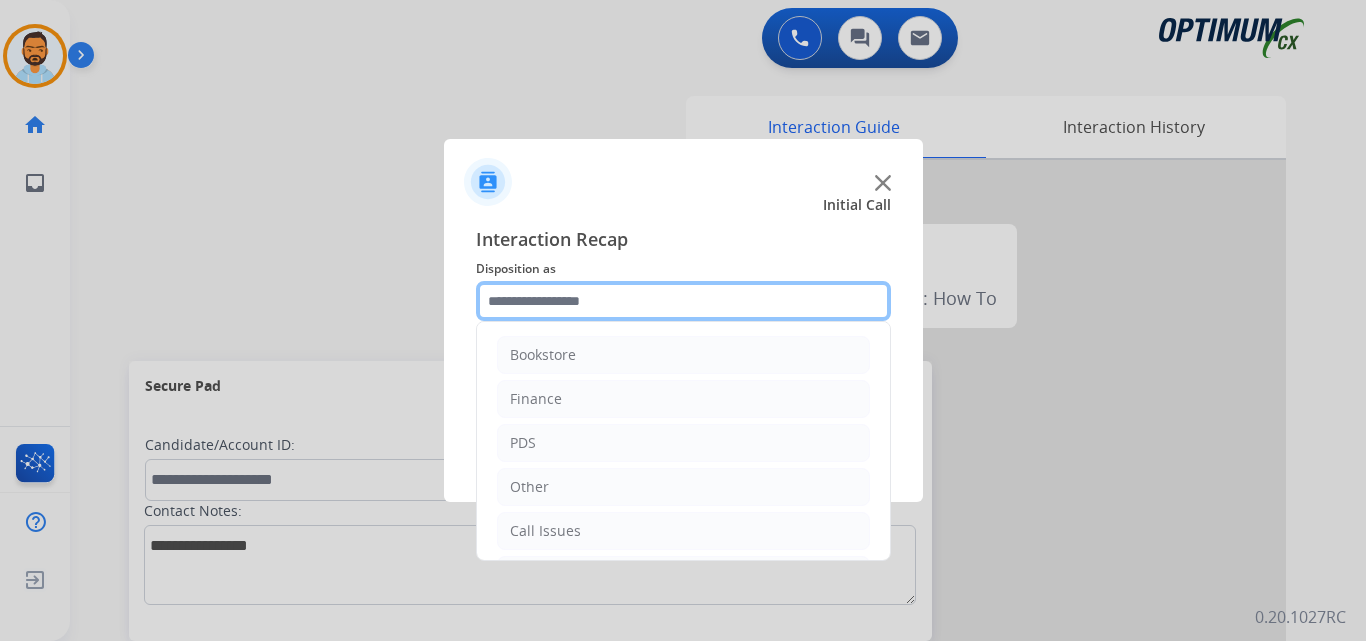 click 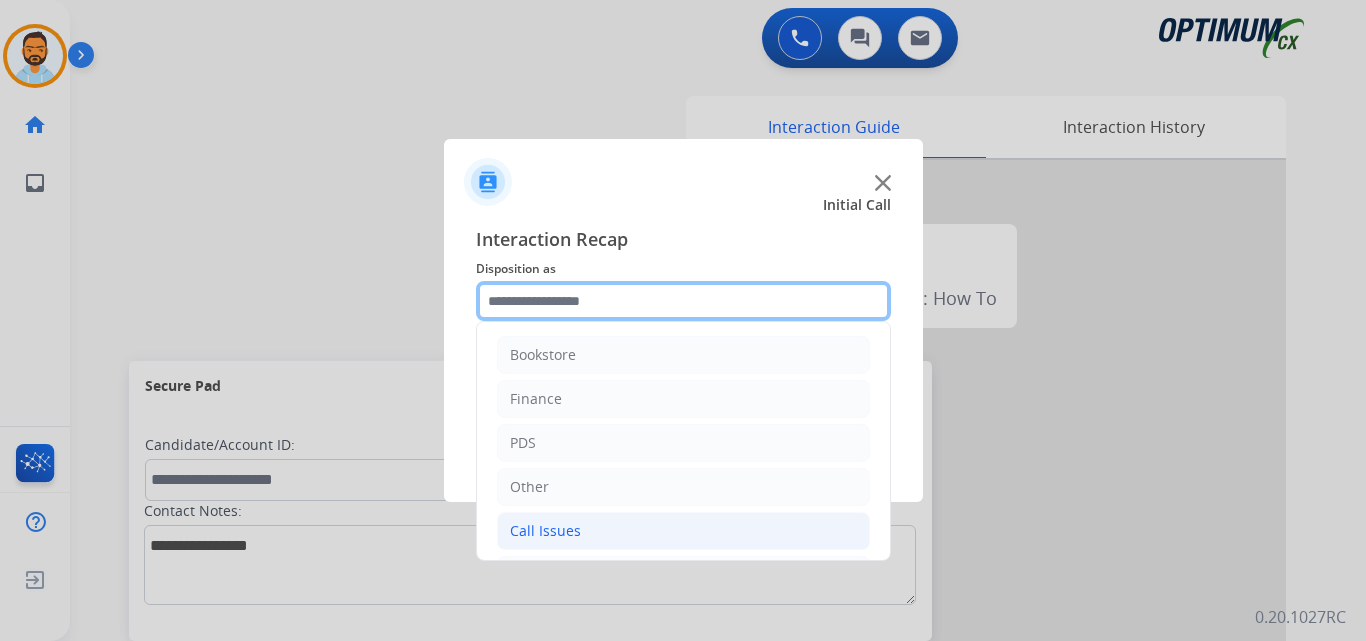 scroll, scrollTop: 136, scrollLeft: 0, axis: vertical 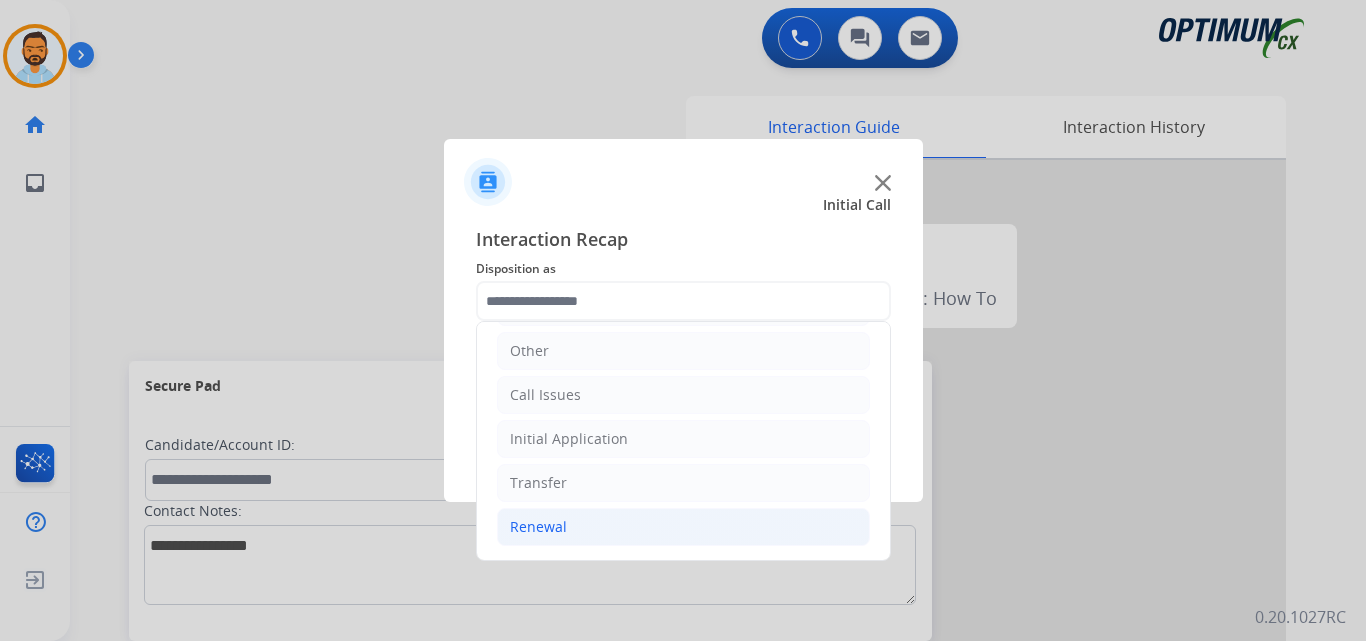 click on "Renewal" 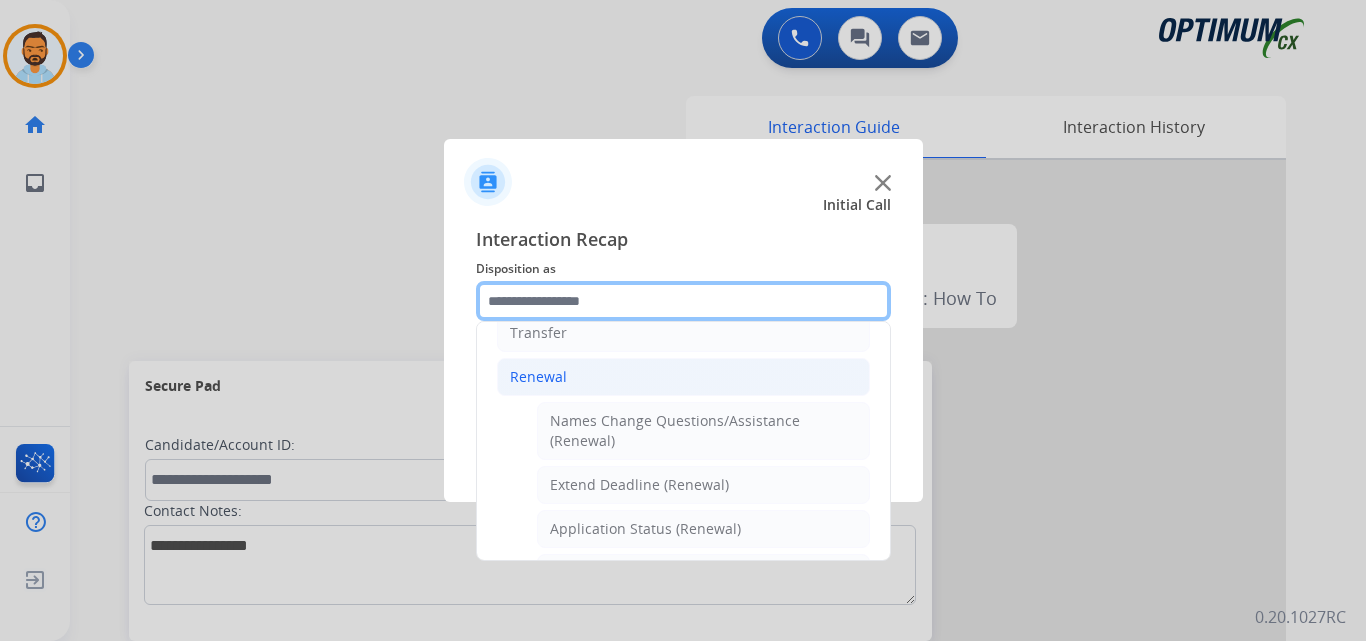 scroll, scrollTop: 0, scrollLeft: 0, axis: both 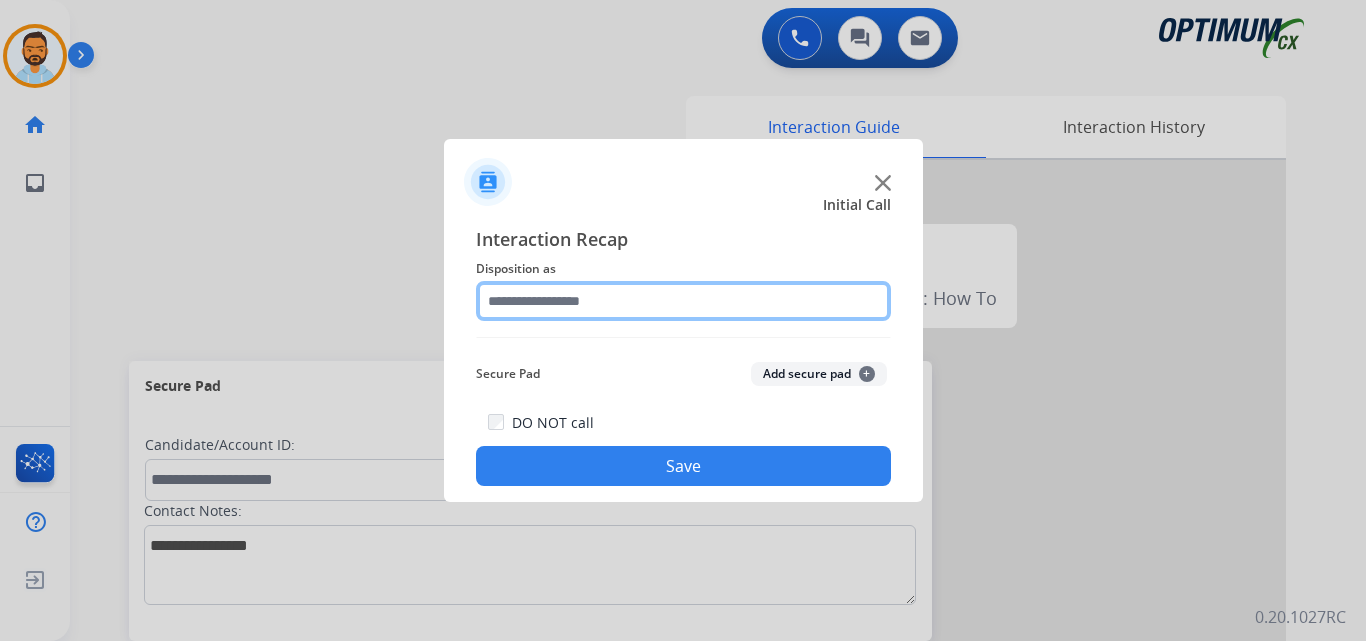 click 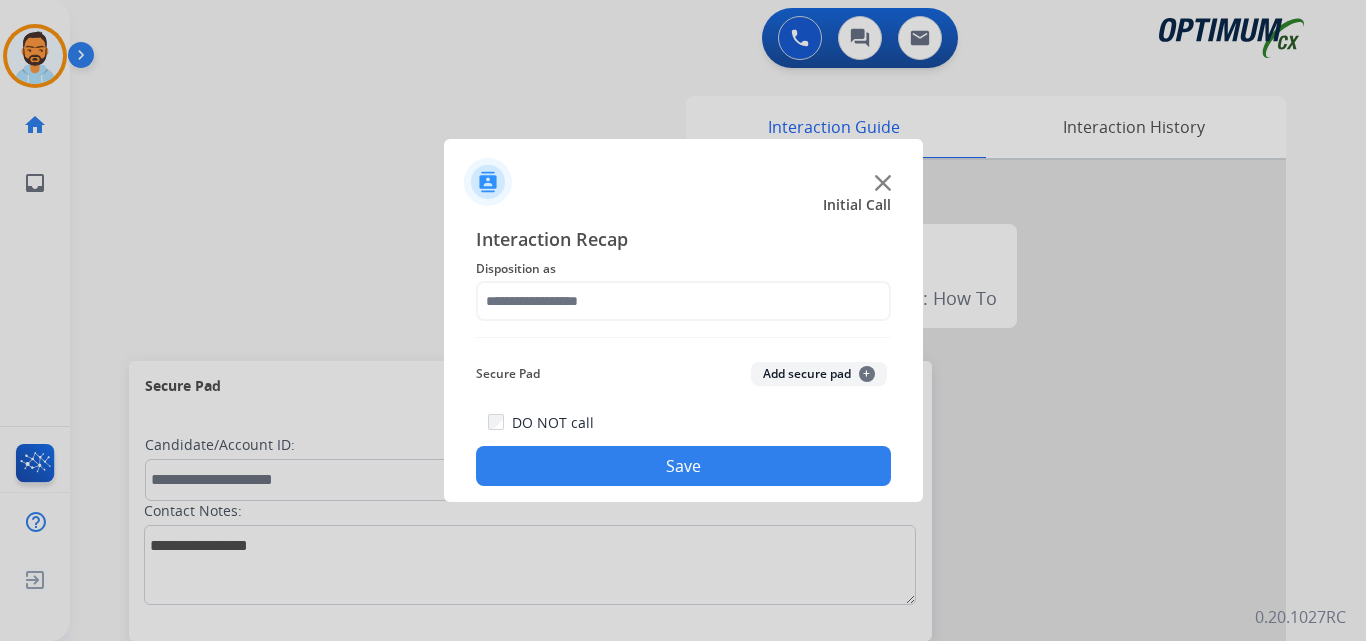 click on "Initial Call" 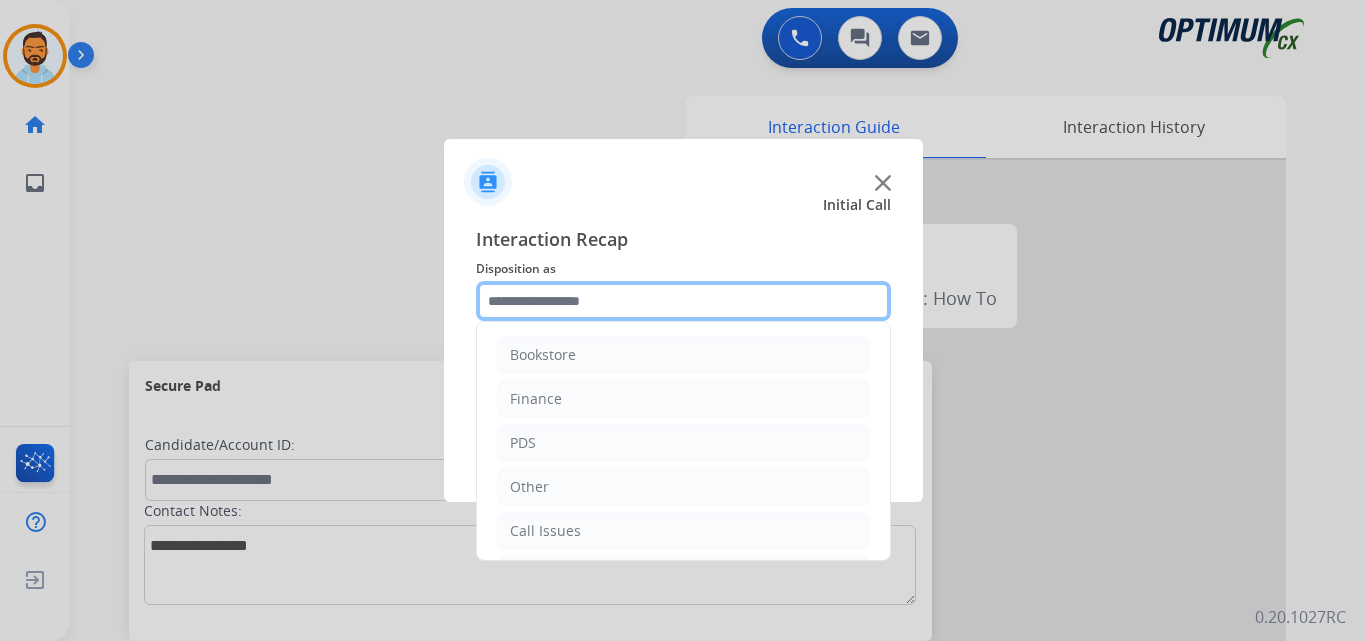 click 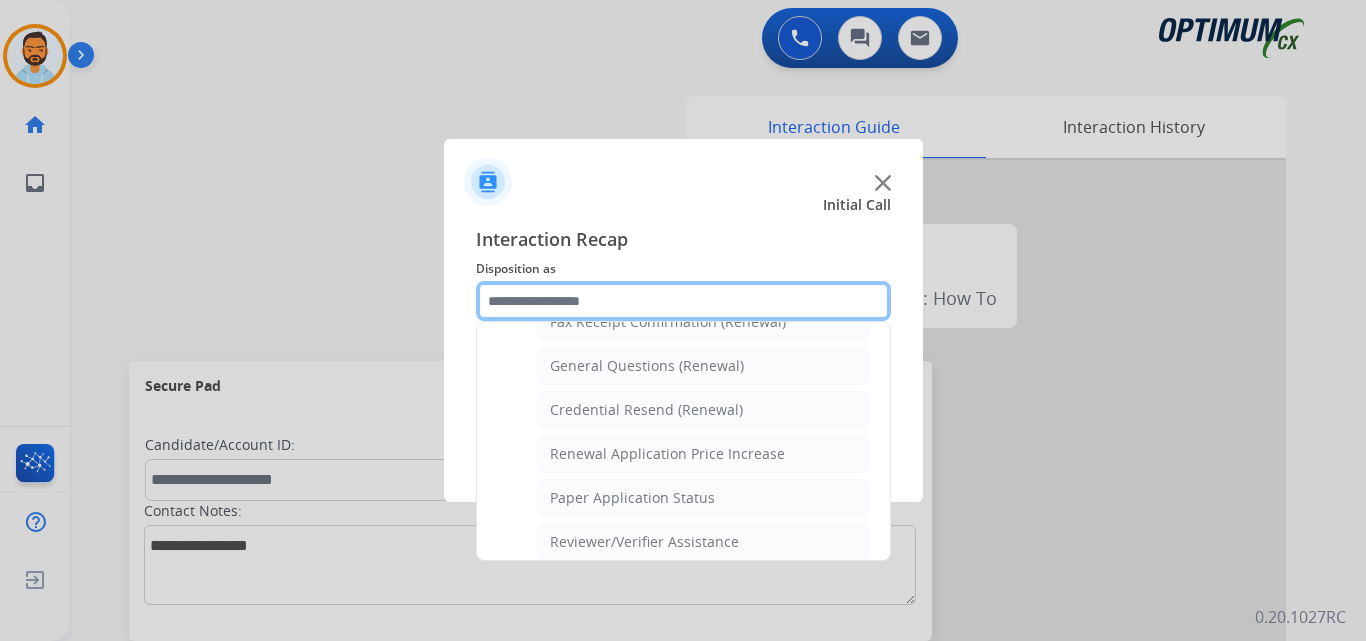 scroll, scrollTop: 566, scrollLeft: 0, axis: vertical 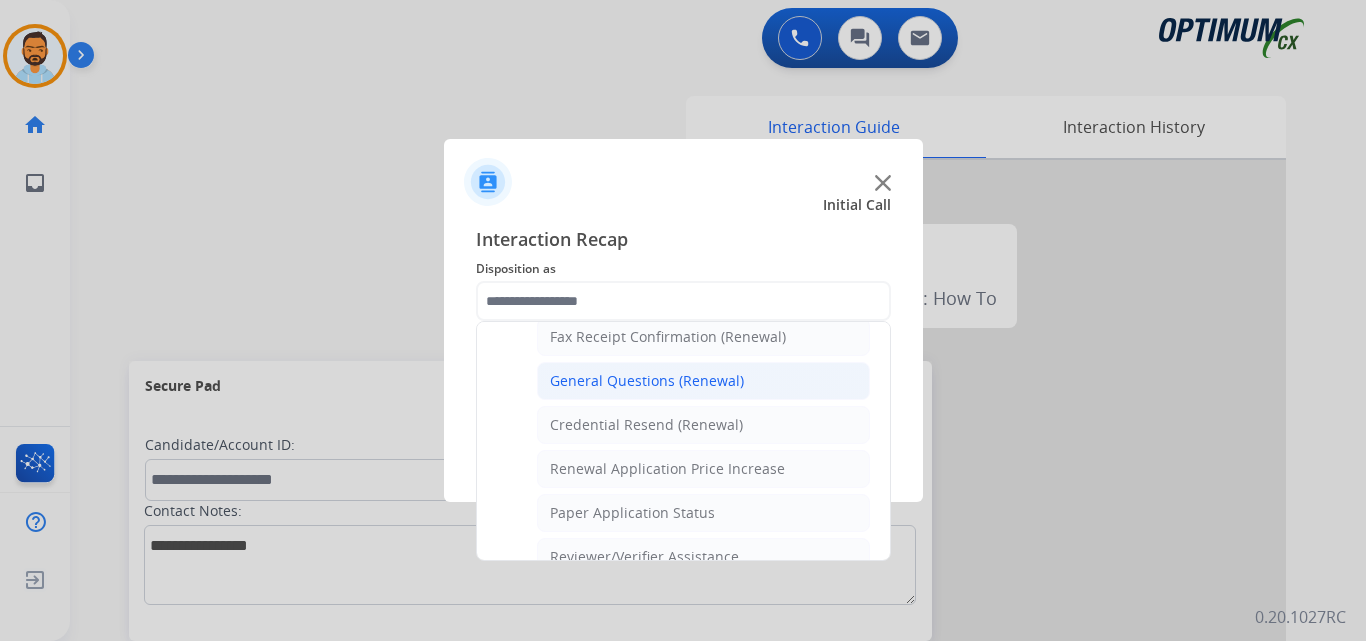 click on "General Questions (Renewal)" 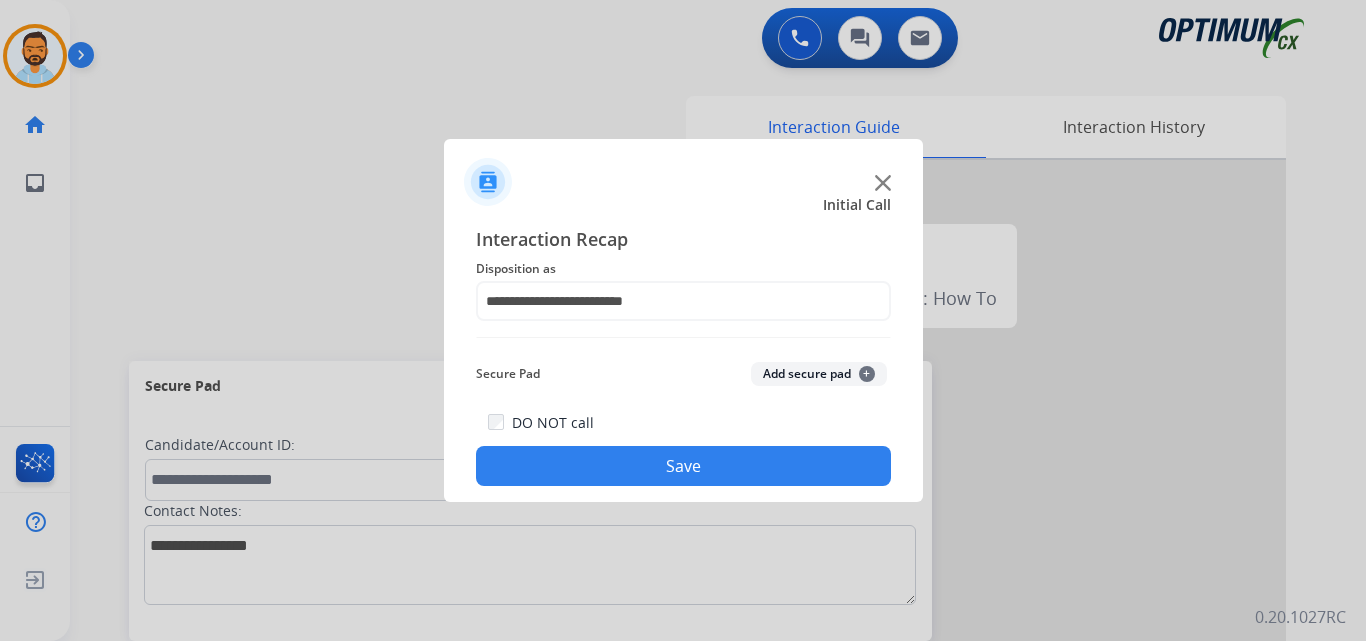 click on "Save" 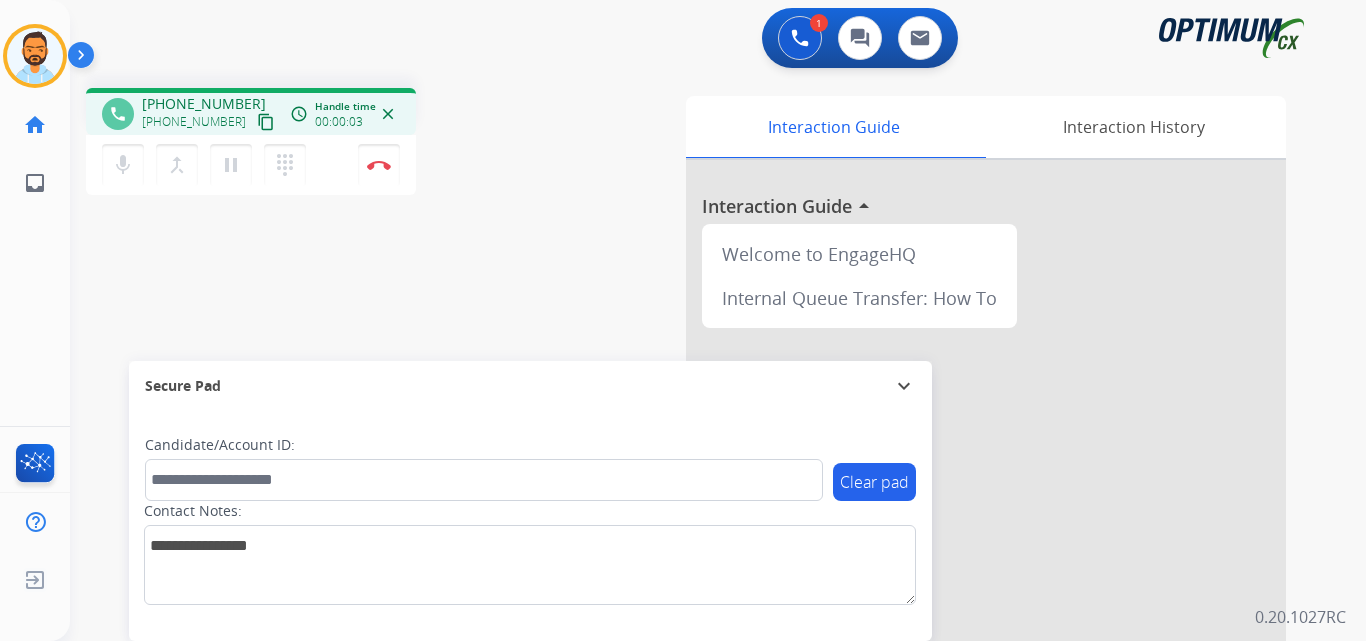 click on "content_copy" at bounding box center [266, 122] 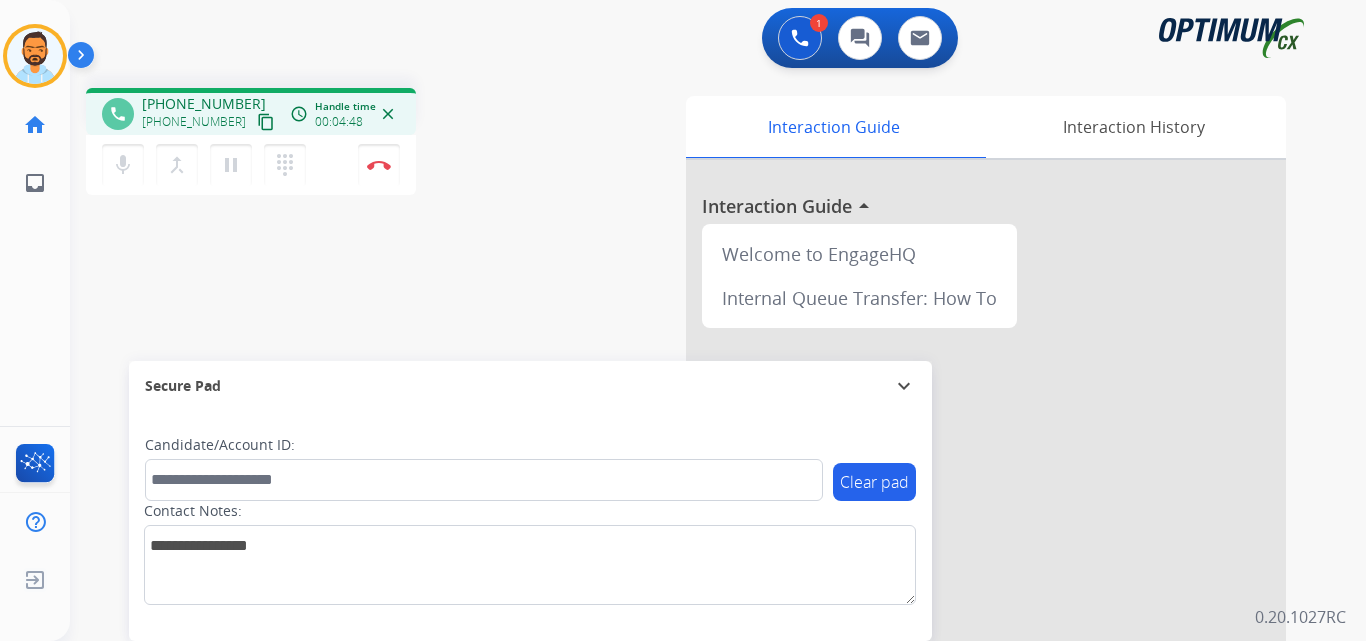 click at bounding box center [85, 59] 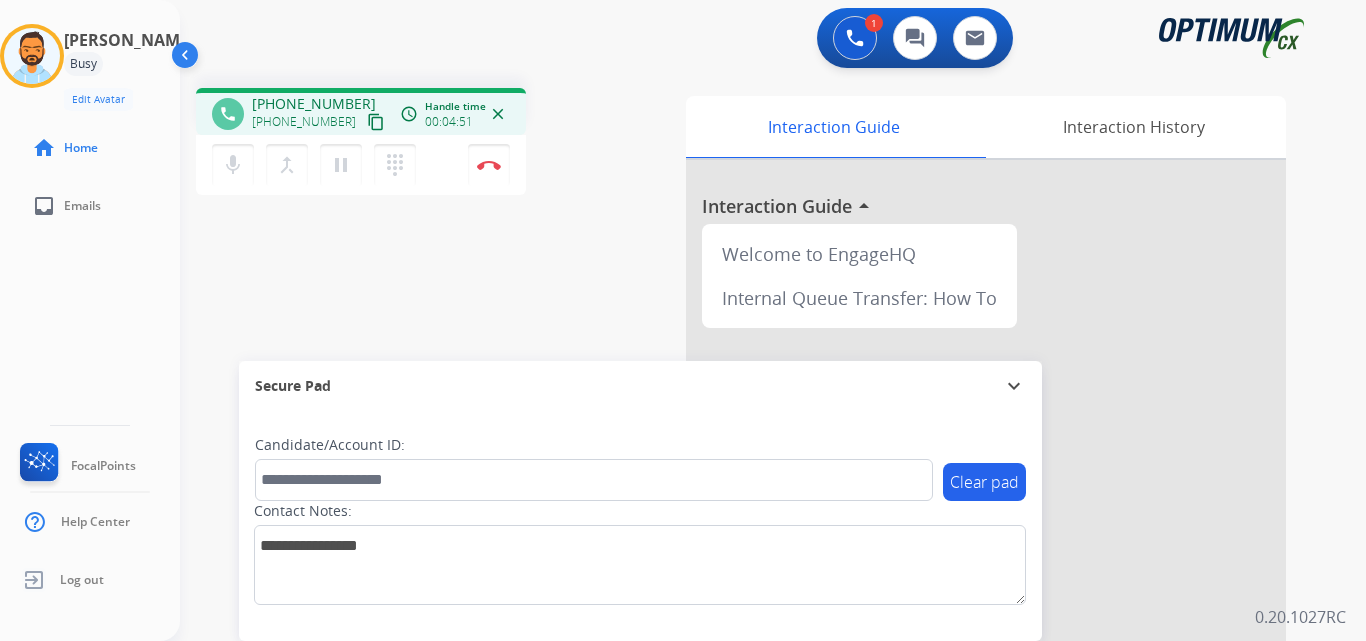 click on "phone [PHONE_NUMBER] [PHONE_NUMBER] content_copy access_time Call metrics Queue   00:09 Hold   00:00 Talk   04:52 Total   05:00 Handle time 00:04:51 close mic Mute merge_type Bridge pause Hold dialpad Dialpad Disconnect swap_horiz Break voice bridge close_fullscreen Connect 3-Way Call merge_type Separate 3-Way Call  Interaction Guide   Interaction History  Interaction Guide arrow_drop_up  Welcome to EngageHQ   Internal Queue Transfer: How To  Secure Pad expand_more Clear pad Candidate/Account ID: Contact Notes:" at bounding box center [749, 489] 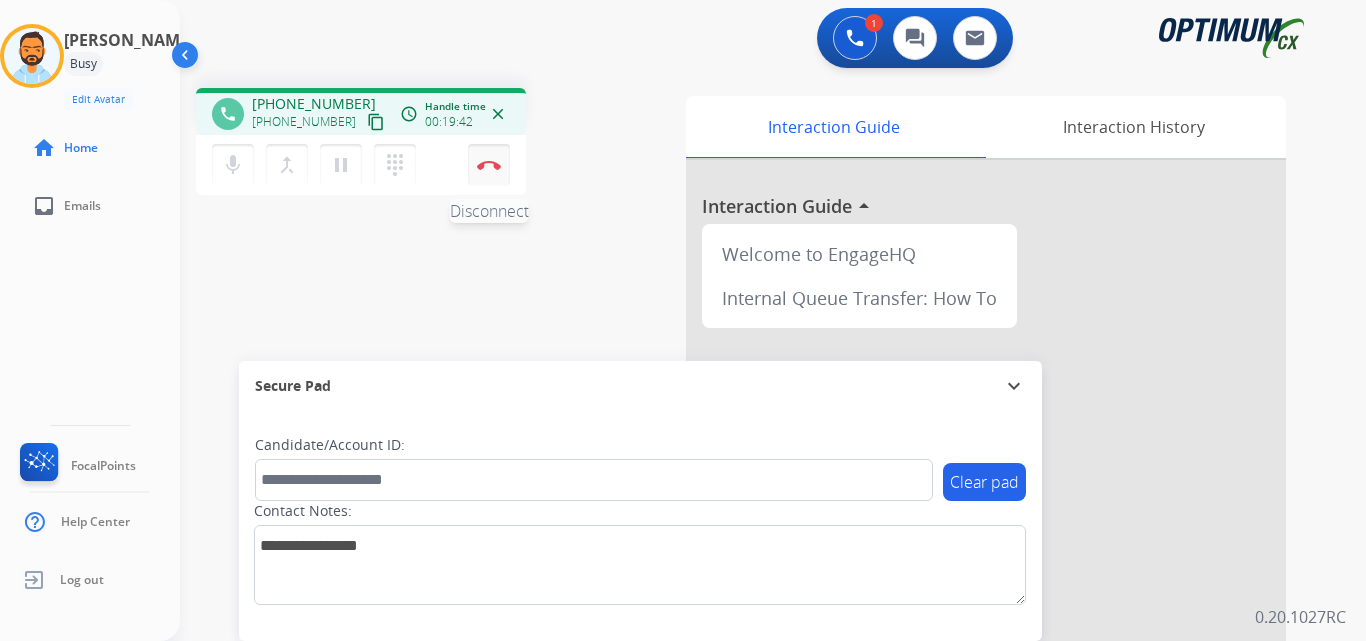 click on "Disconnect" at bounding box center (489, 165) 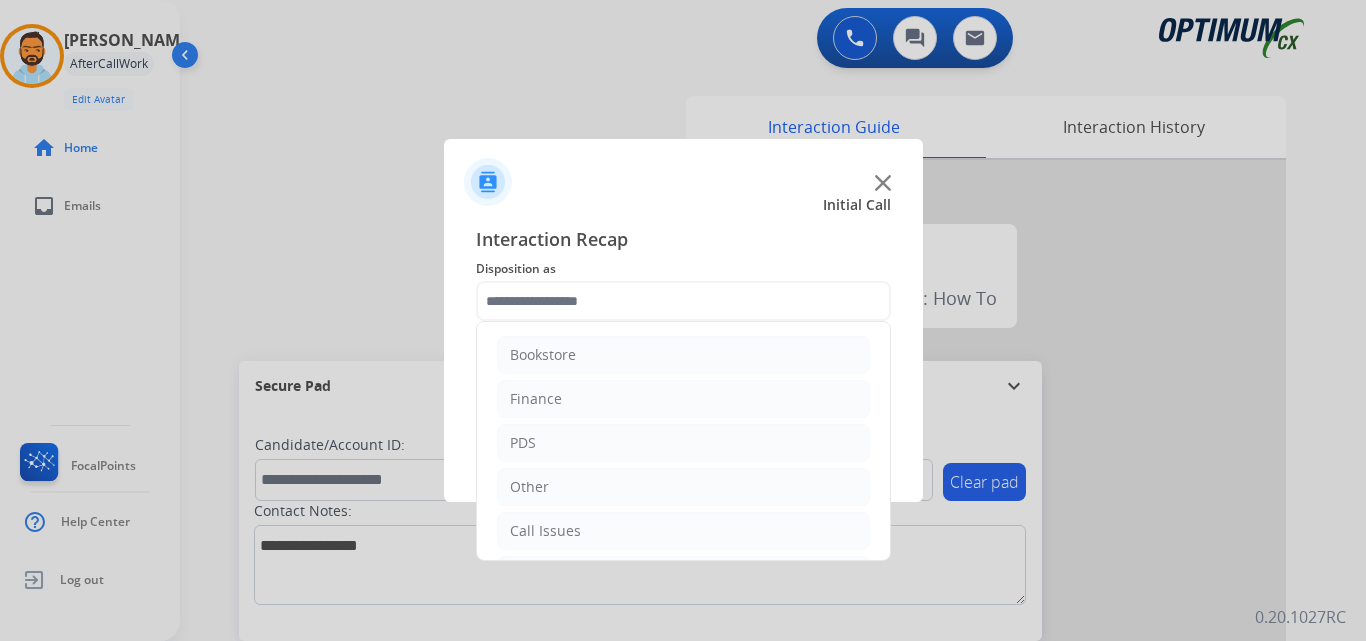 scroll, scrollTop: 136, scrollLeft: 0, axis: vertical 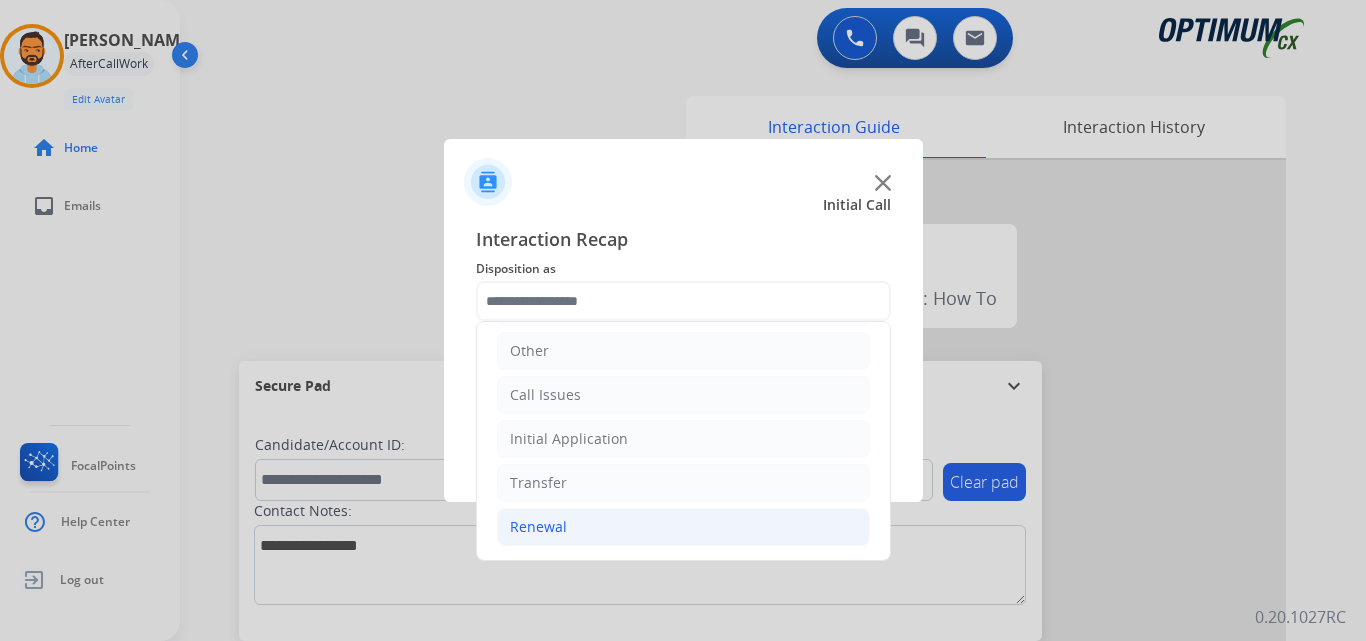 click on "Renewal" 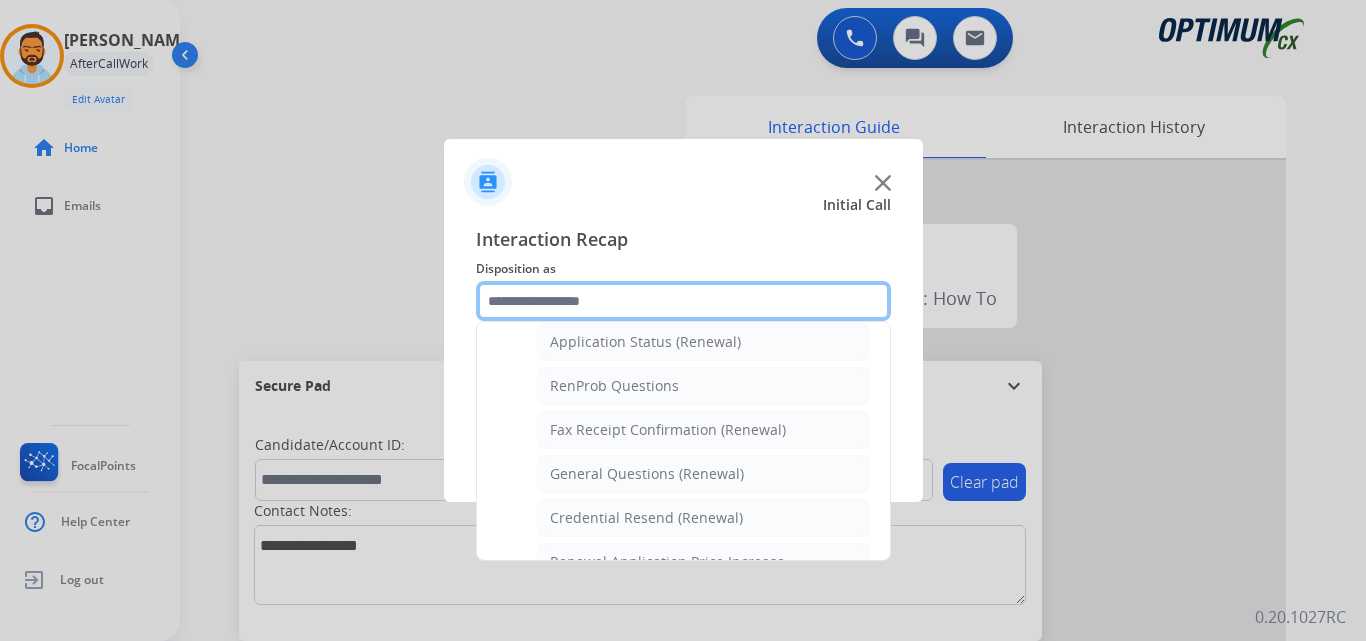 scroll, scrollTop: 467, scrollLeft: 0, axis: vertical 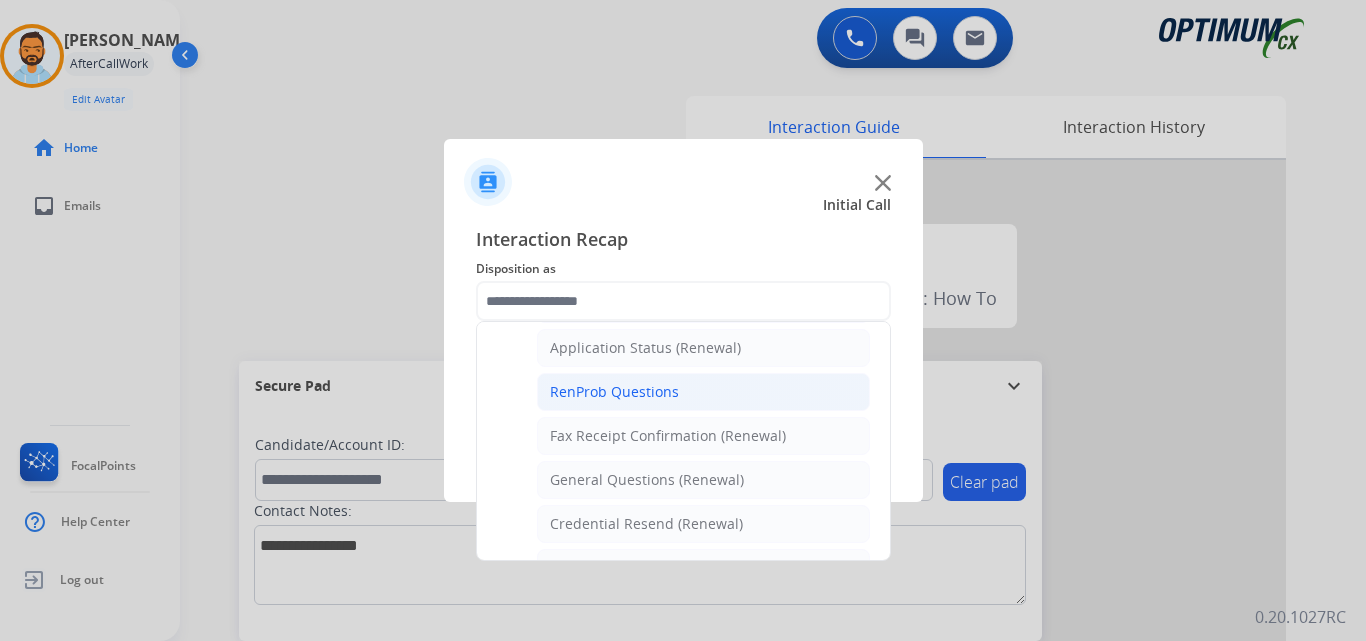 click on "RenProb Questions" 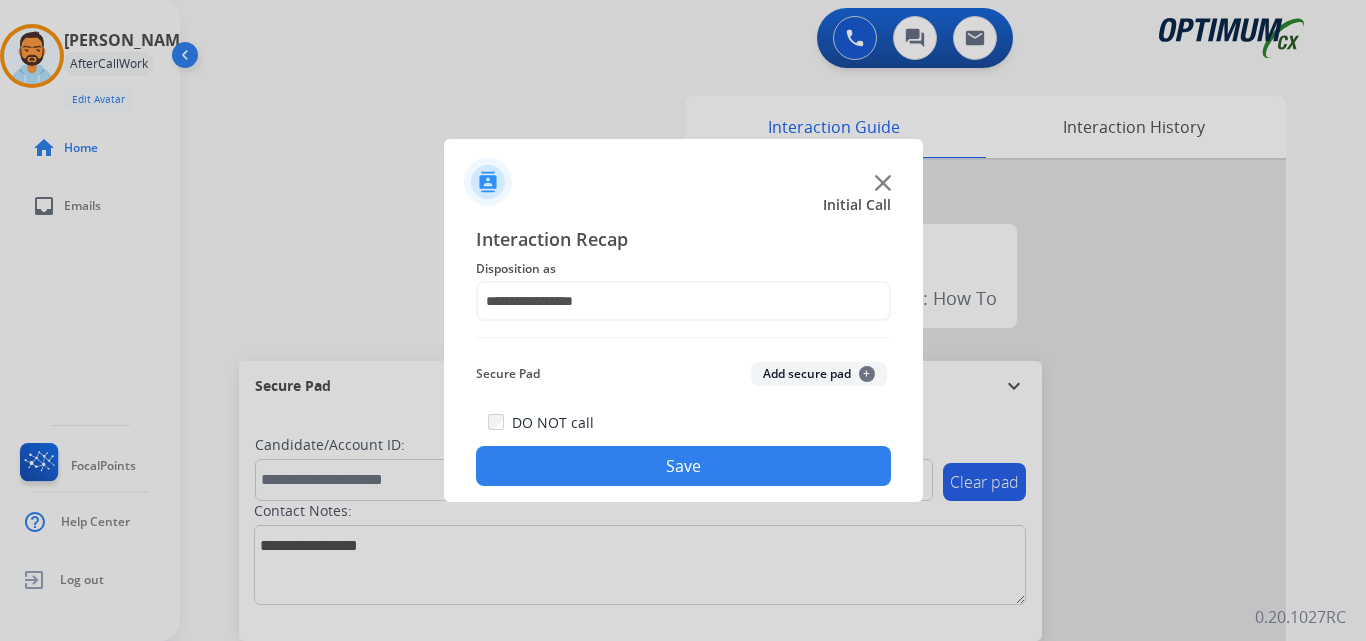 click on "Save" 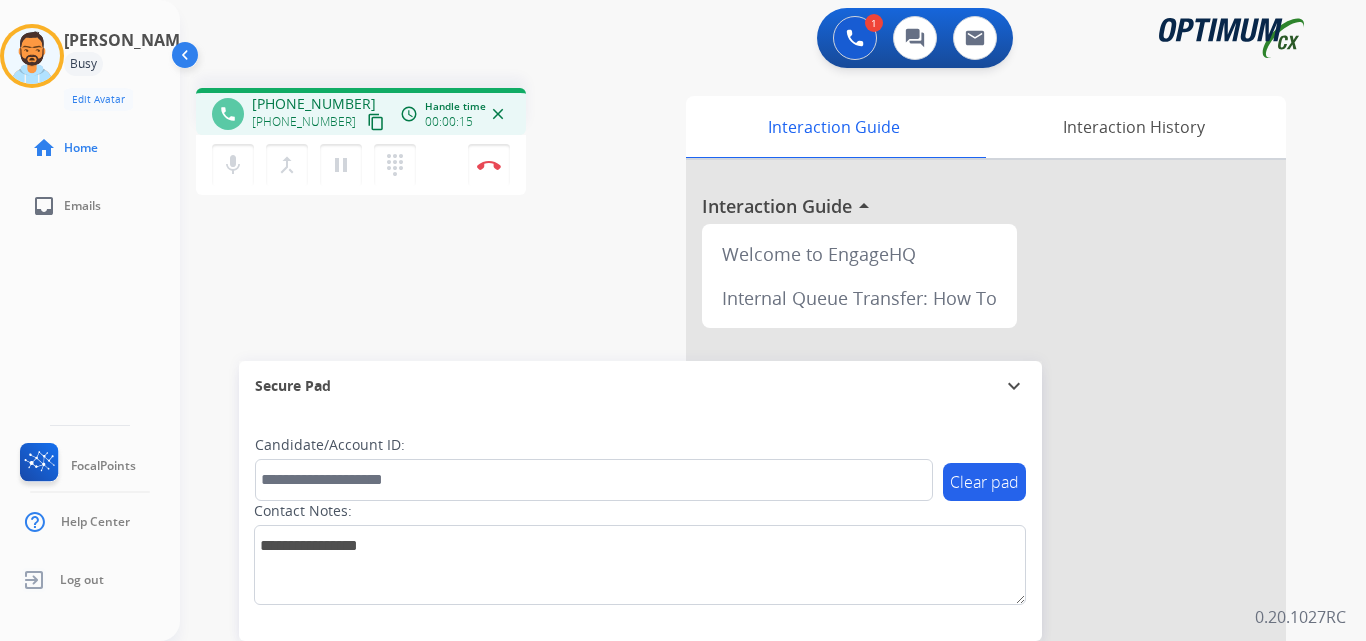 click on "content_copy" at bounding box center [376, 122] 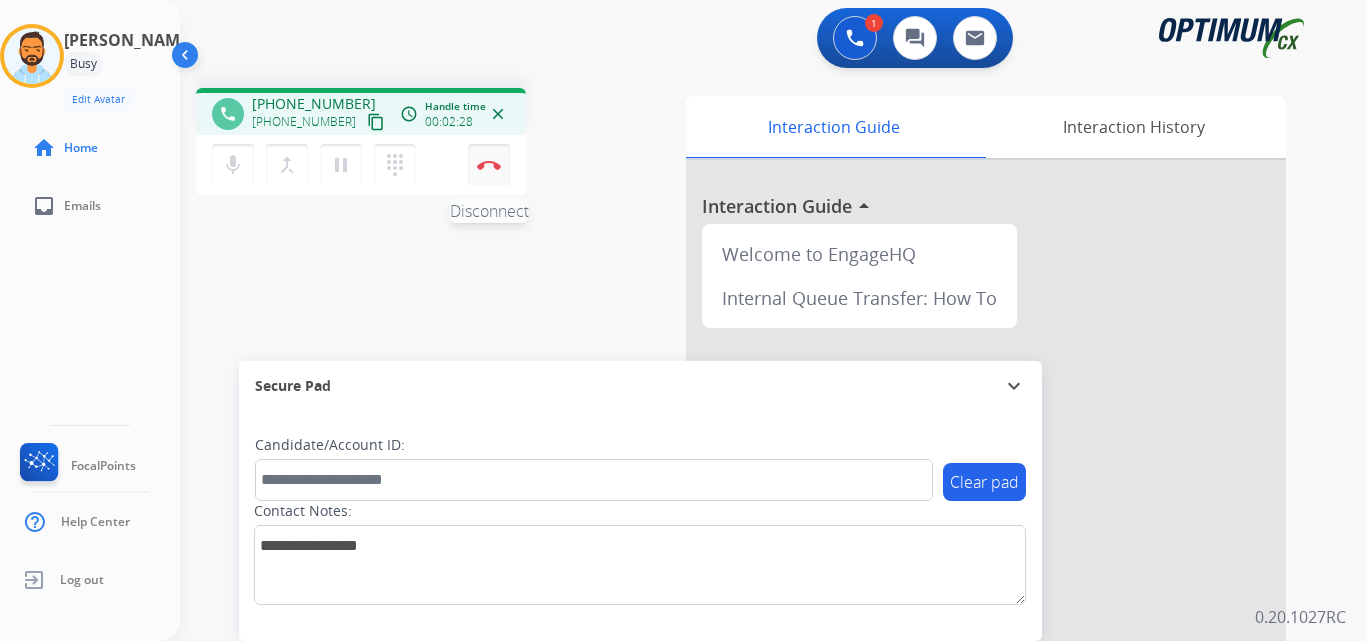 click on "Disconnect" at bounding box center [489, 165] 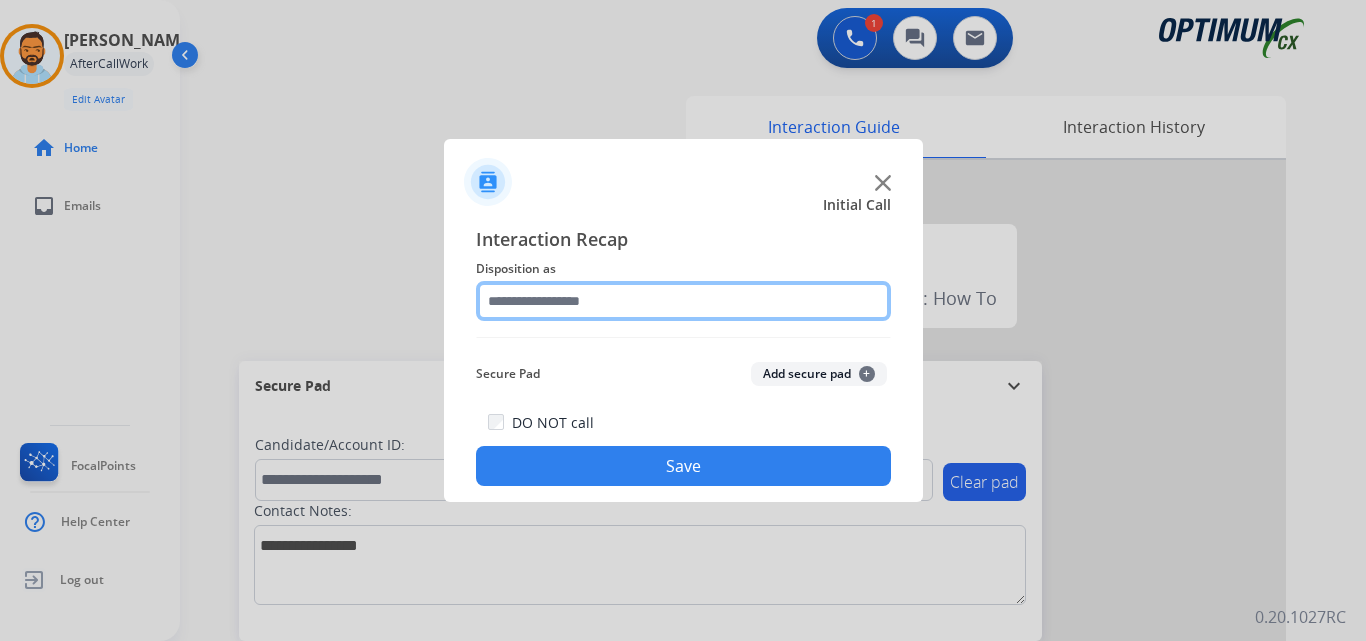 click 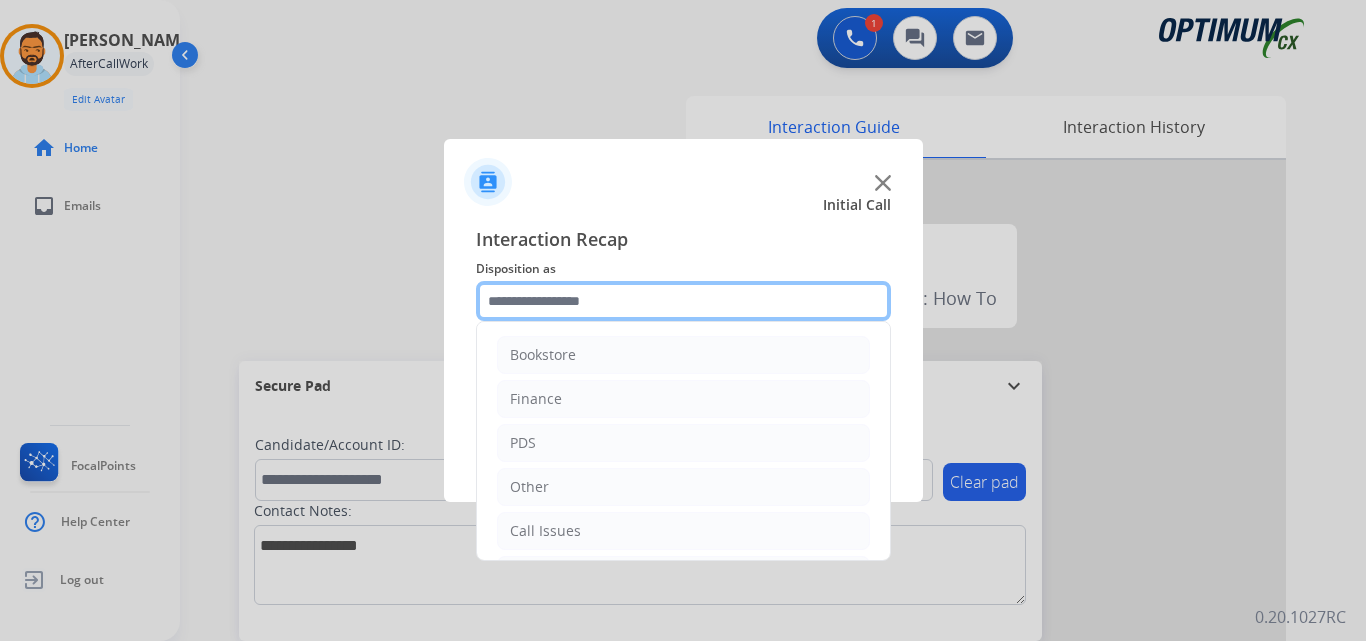 scroll, scrollTop: 136, scrollLeft: 0, axis: vertical 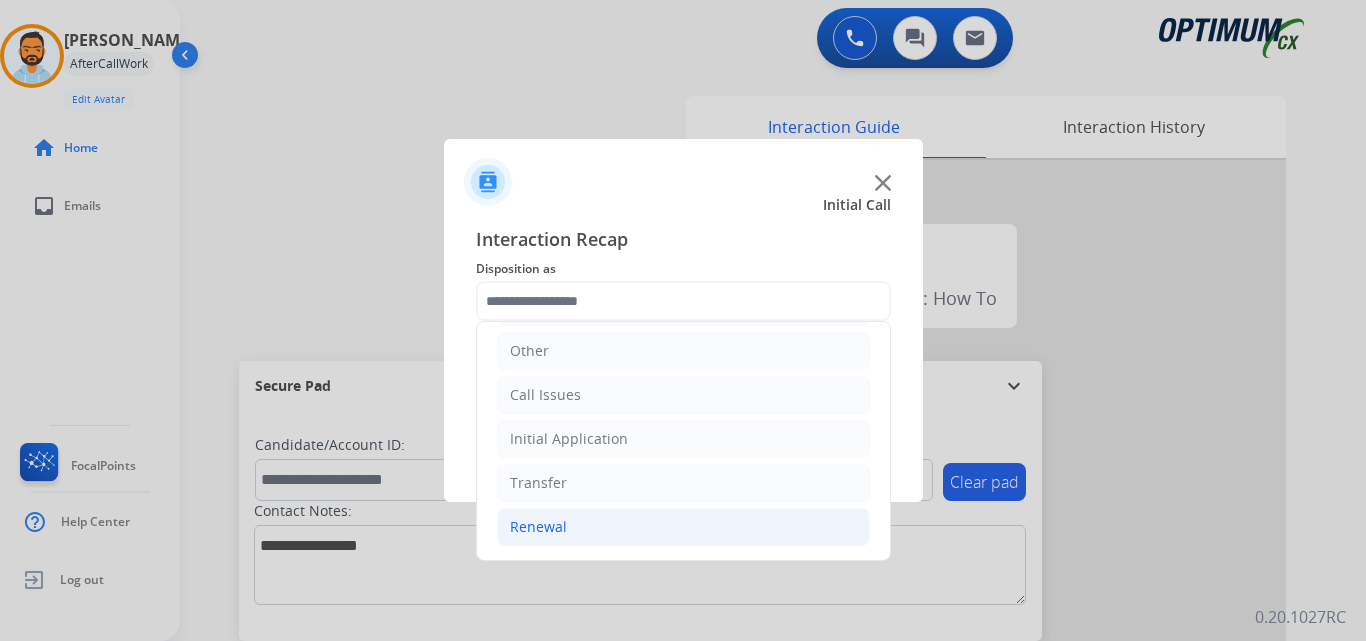 click on "Renewal" 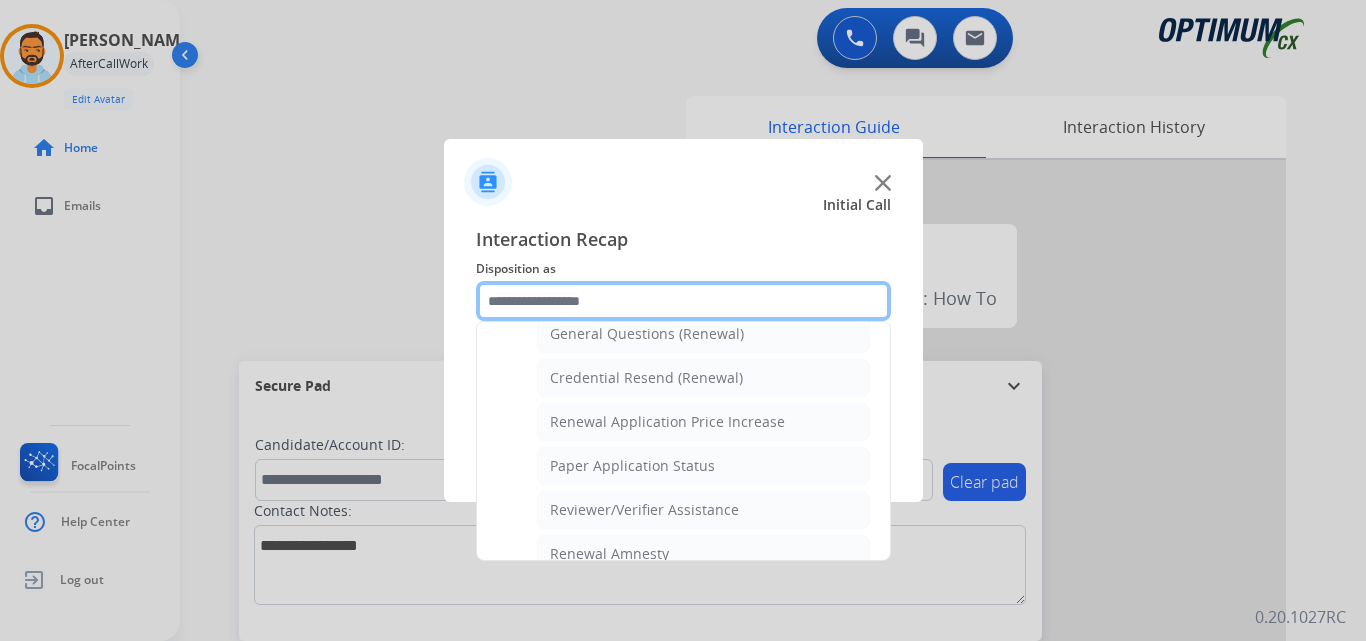 scroll, scrollTop: 619, scrollLeft: 0, axis: vertical 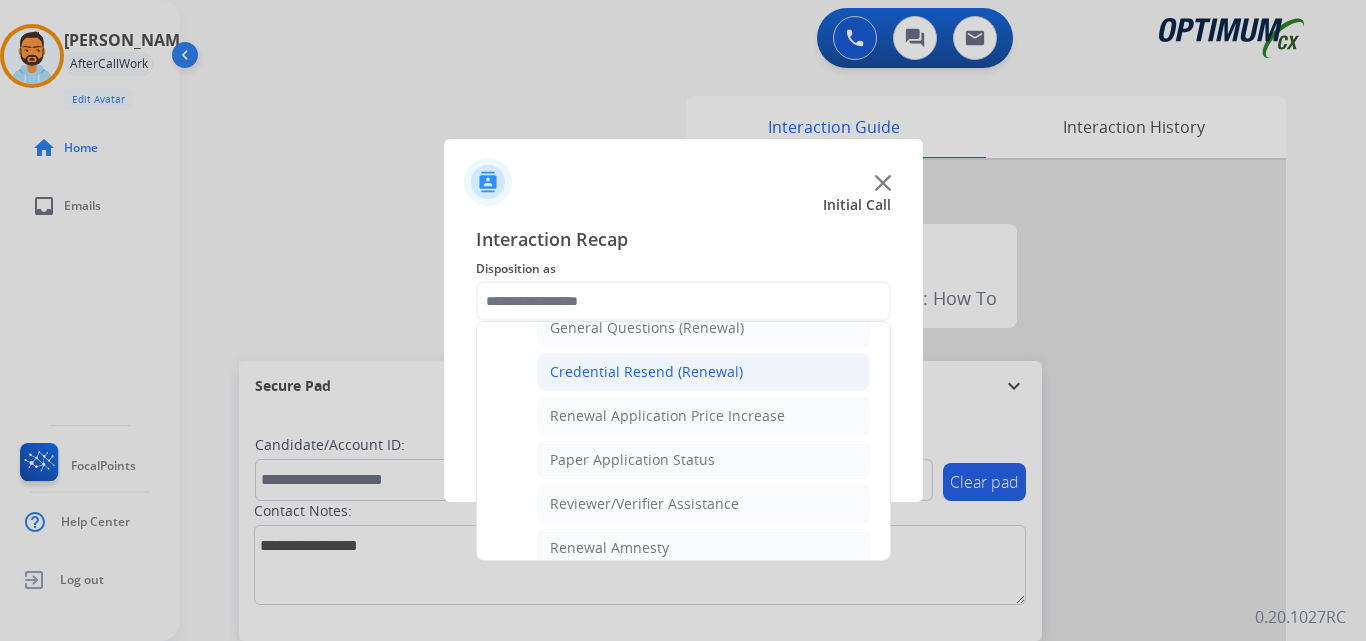 click on "Credential Resend (Renewal)" 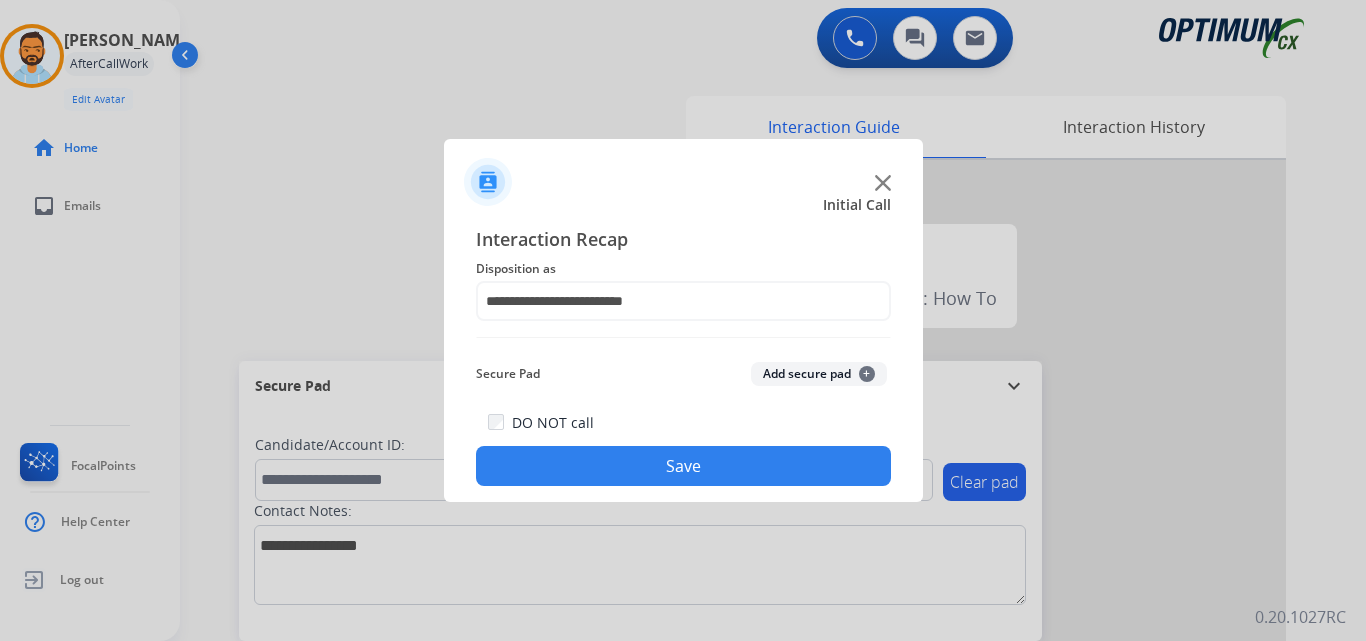 click on "Save" 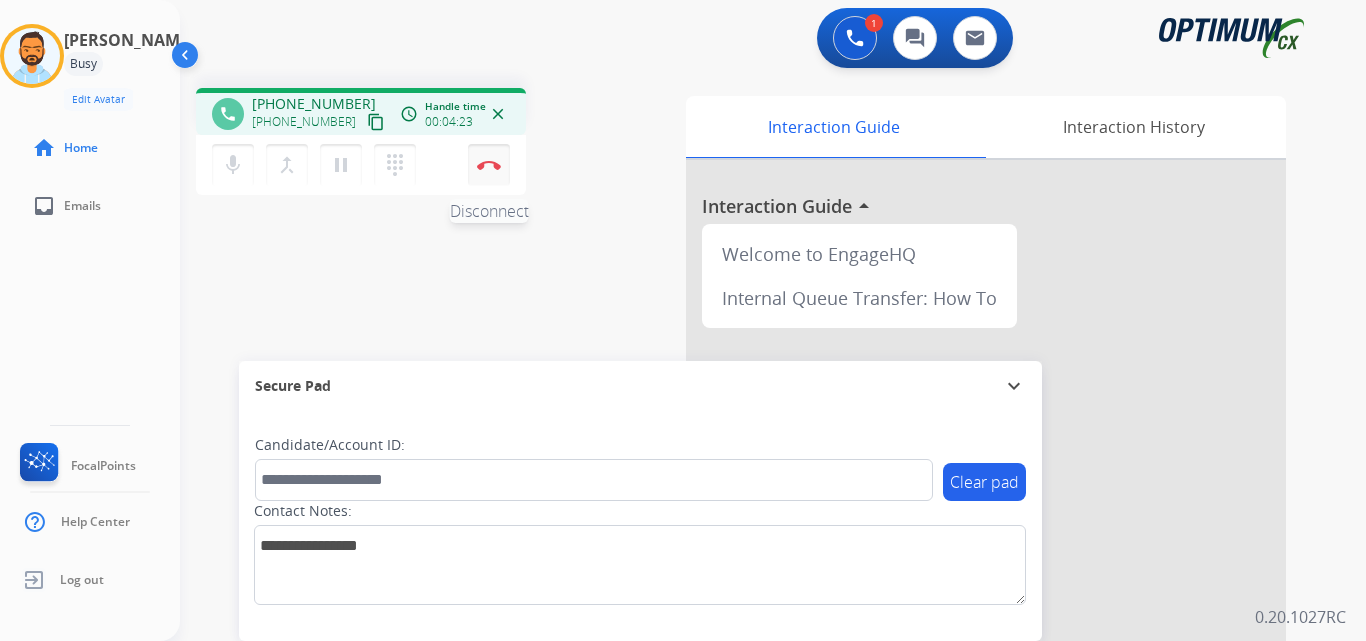click at bounding box center [489, 165] 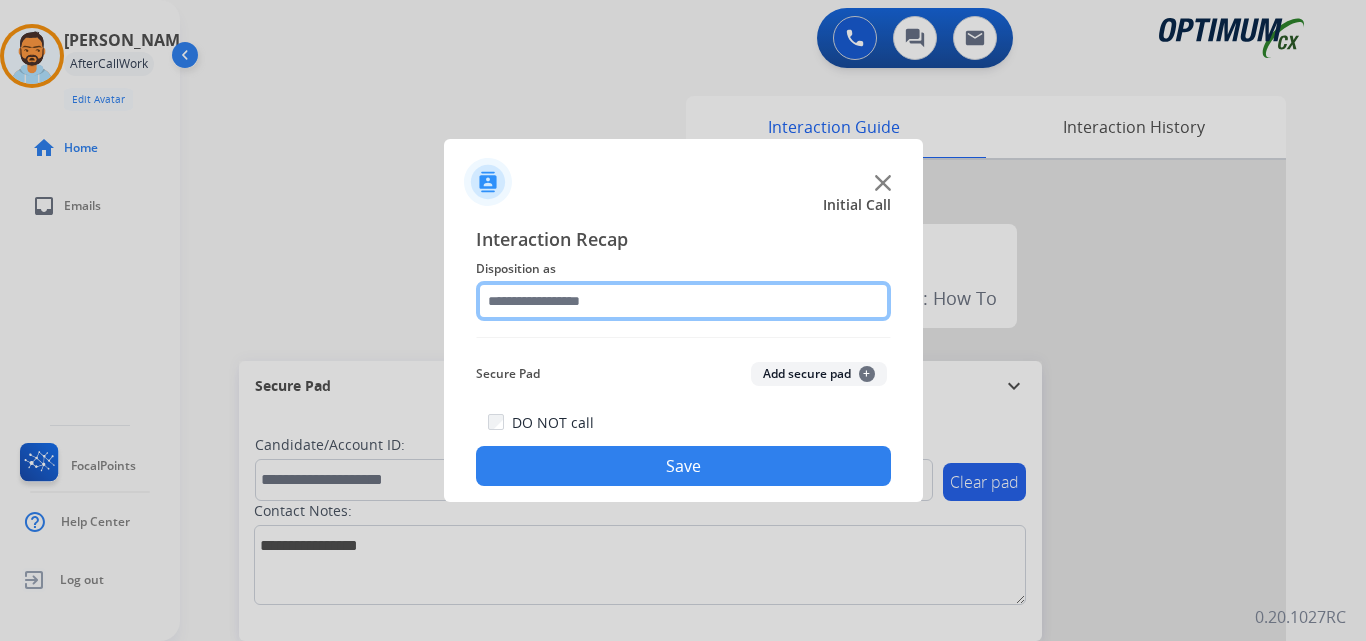 click 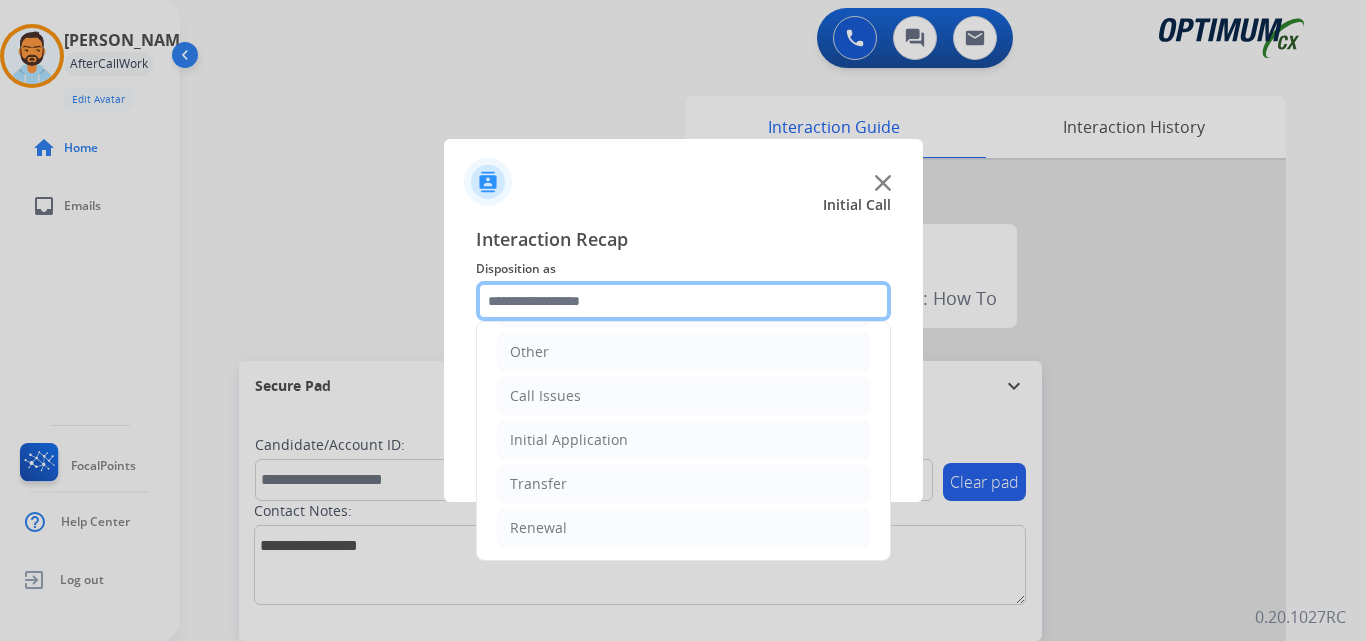 scroll, scrollTop: 136, scrollLeft: 0, axis: vertical 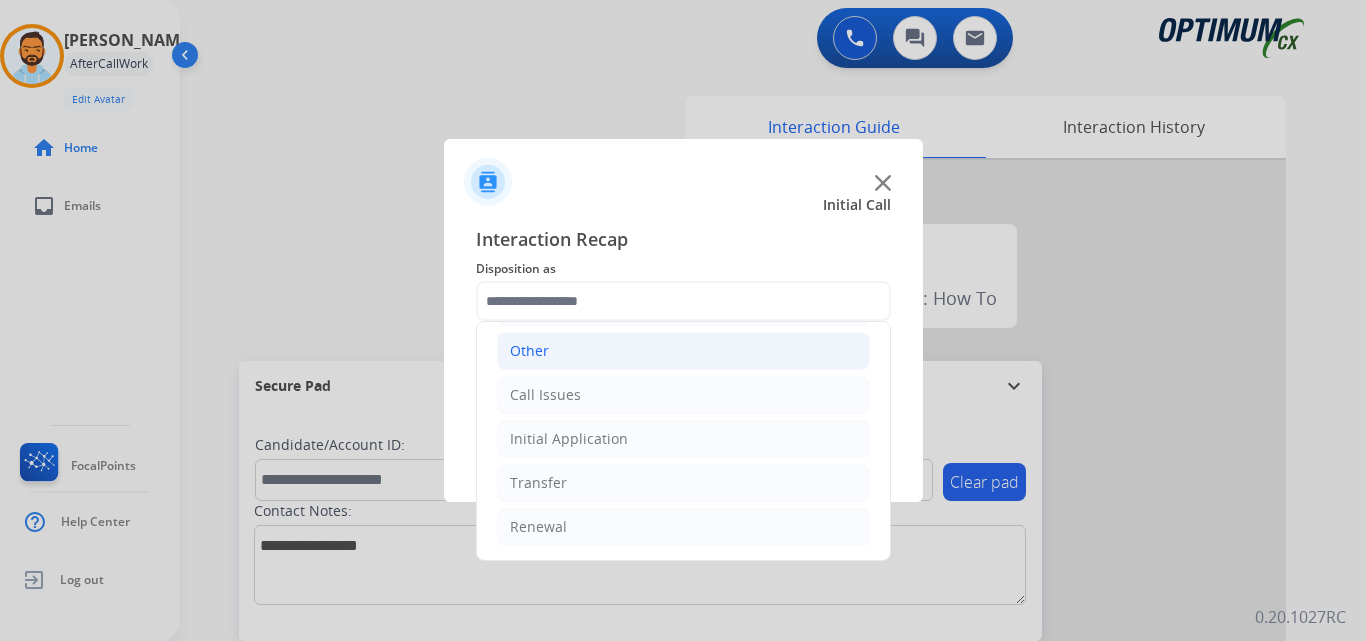 click on "Other" 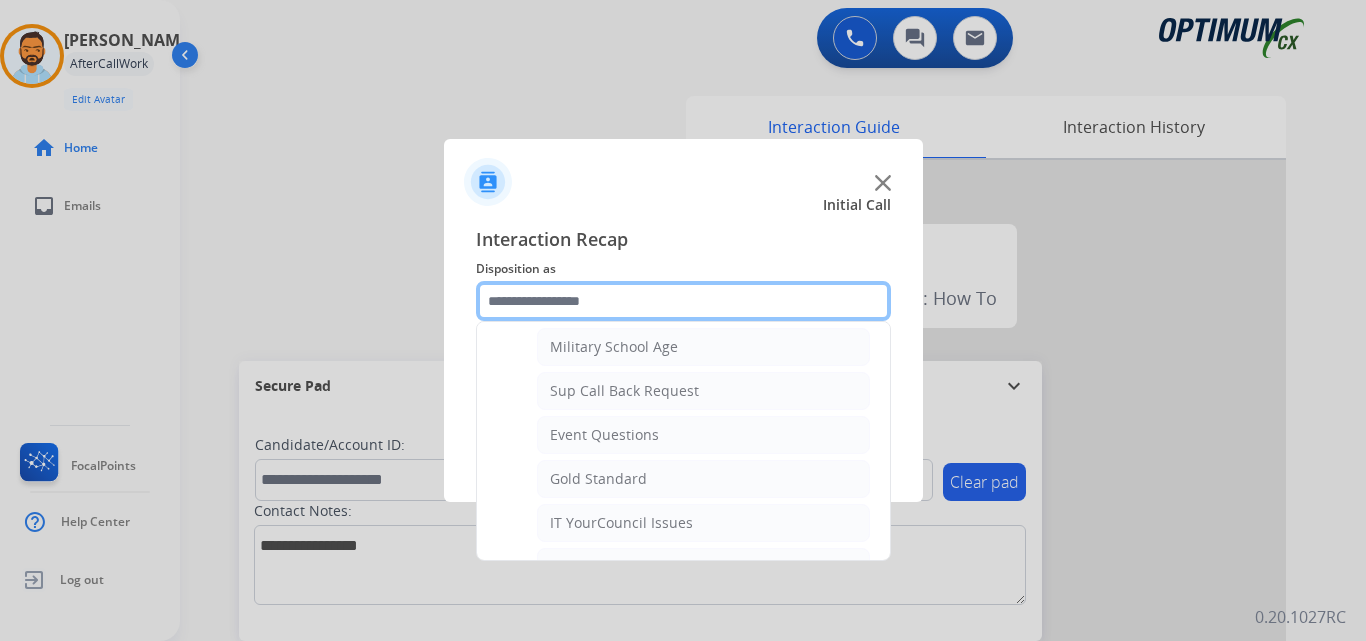 scroll, scrollTop: 235, scrollLeft: 0, axis: vertical 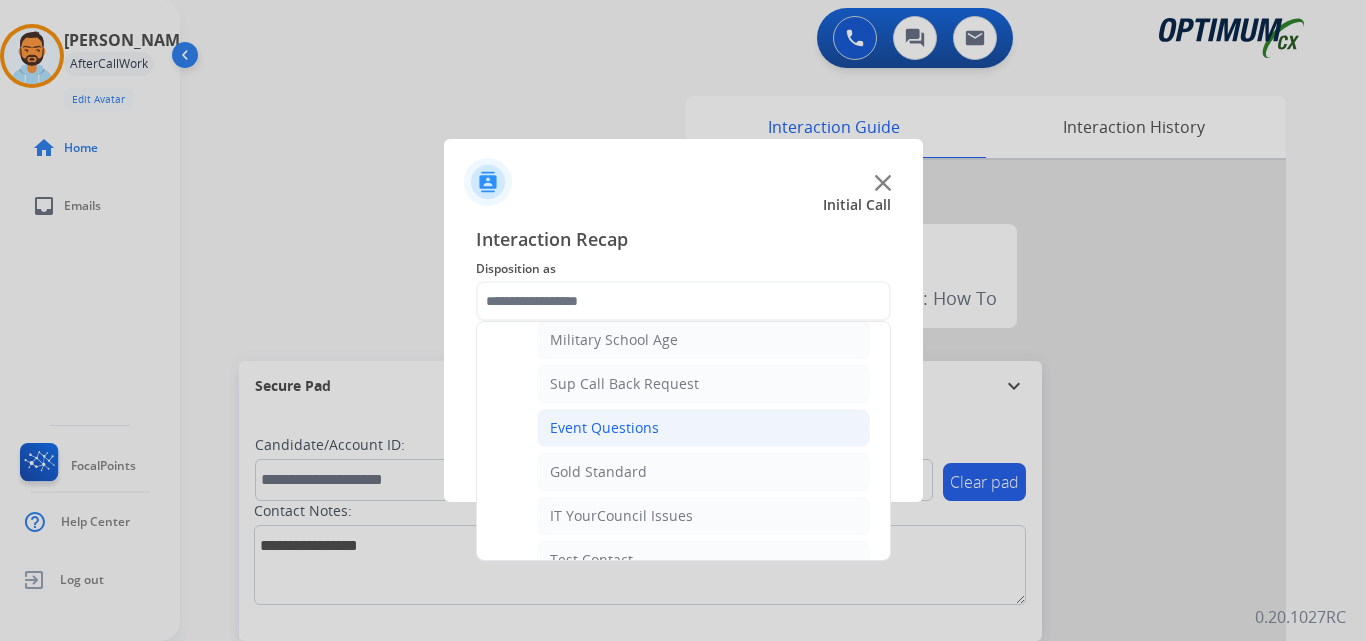click on "Event Questions" 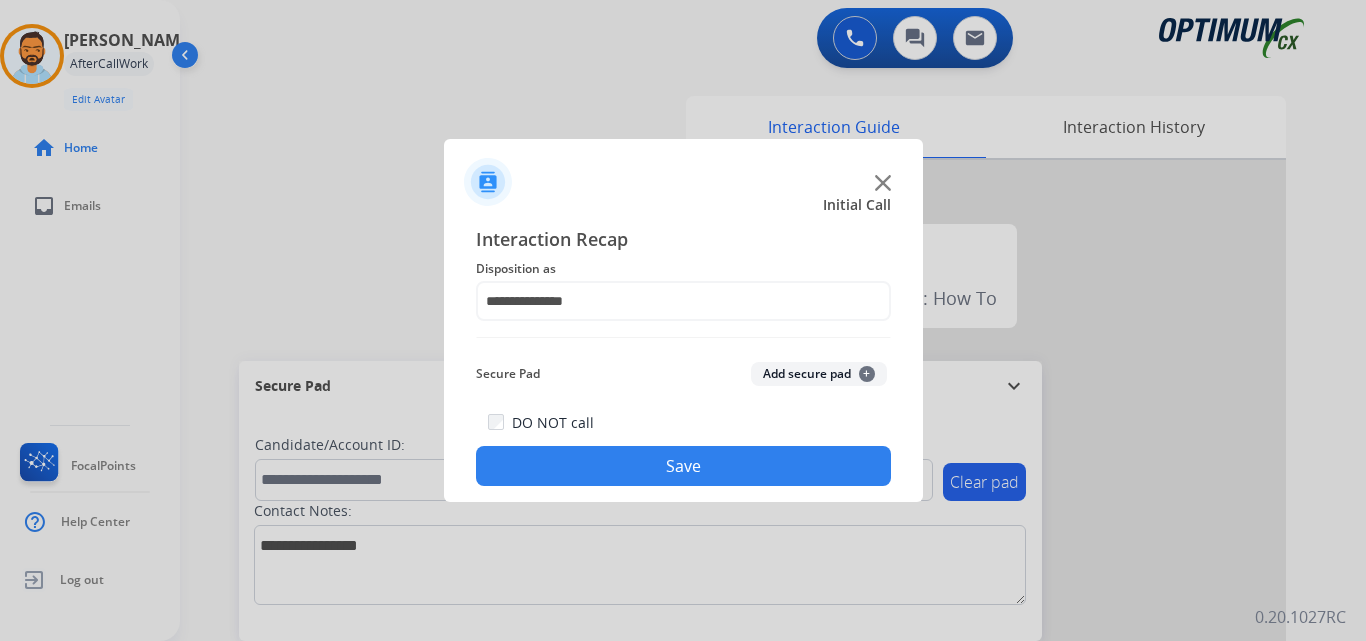 click on "Save" 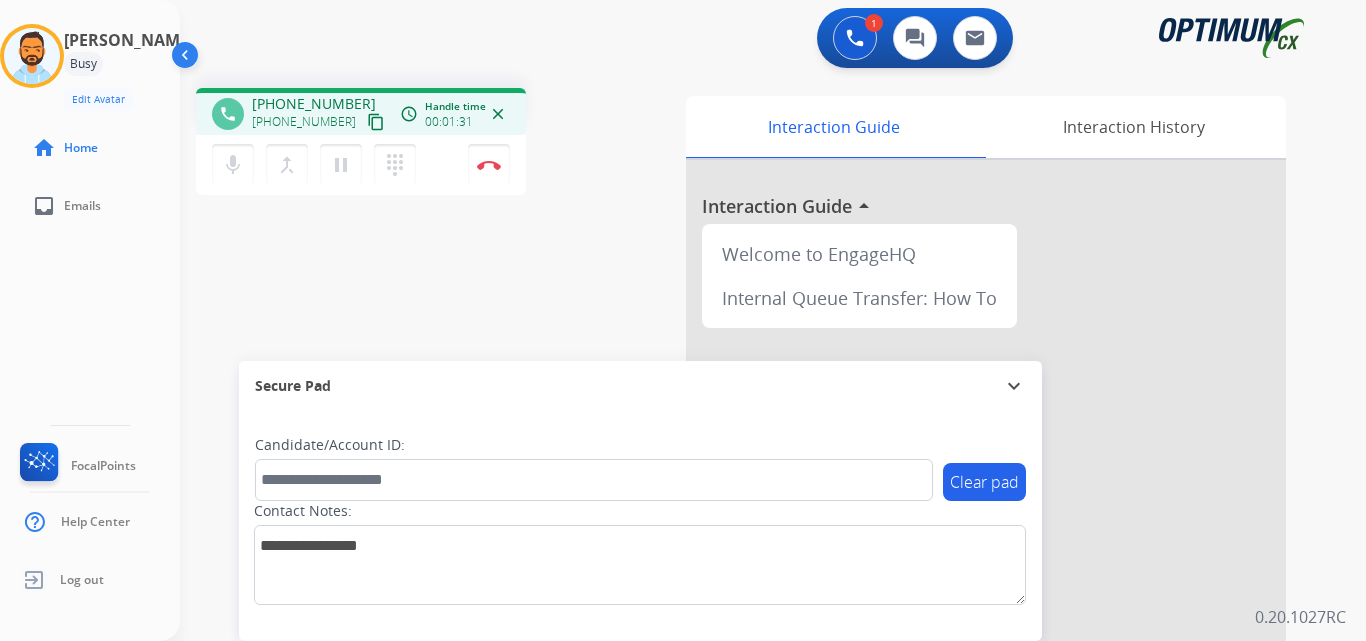 click on "content_copy" at bounding box center (376, 122) 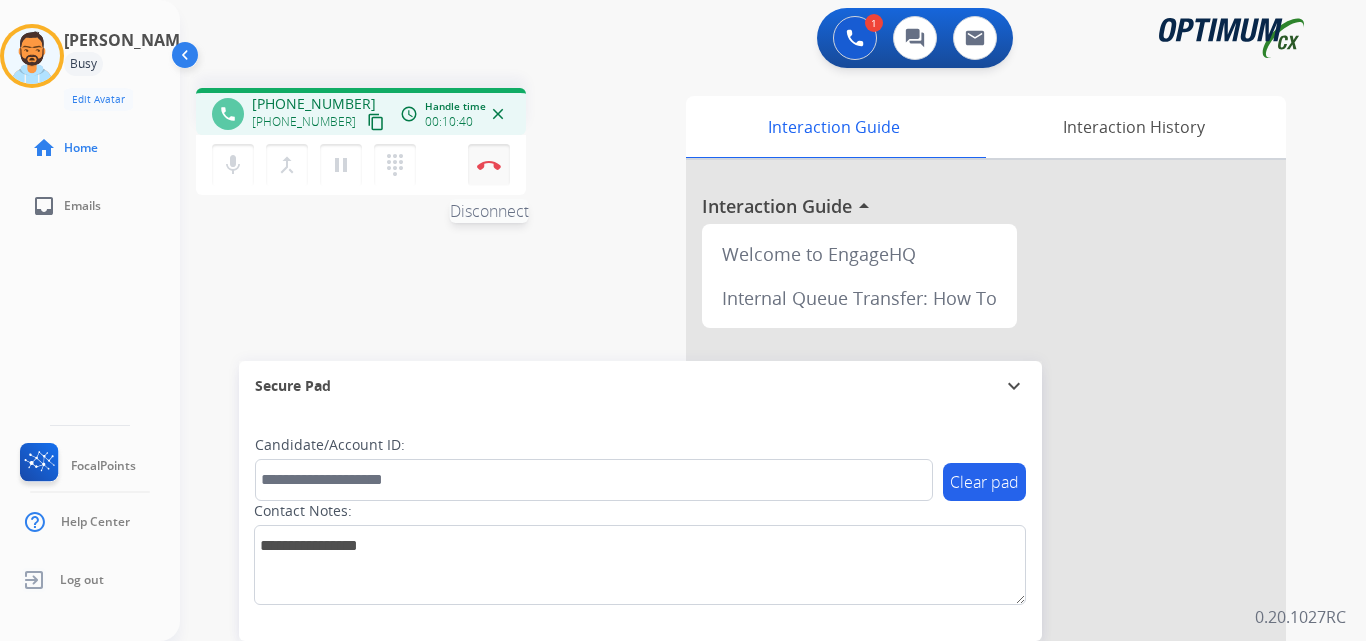 click on "Disconnect" at bounding box center [489, 165] 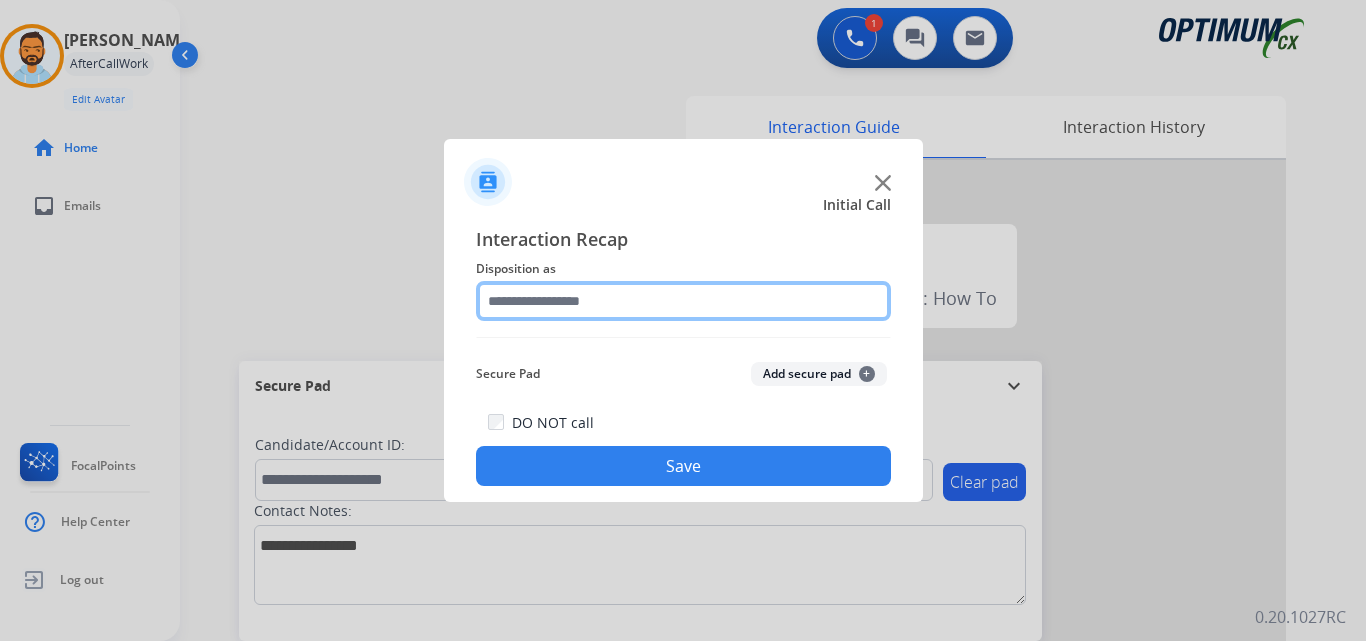 click 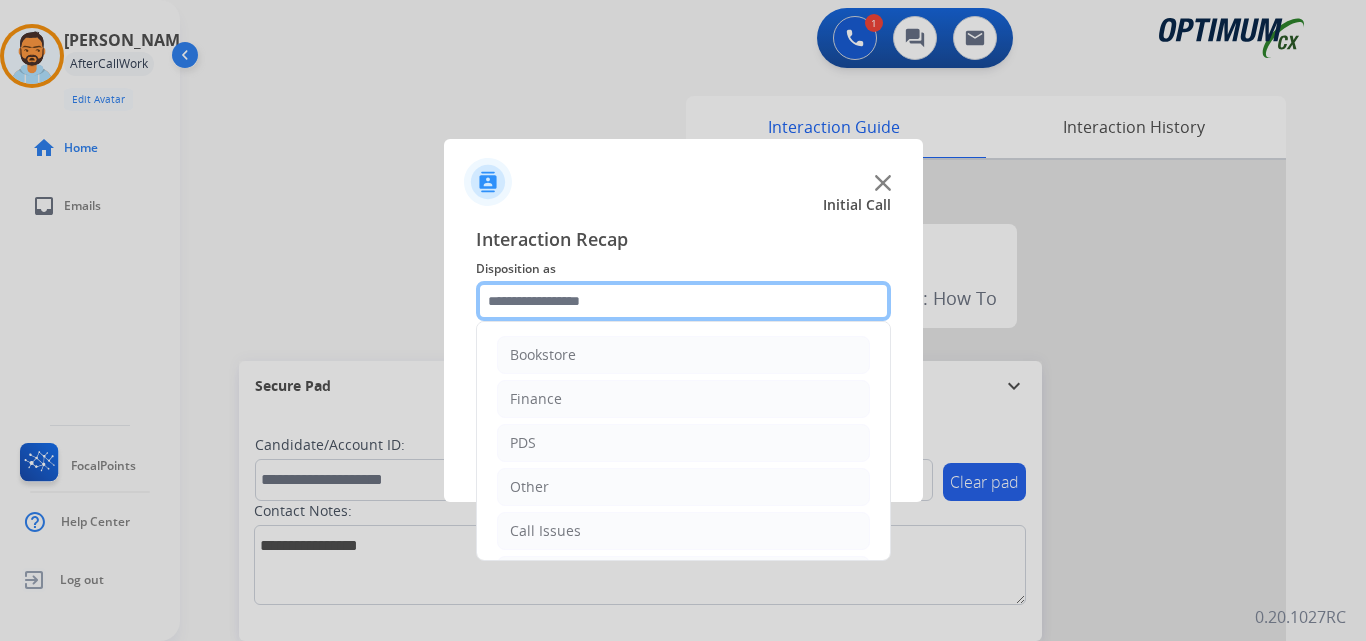 scroll, scrollTop: 136, scrollLeft: 0, axis: vertical 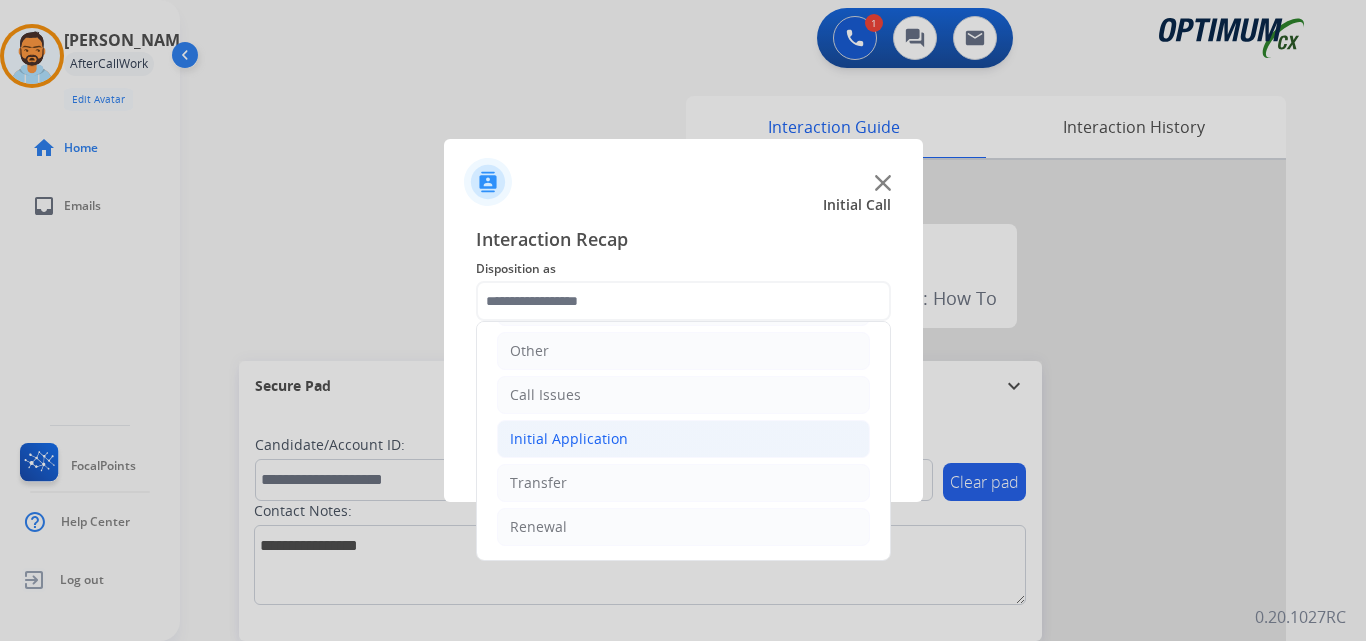 click on "Initial Application" 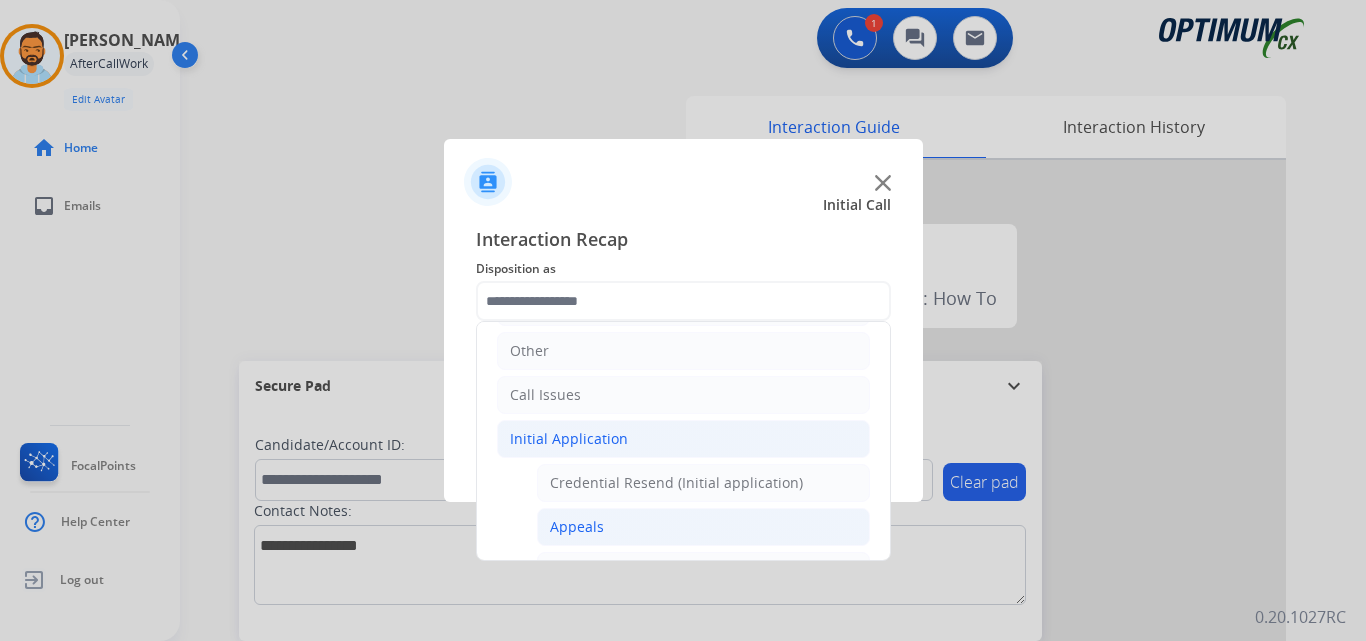 click on "Appeals" 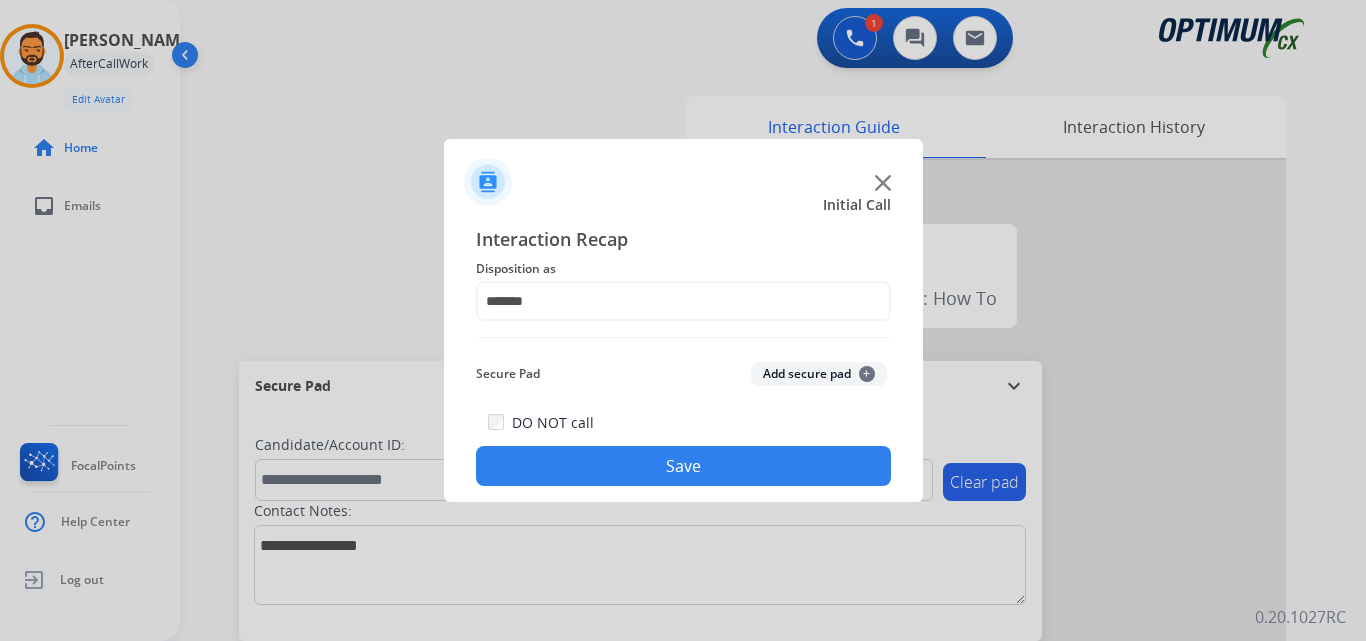click on "Save" 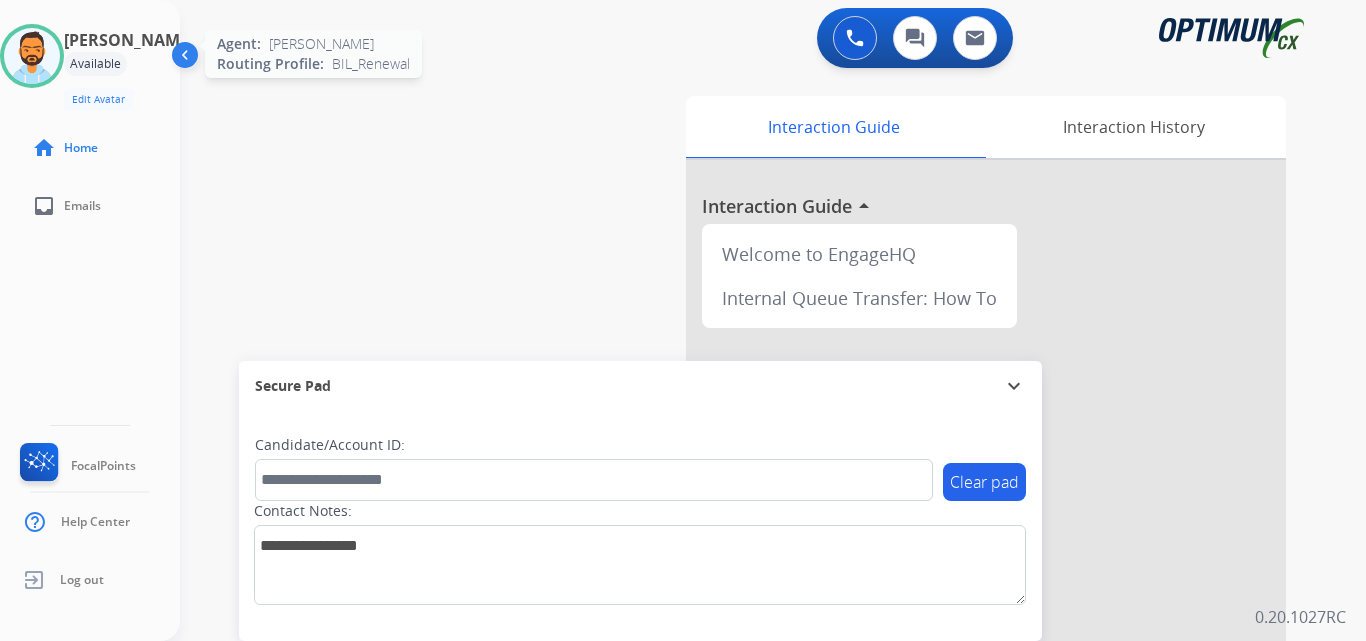 click at bounding box center (32, 56) 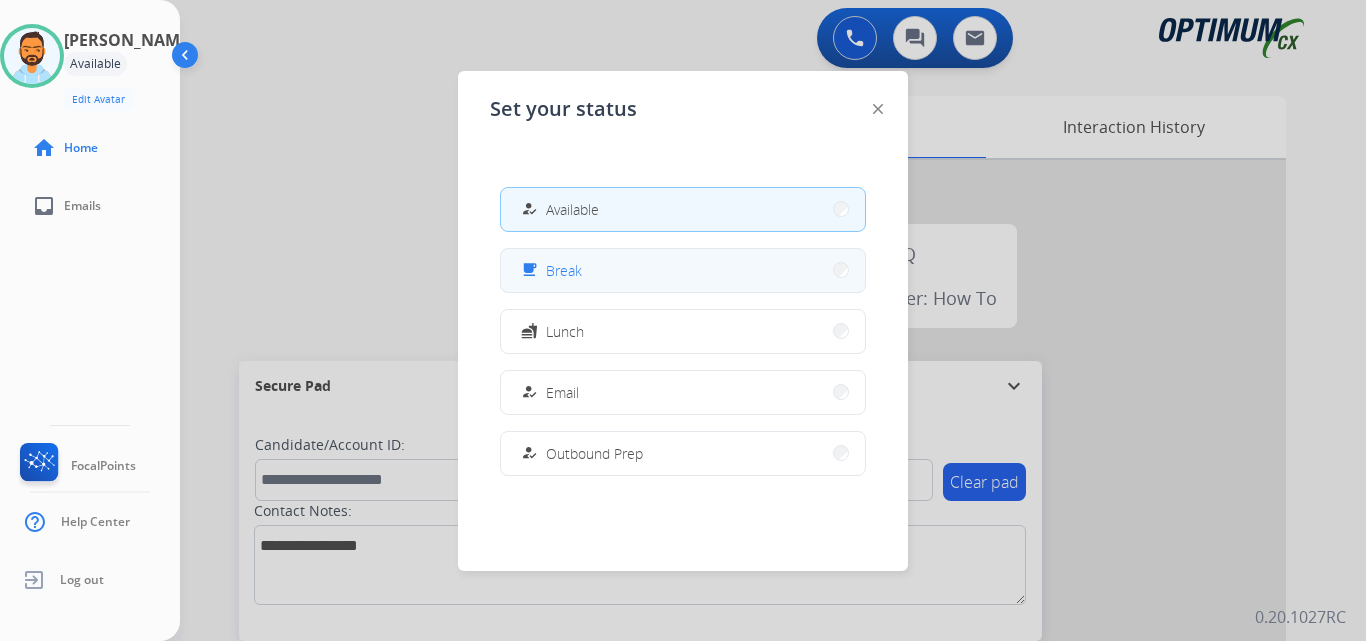 click on "free_breakfast Break" at bounding box center (683, 270) 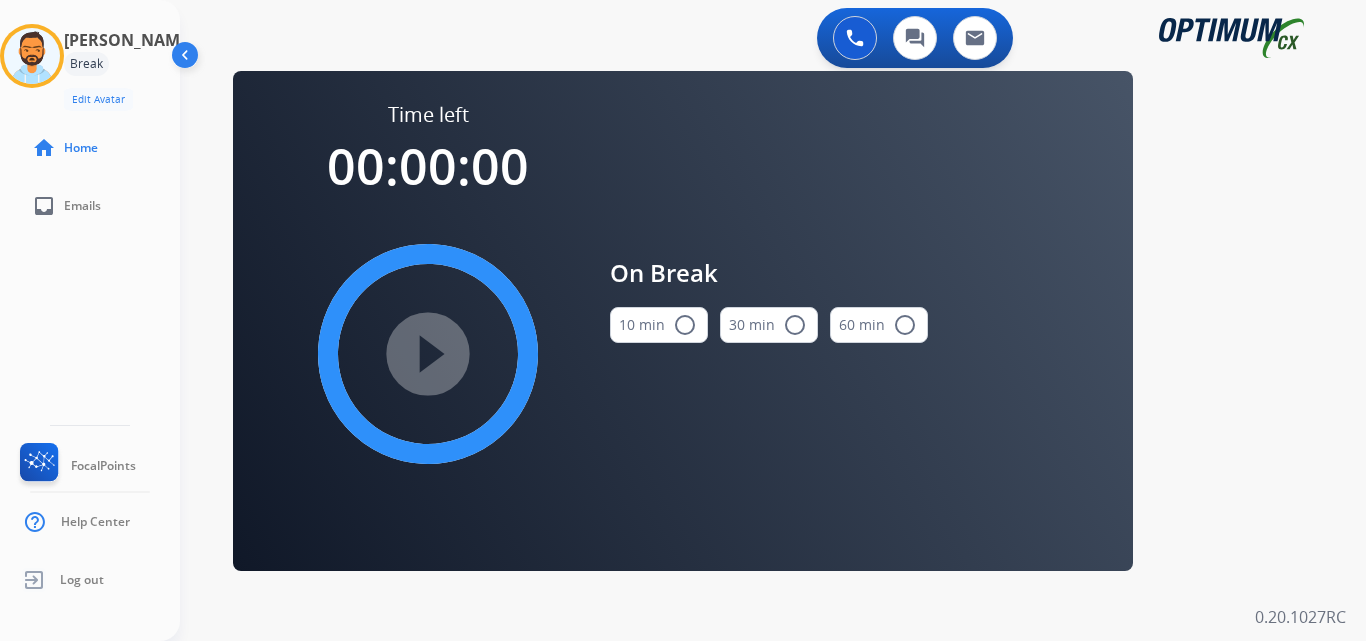 click on "10 min  radio_button_unchecked" at bounding box center [659, 325] 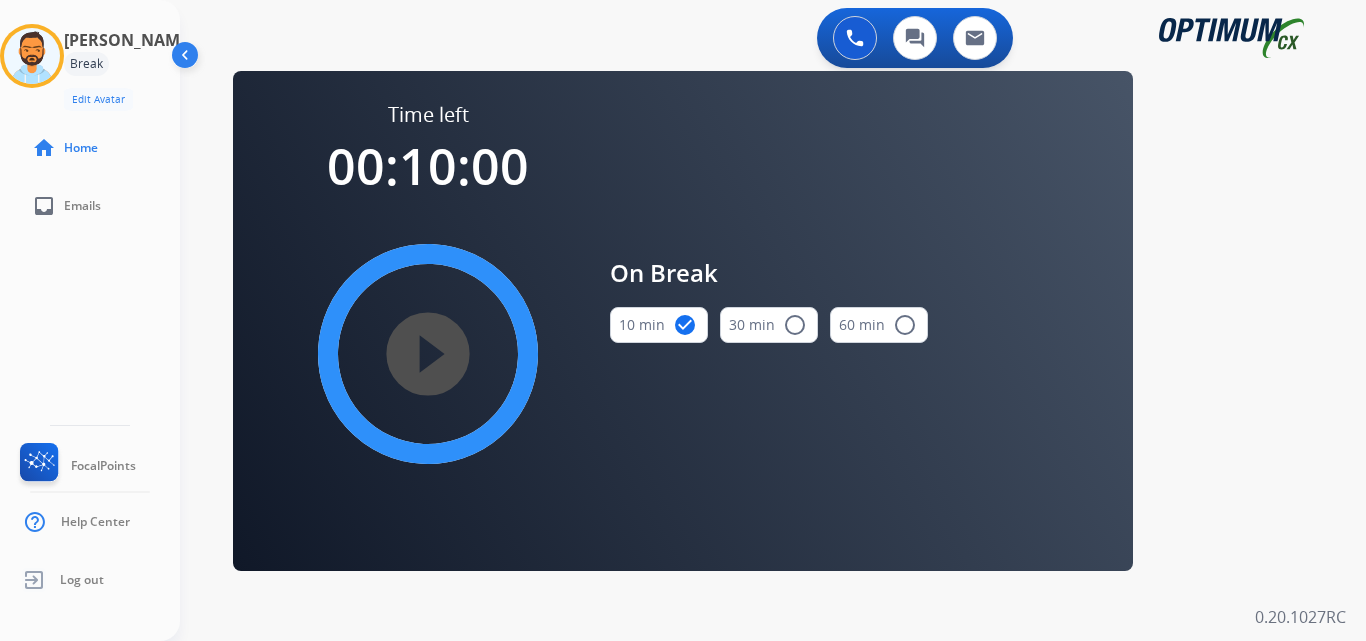 click on "play_circle_filled" at bounding box center (428, 354) 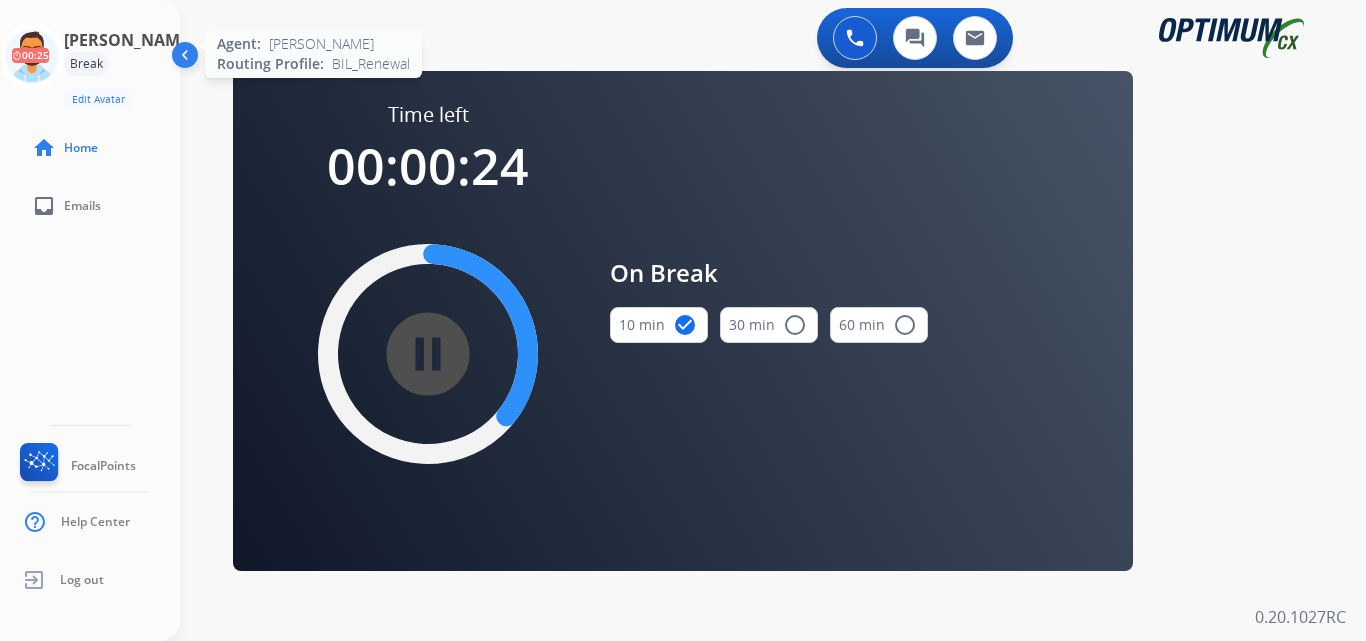 click 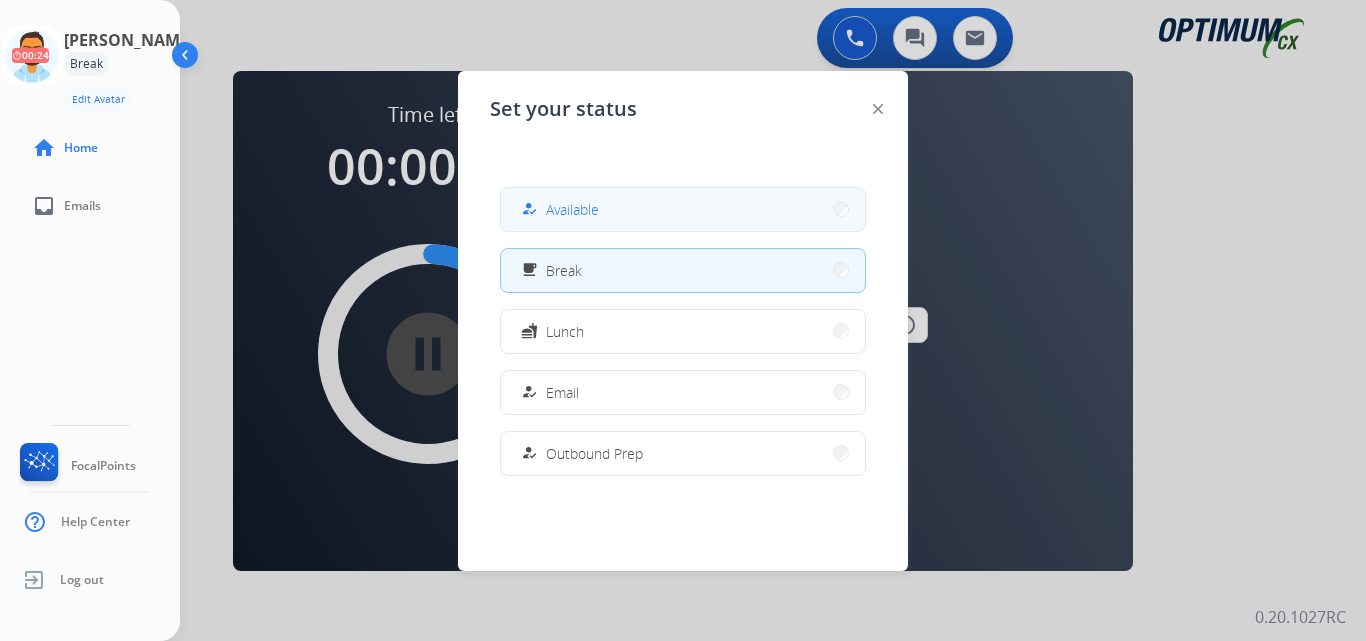 click on "Available" at bounding box center [572, 209] 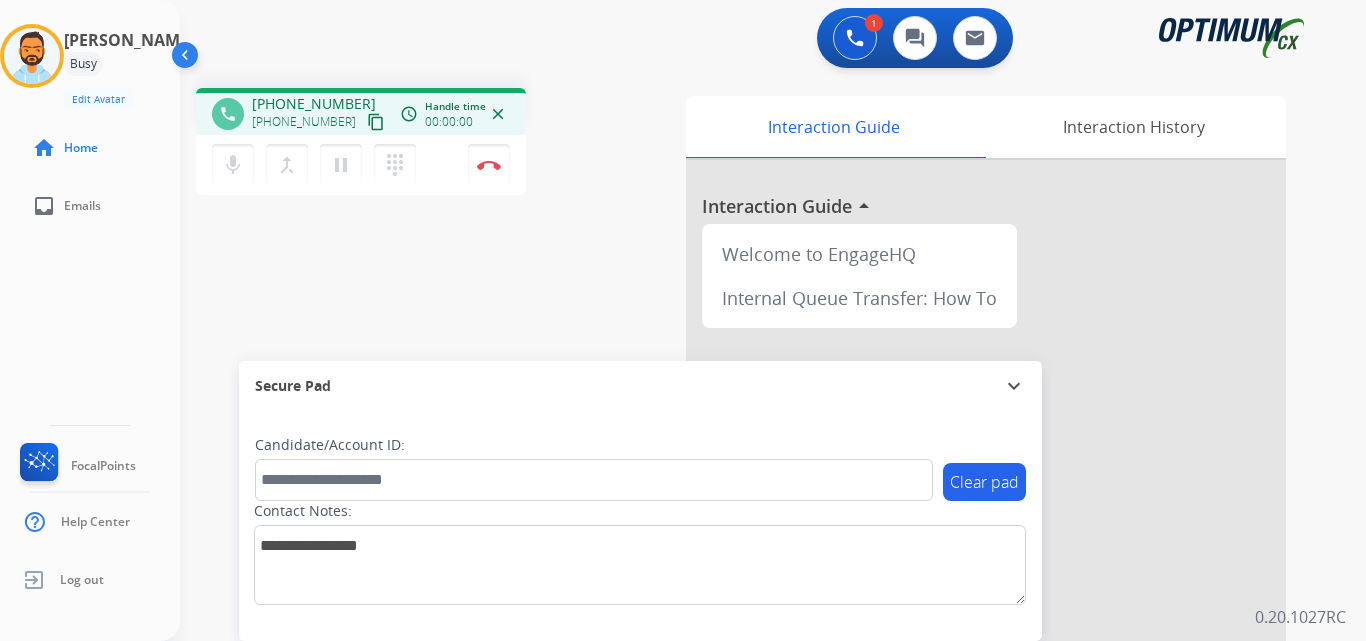 click on "content_copy" at bounding box center (376, 122) 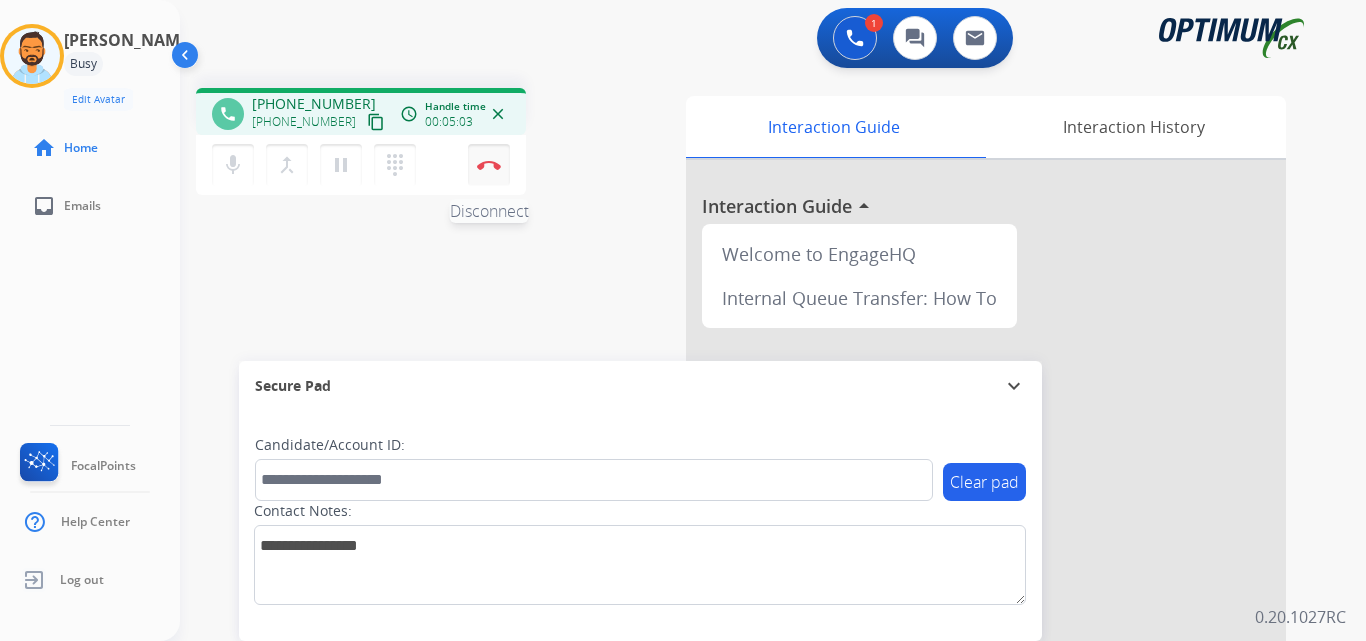 click on "Disconnect" at bounding box center (489, 165) 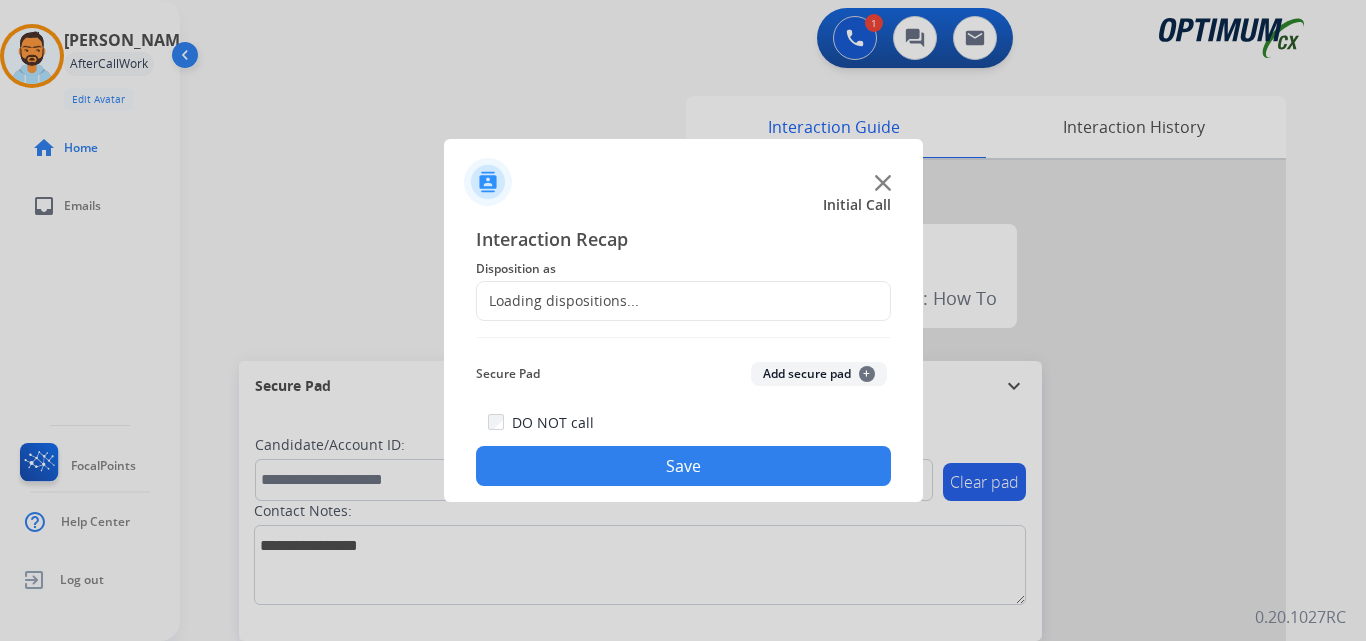 click on "Loading dispositions..." 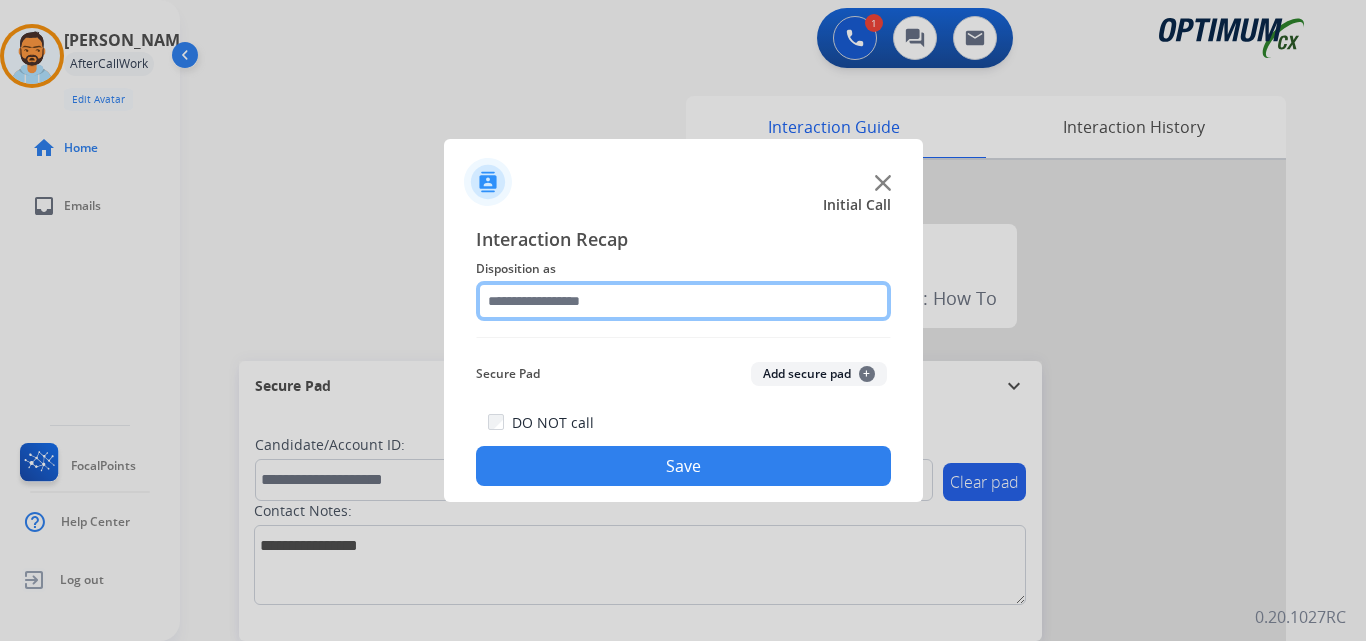 click 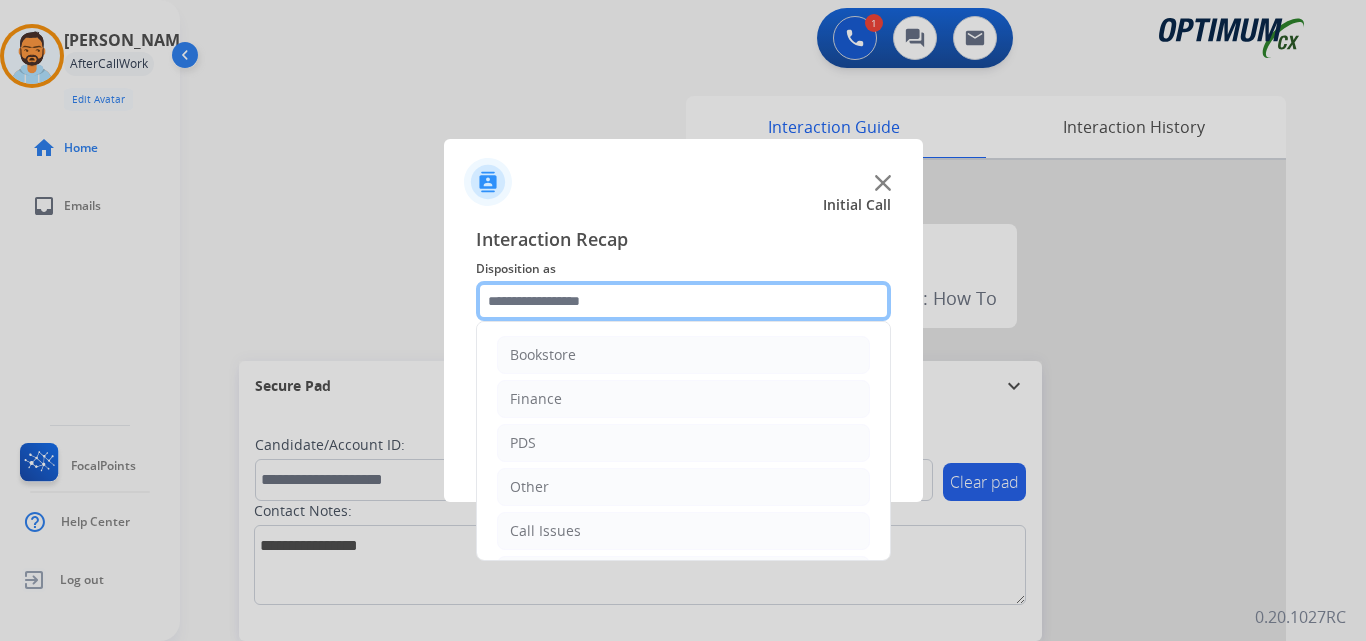 scroll, scrollTop: 136, scrollLeft: 0, axis: vertical 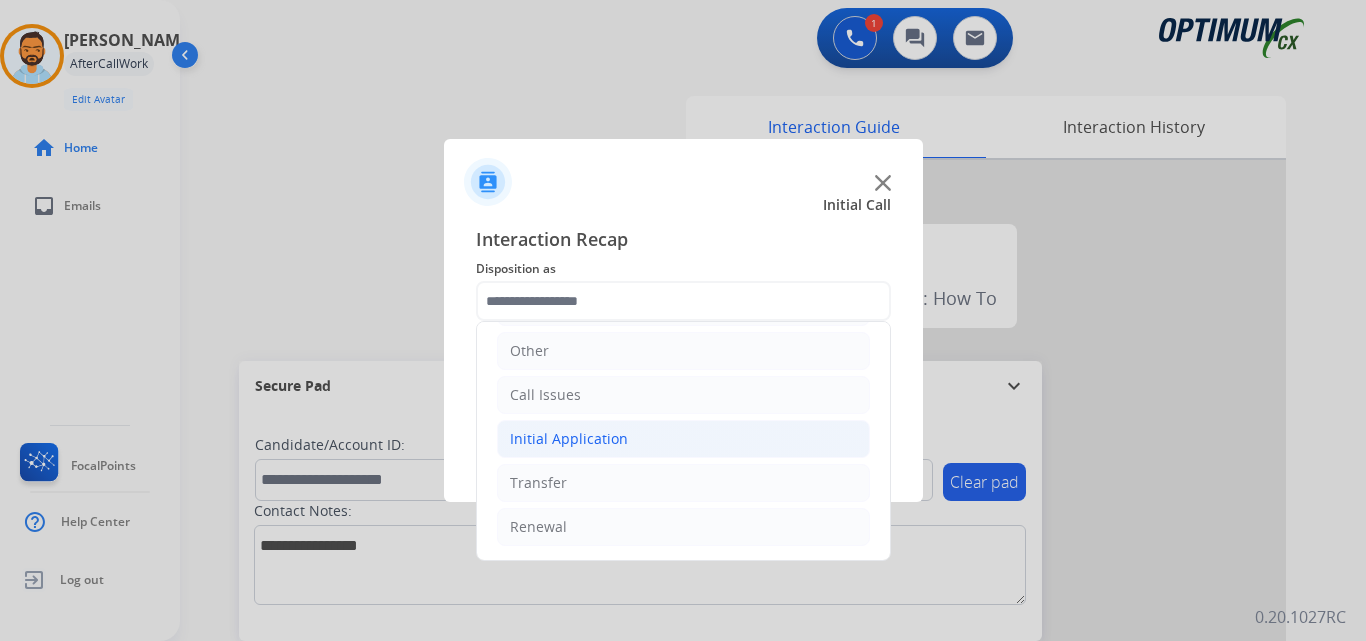 click on "Initial Application" 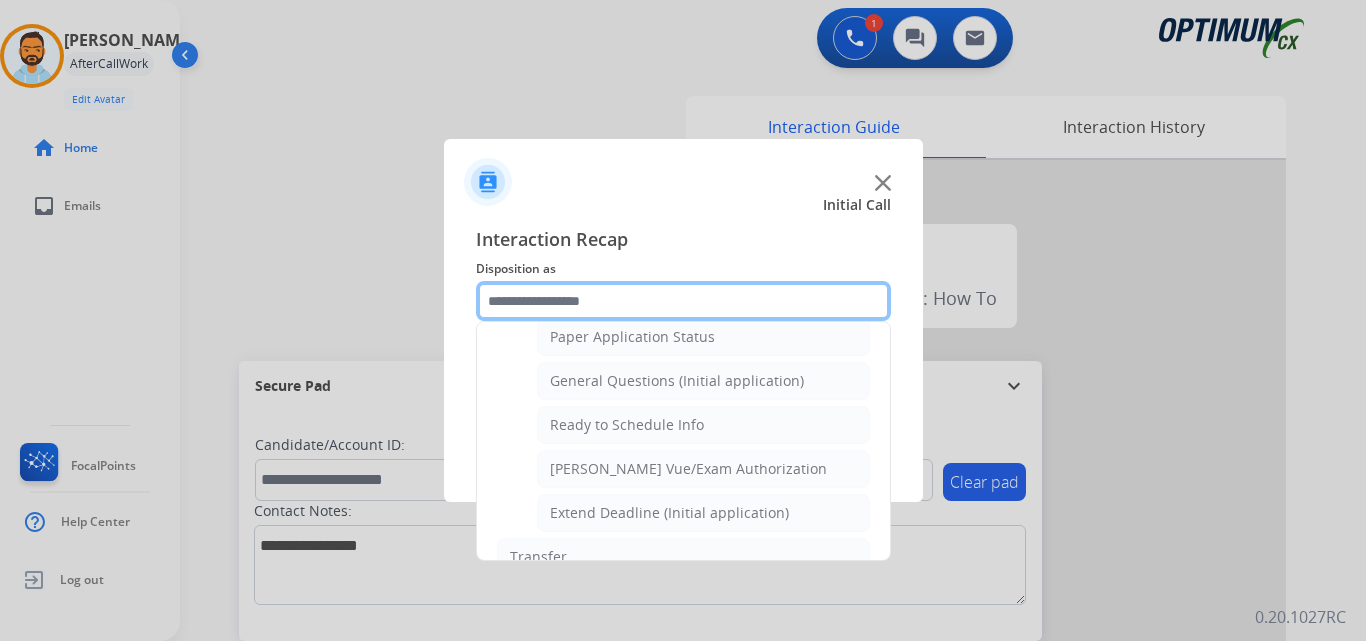 scroll, scrollTop: 1139, scrollLeft: 0, axis: vertical 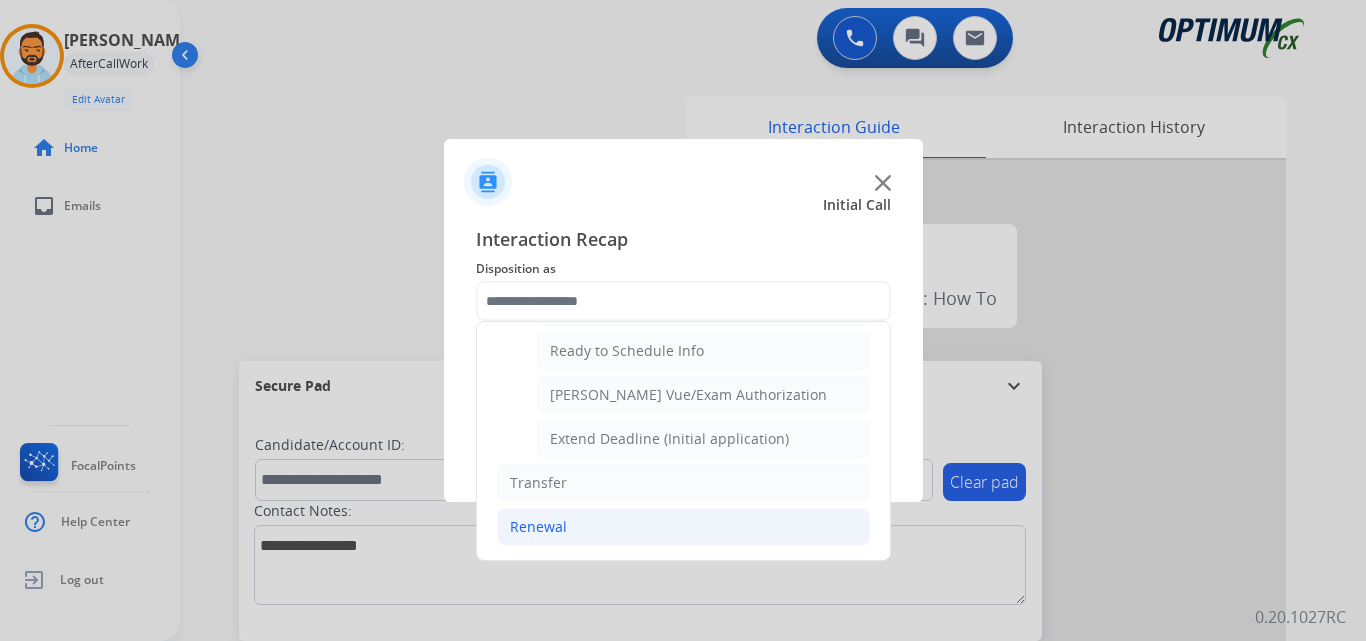click on "Renewal" 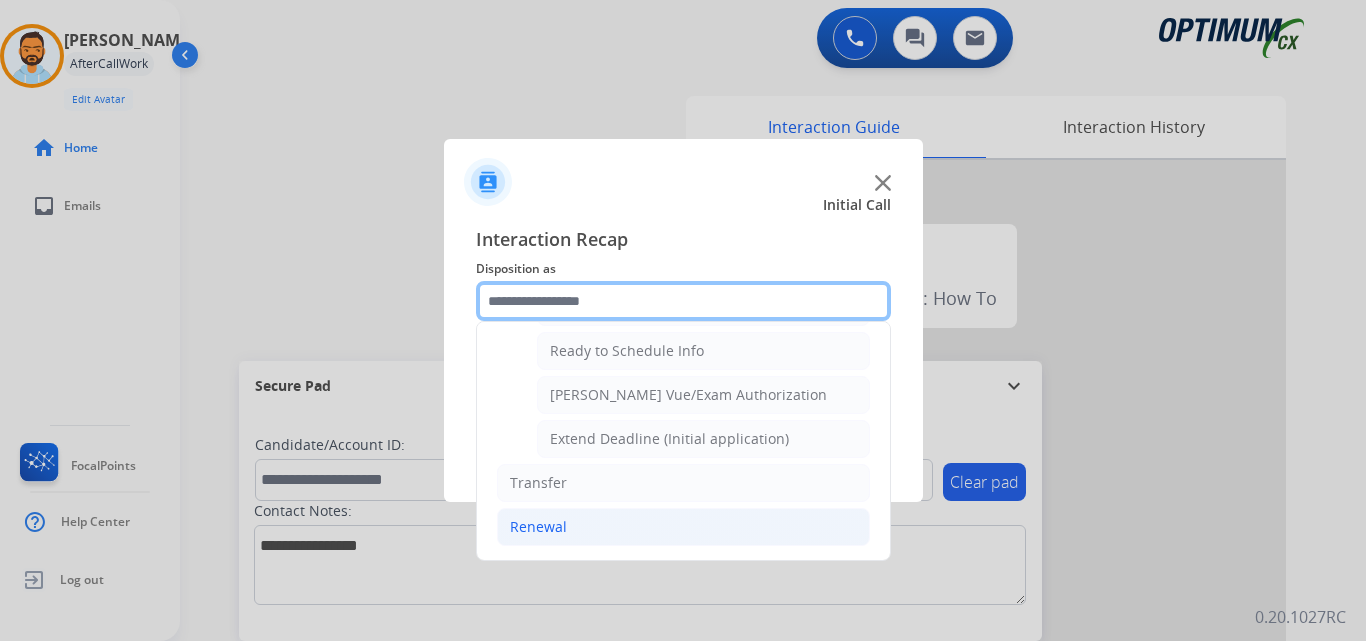 scroll, scrollTop: 772, scrollLeft: 0, axis: vertical 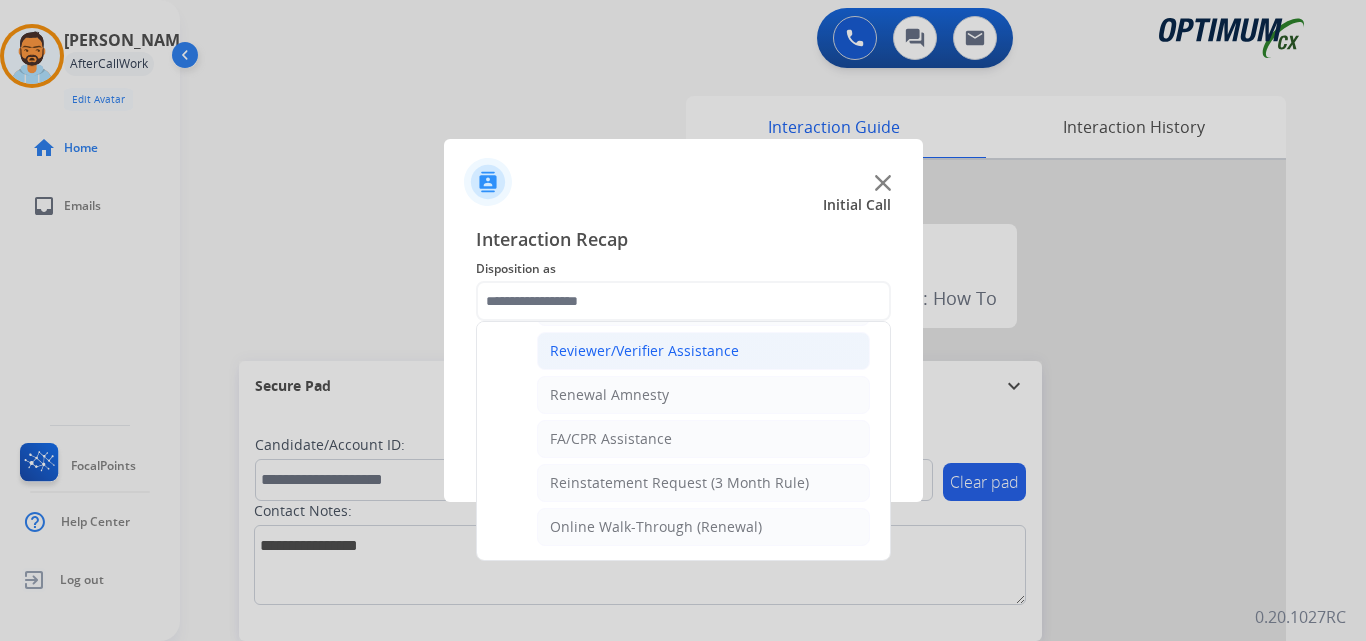 click on "Reviewer/Verifier Assistance" 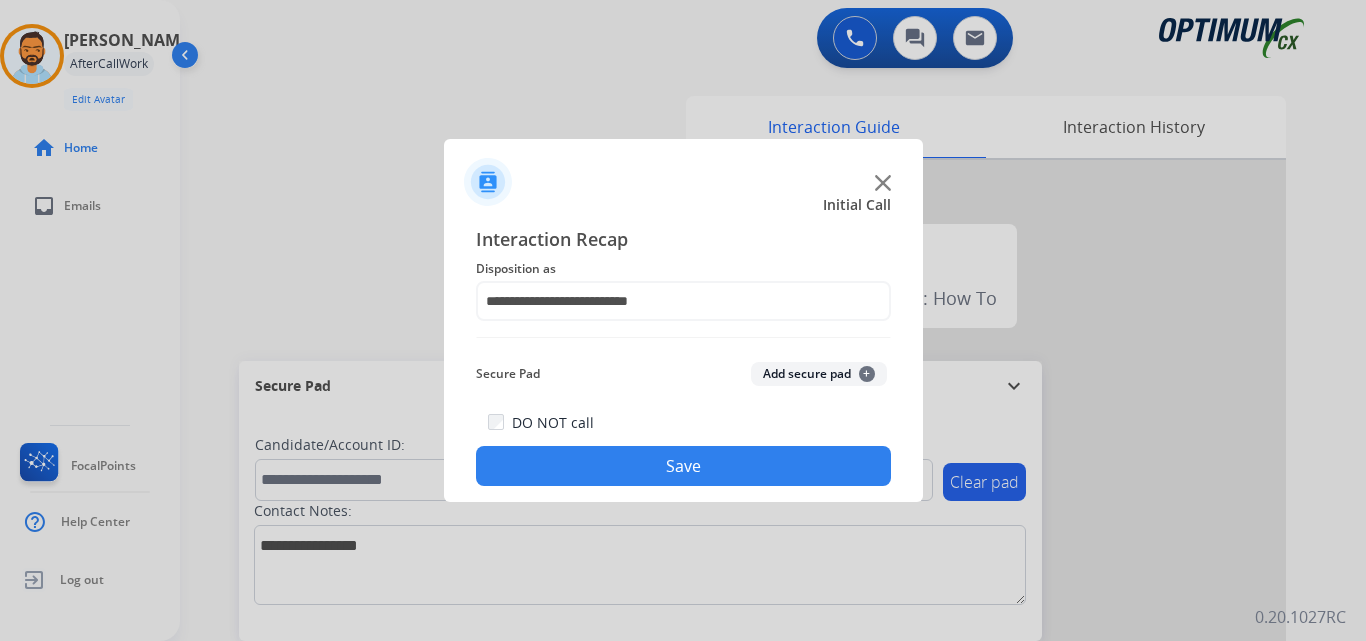 click on "Save" 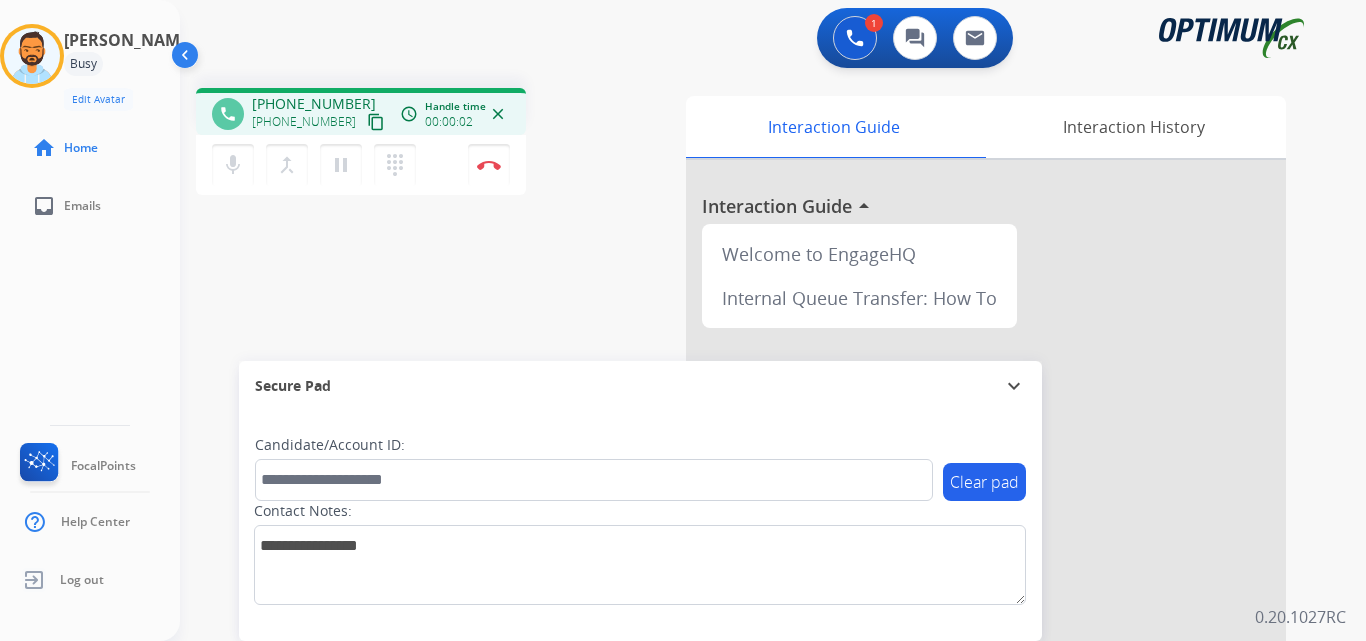 click on "content_copy" at bounding box center (376, 122) 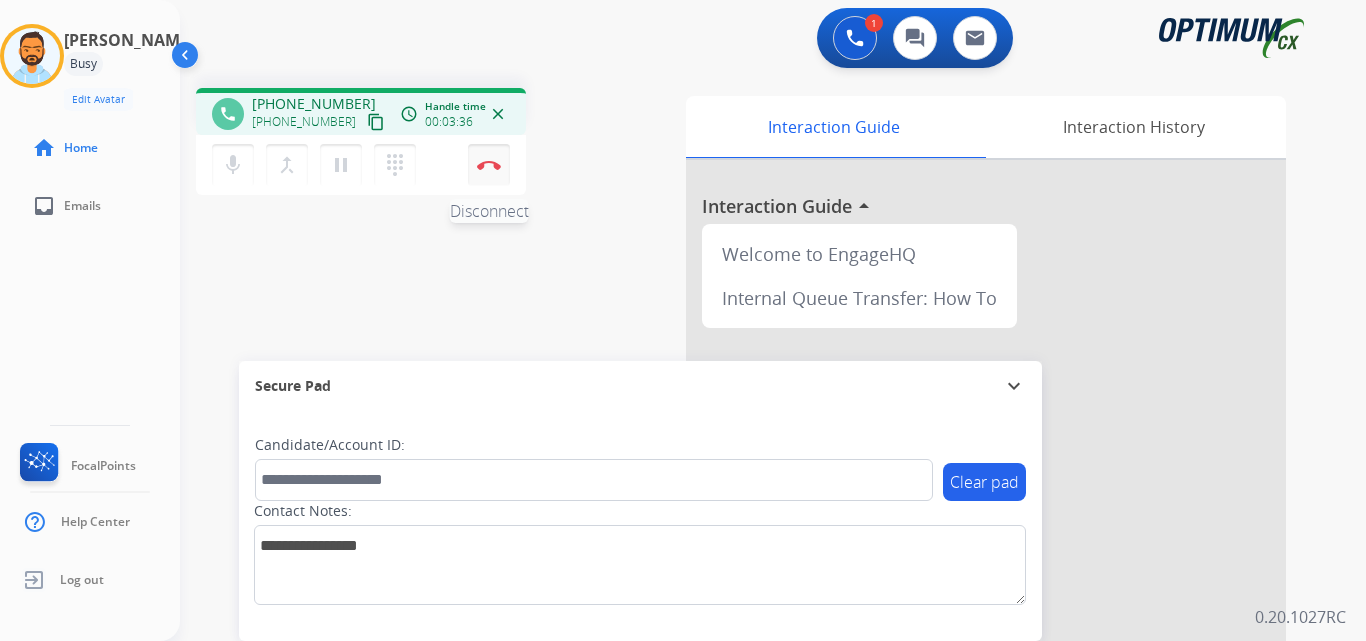 click at bounding box center [489, 165] 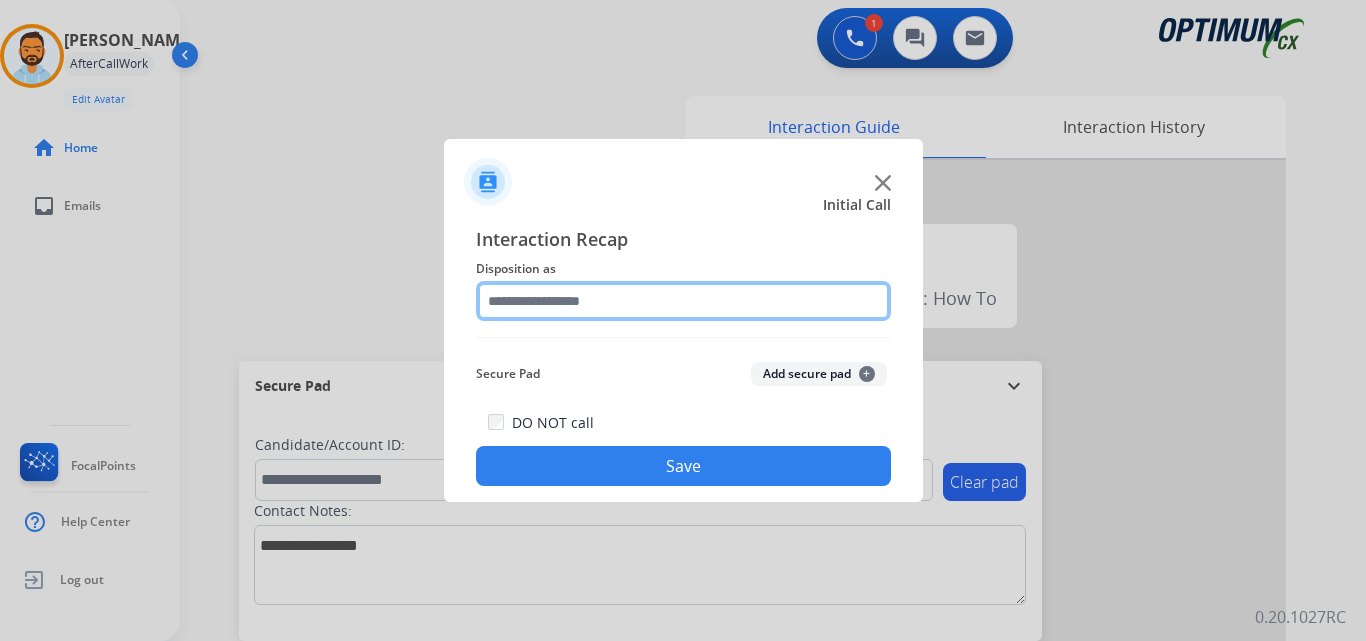 click 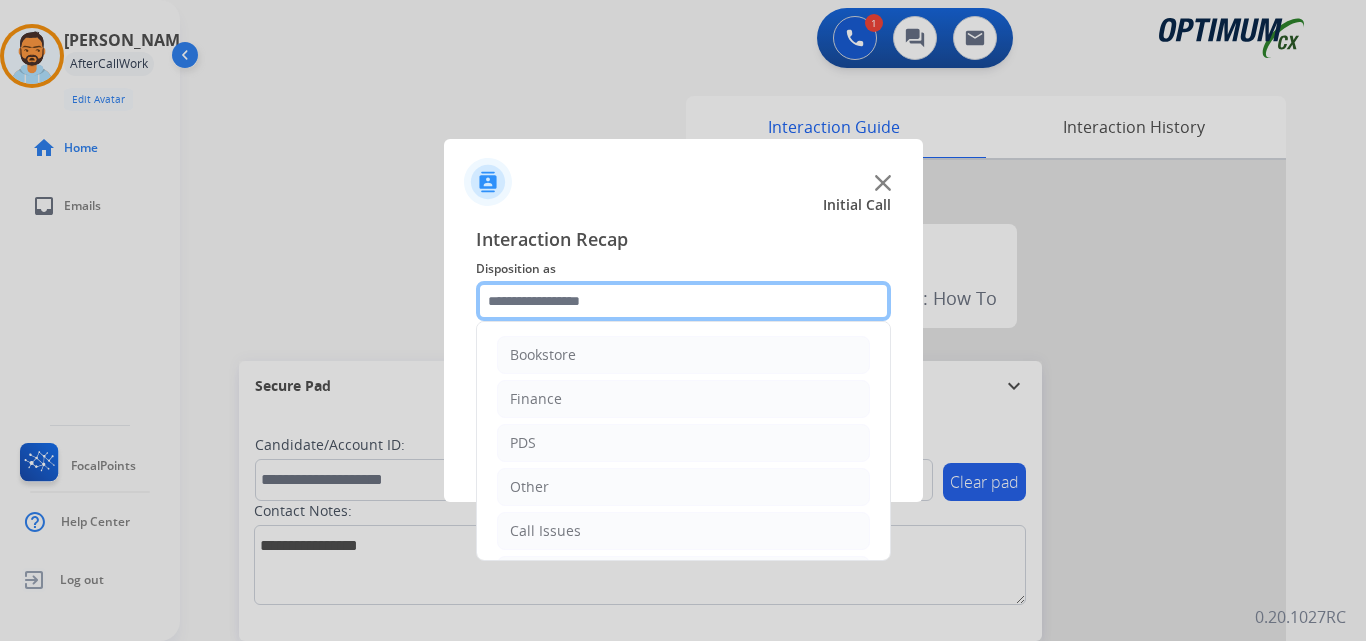 scroll, scrollTop: 136, scrollLeft: 0, axis: vertical 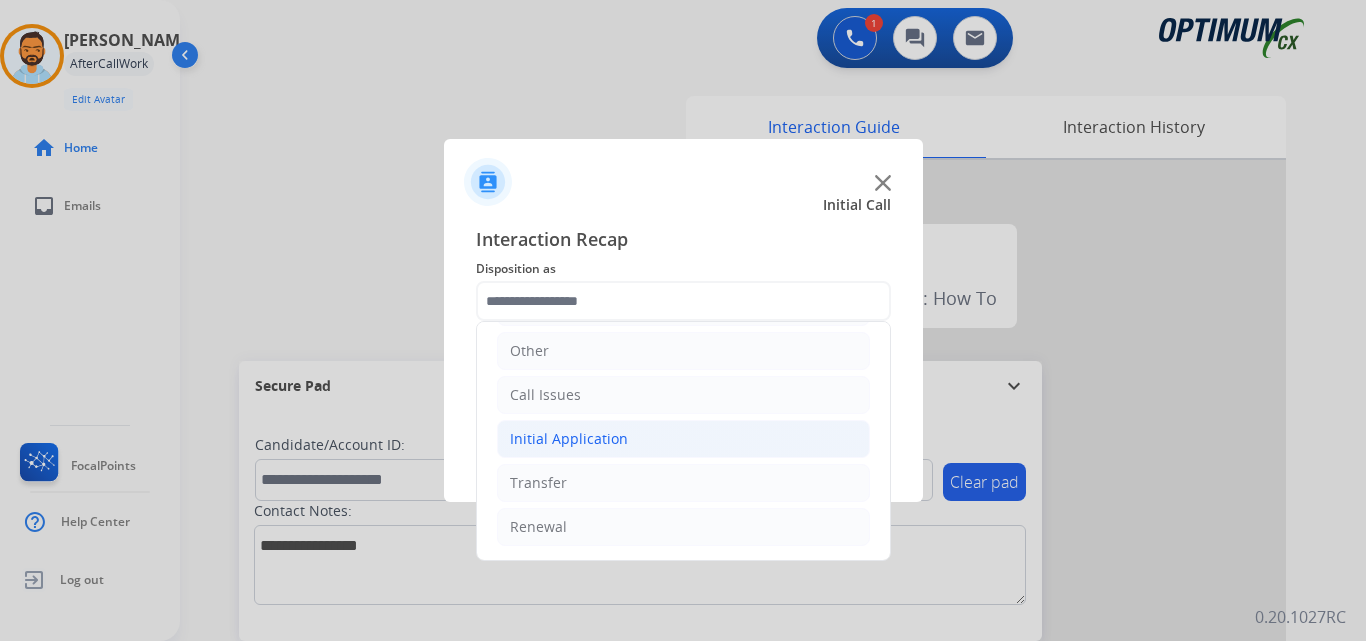 click on "Initial Application" 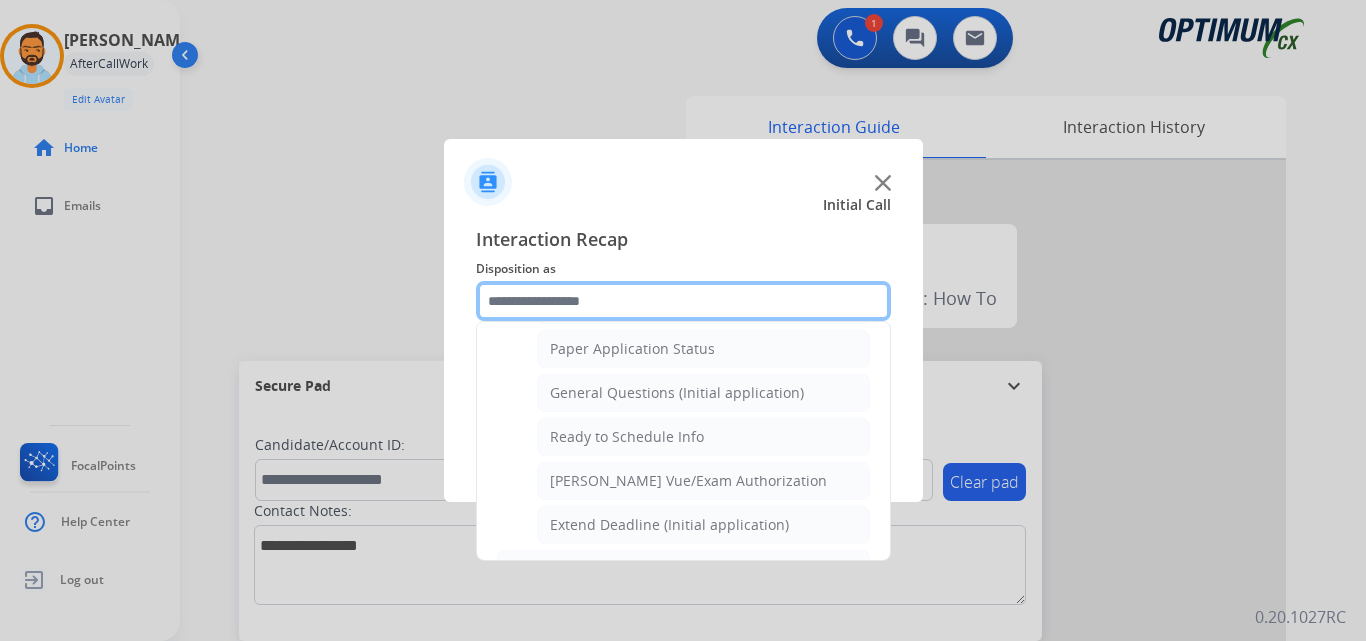 scroll, scrollTop: 1212, scrollLeft: 0, axis: vertical 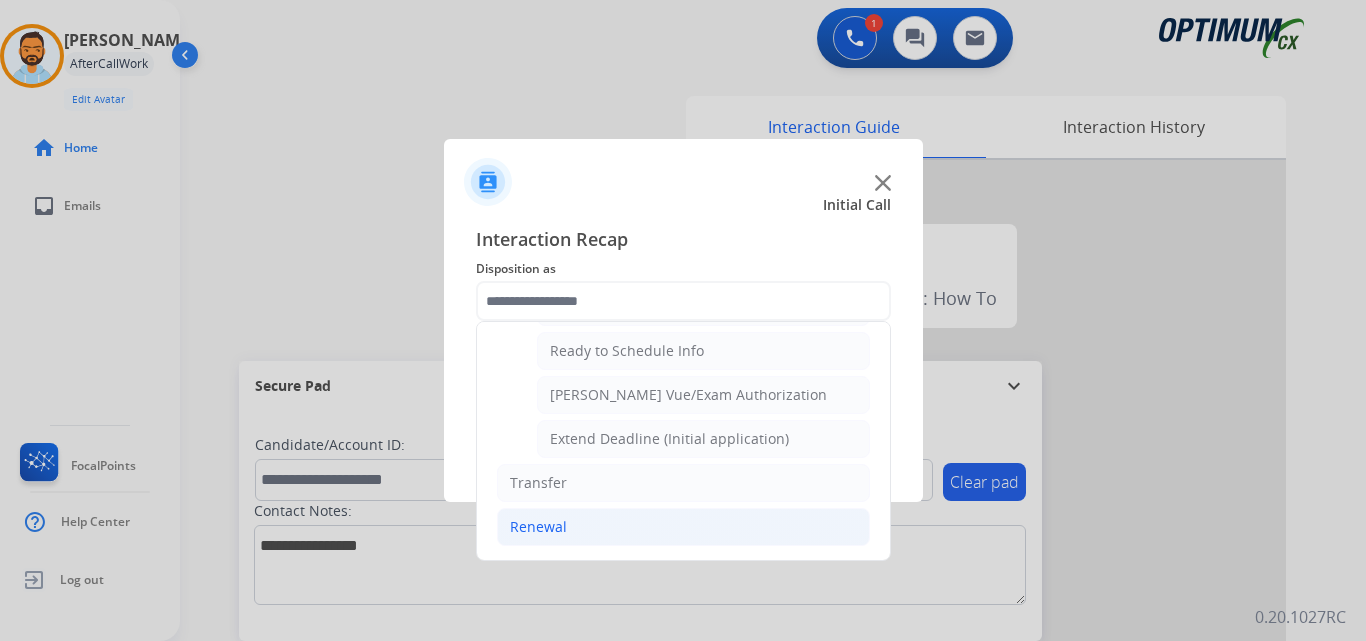 click on "Renewal" 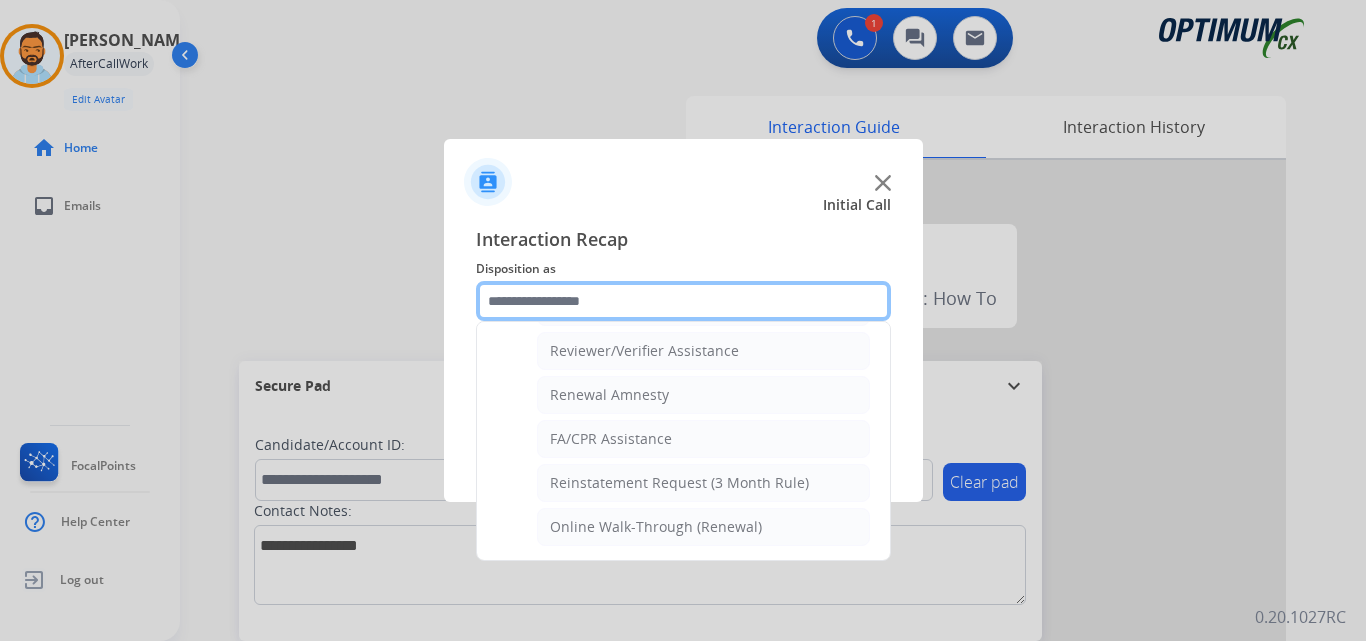 scroll, scrollTop: 772, scrollLeft: 0, axis: vertical 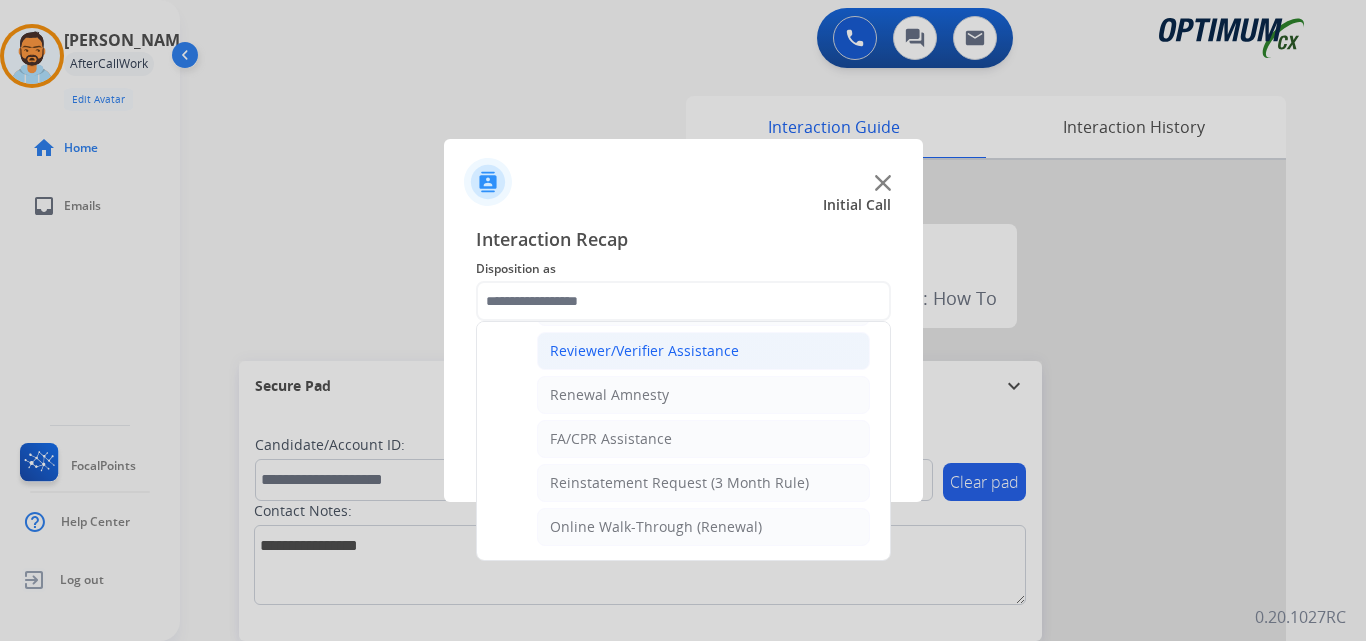 click on "Reviewer/Verifier Assistance" 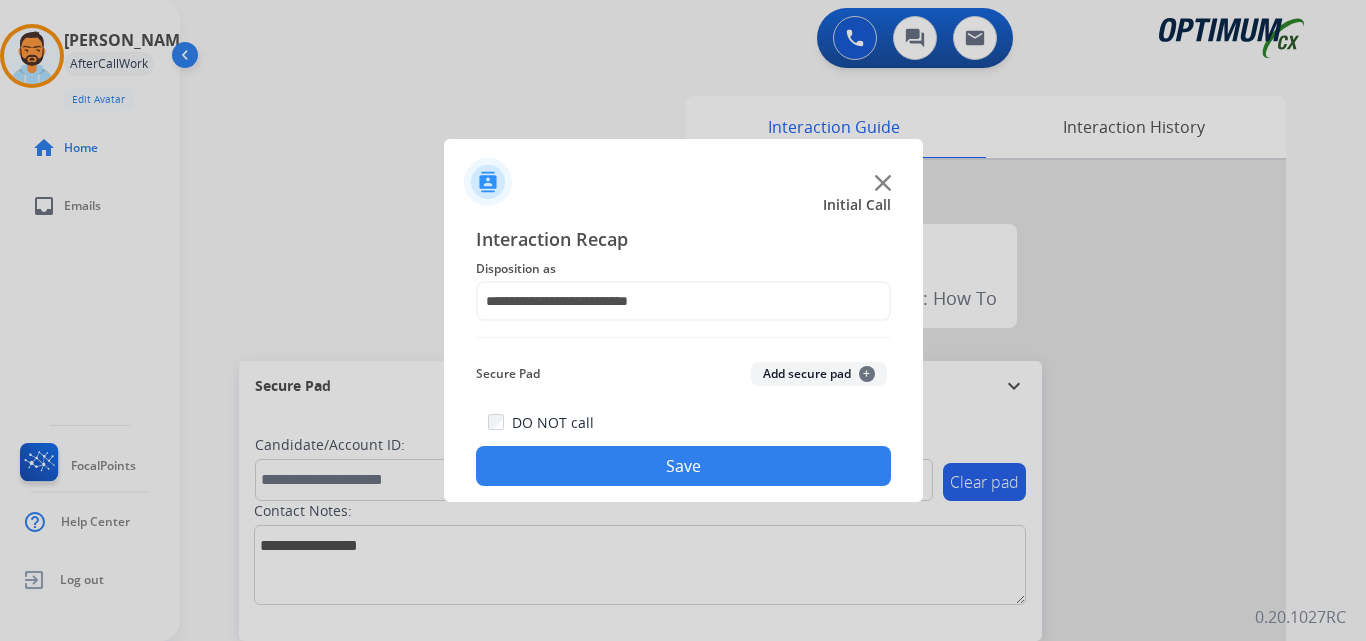 click on "Save" 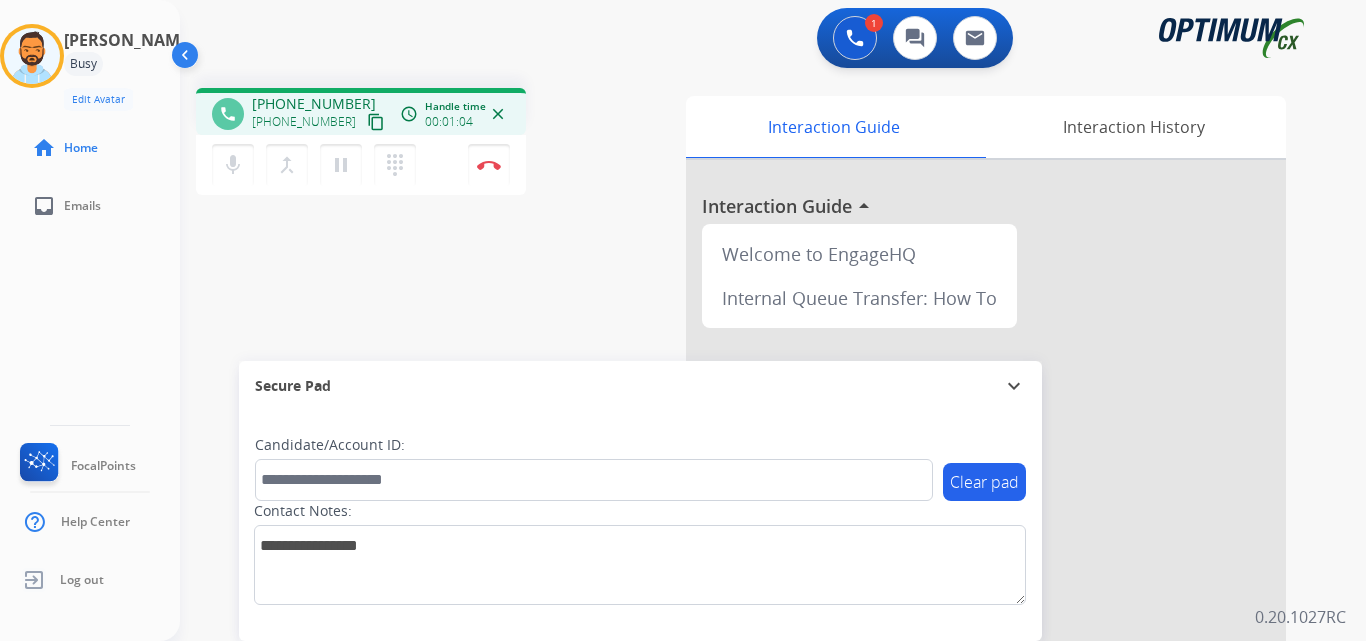 click on "content_copy" at bounding box center (376, 122) 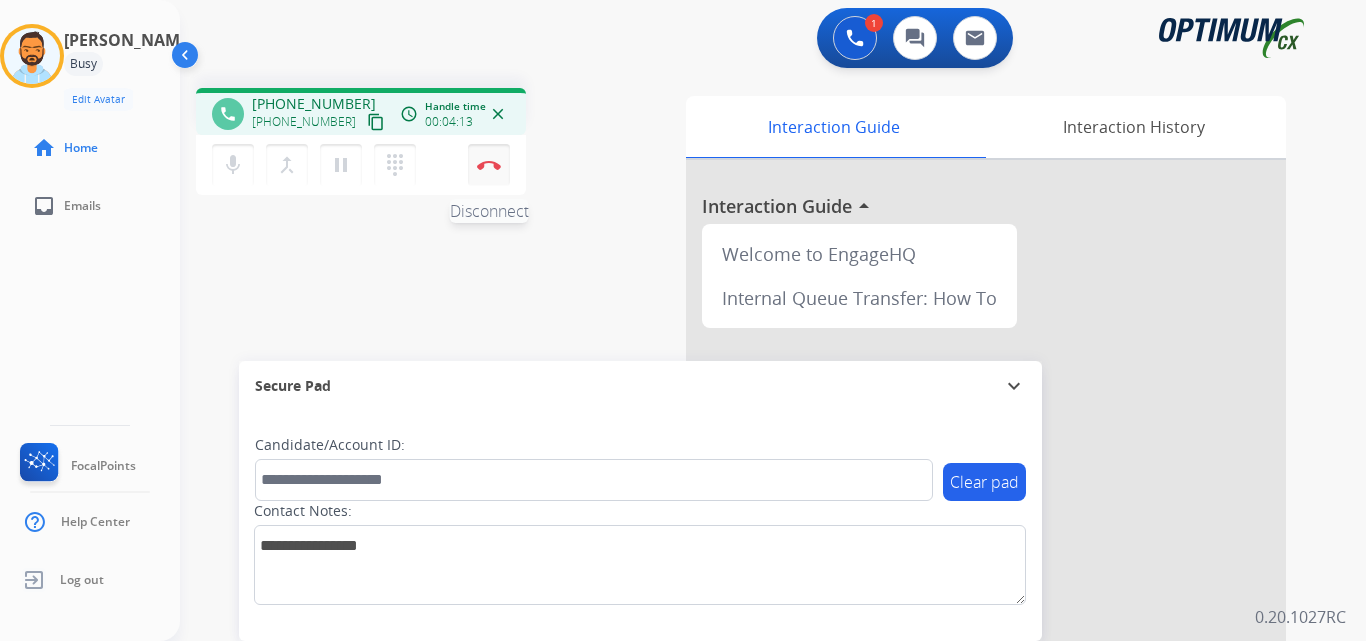click at bounding box center (489, 165) 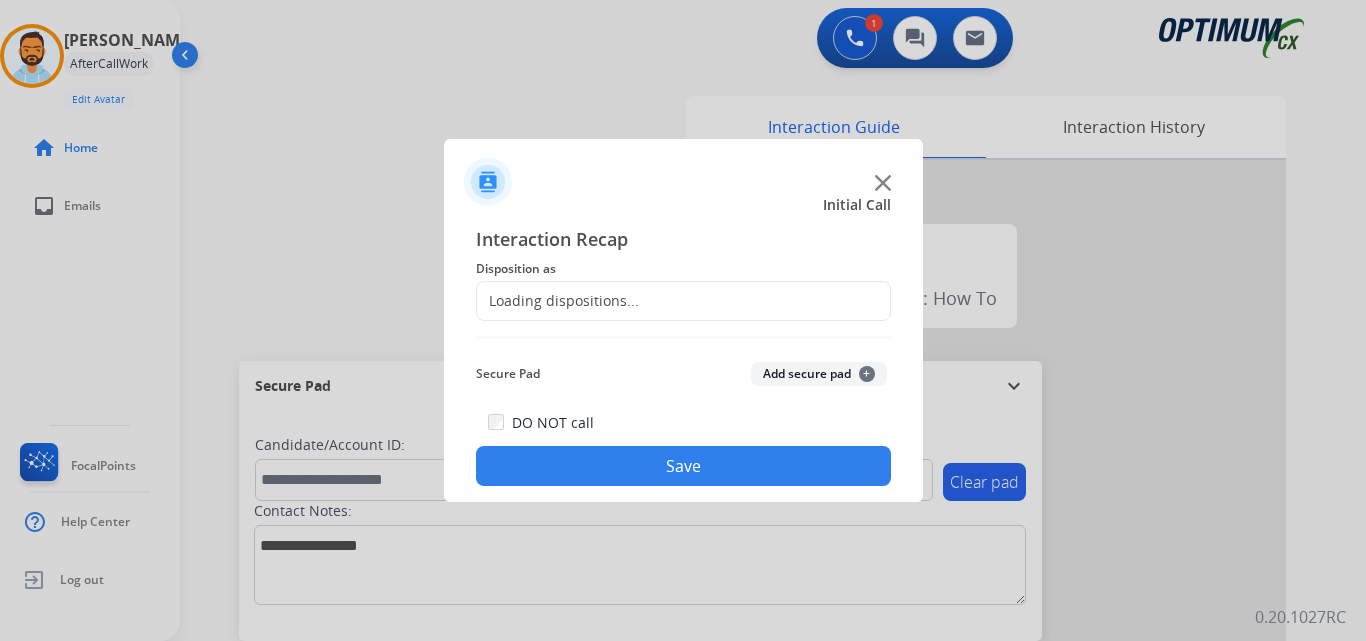 click on "Loading dispositions..." 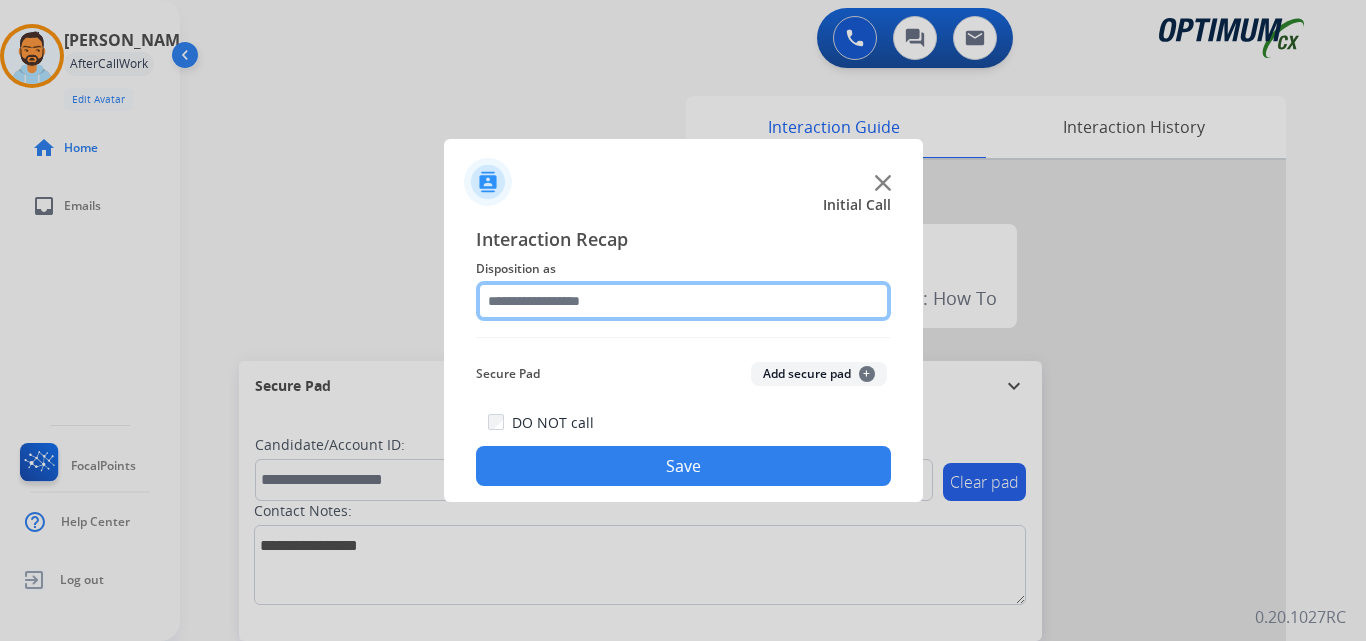 click 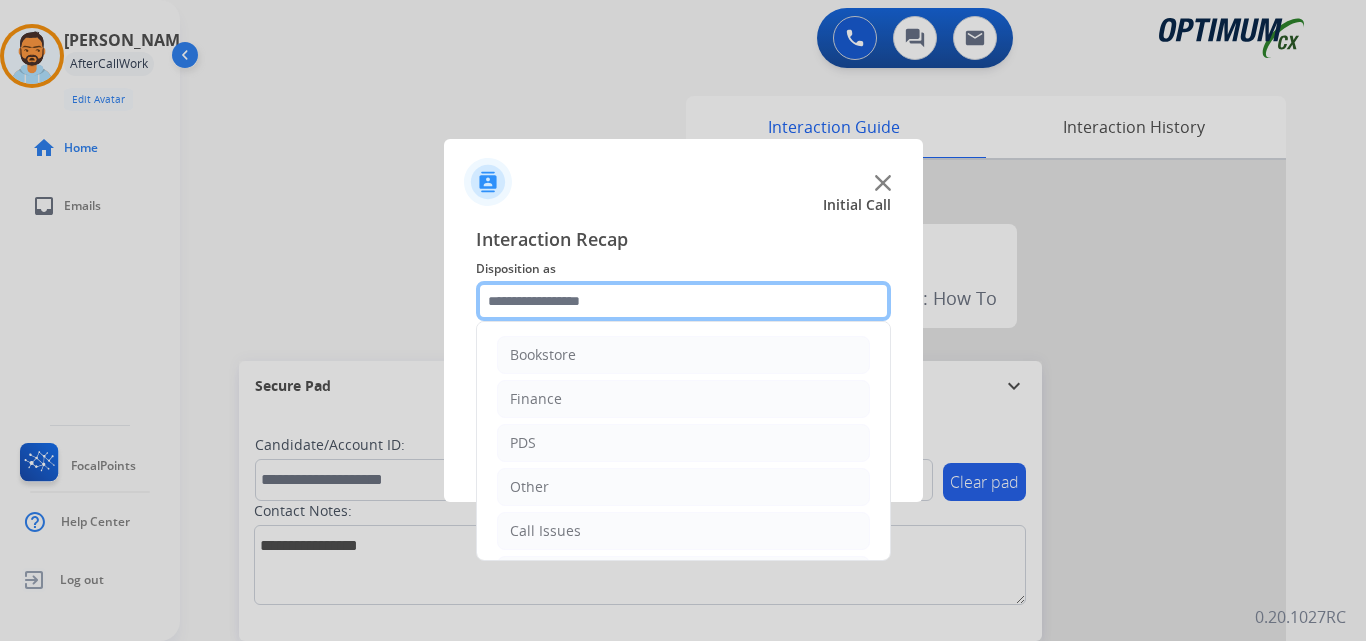 scroll, scrollTop: 136, scrollLeft: 0, axis: vertical 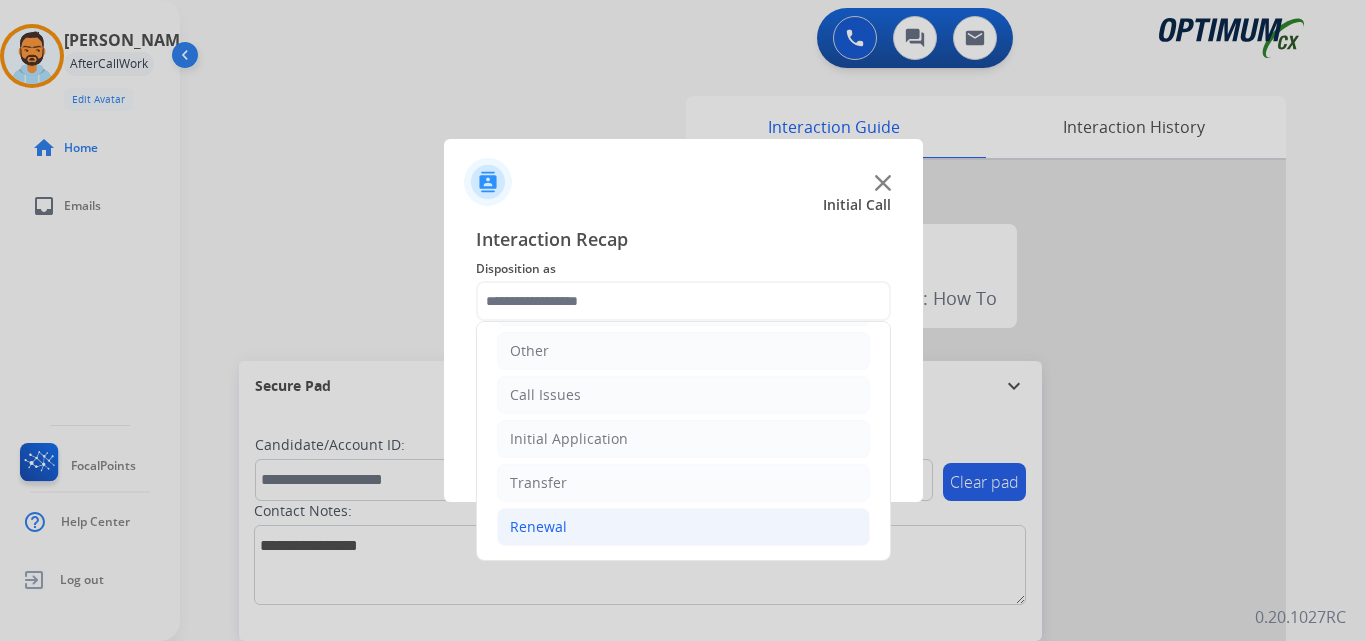 click on "Renewal" 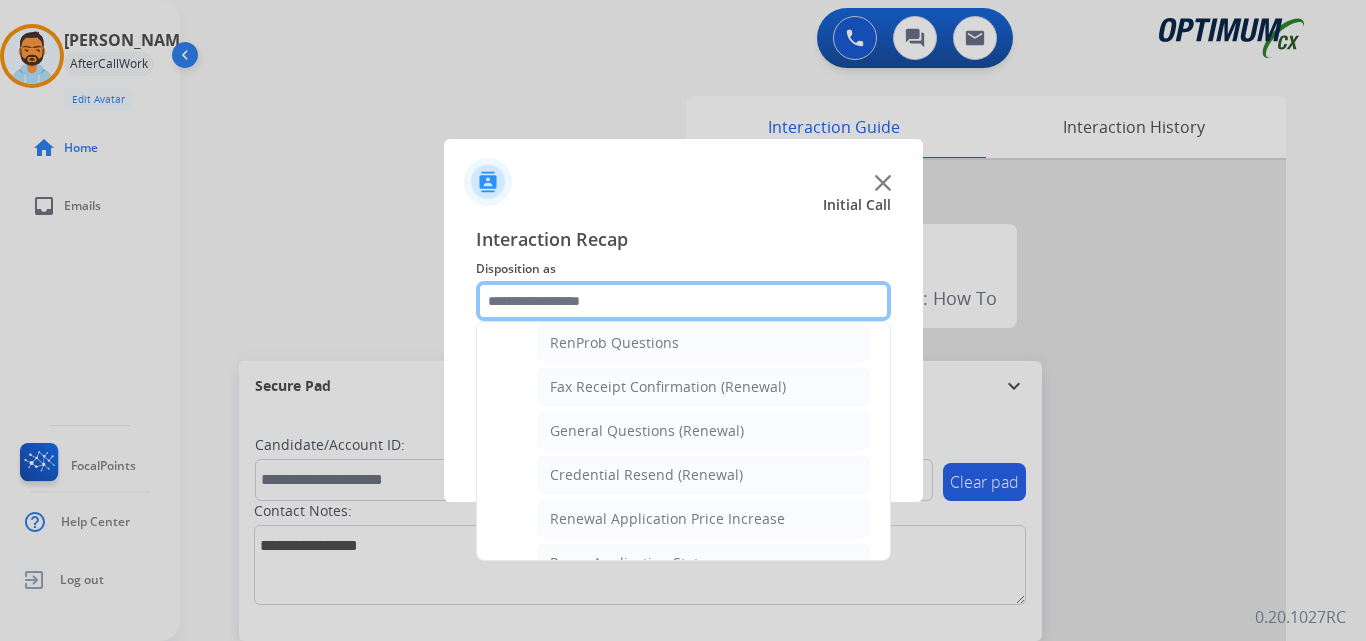 scroll, scrollTop: 534, scrollLeft: 0, axis: vertical 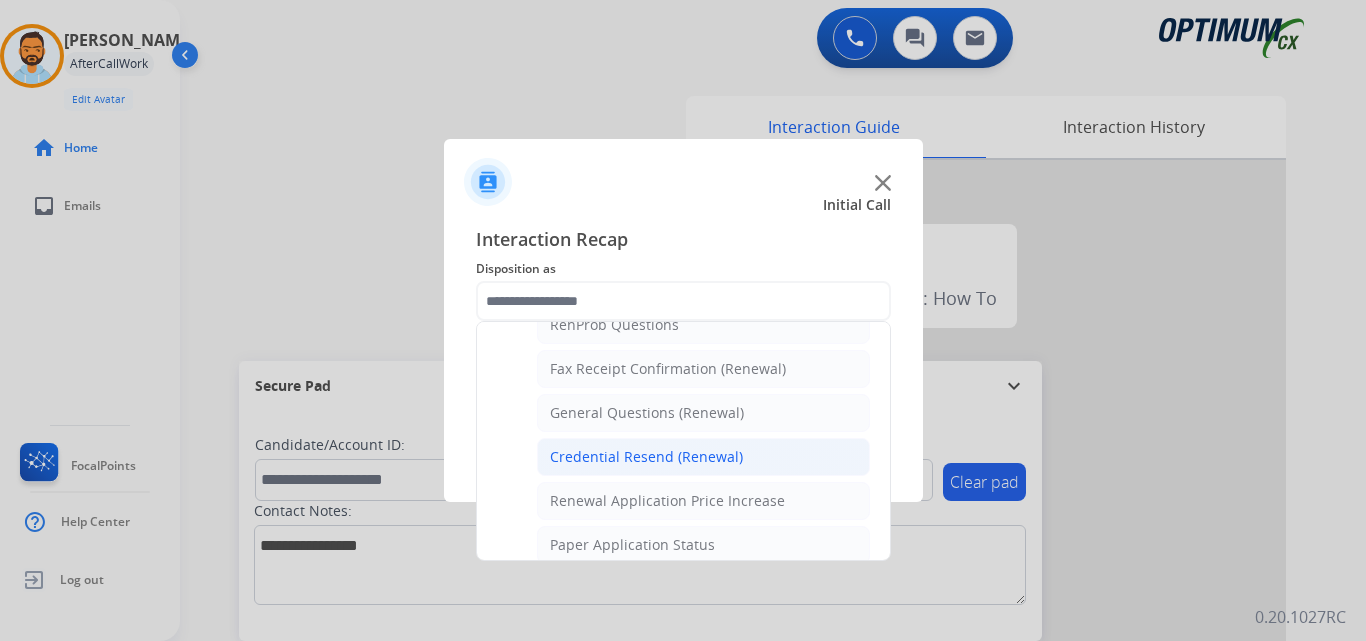 click on "Credential Resend (Renewal)" 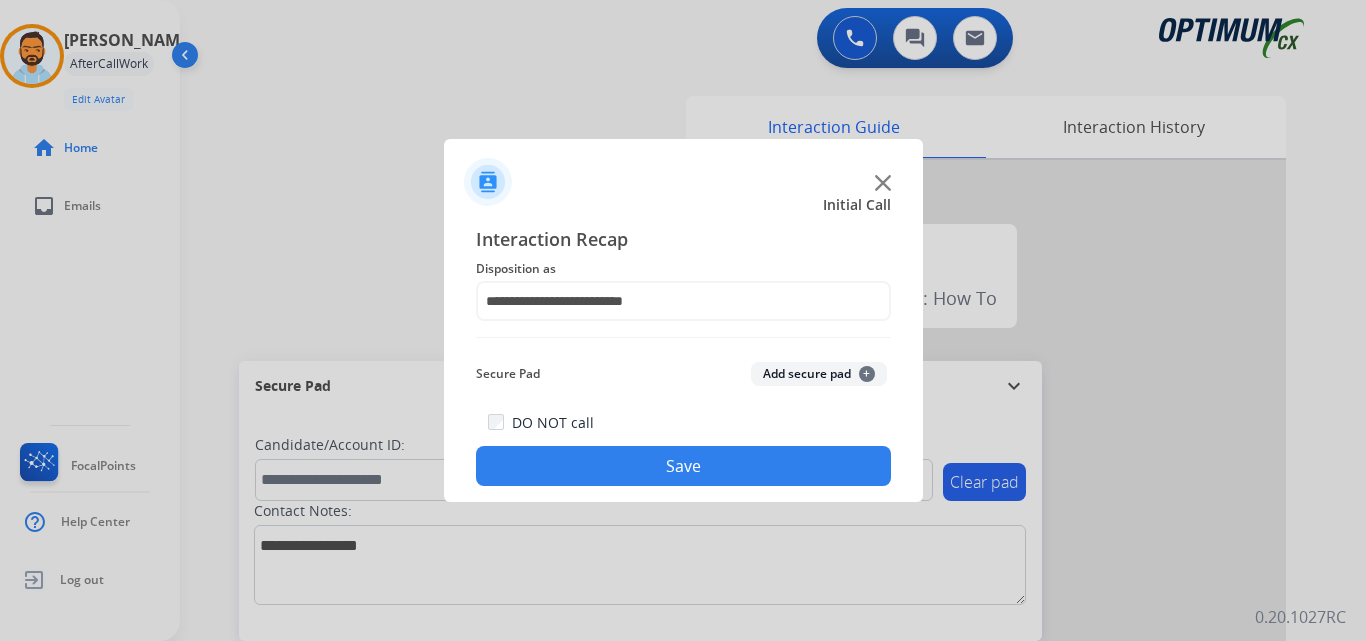 click on "Save" 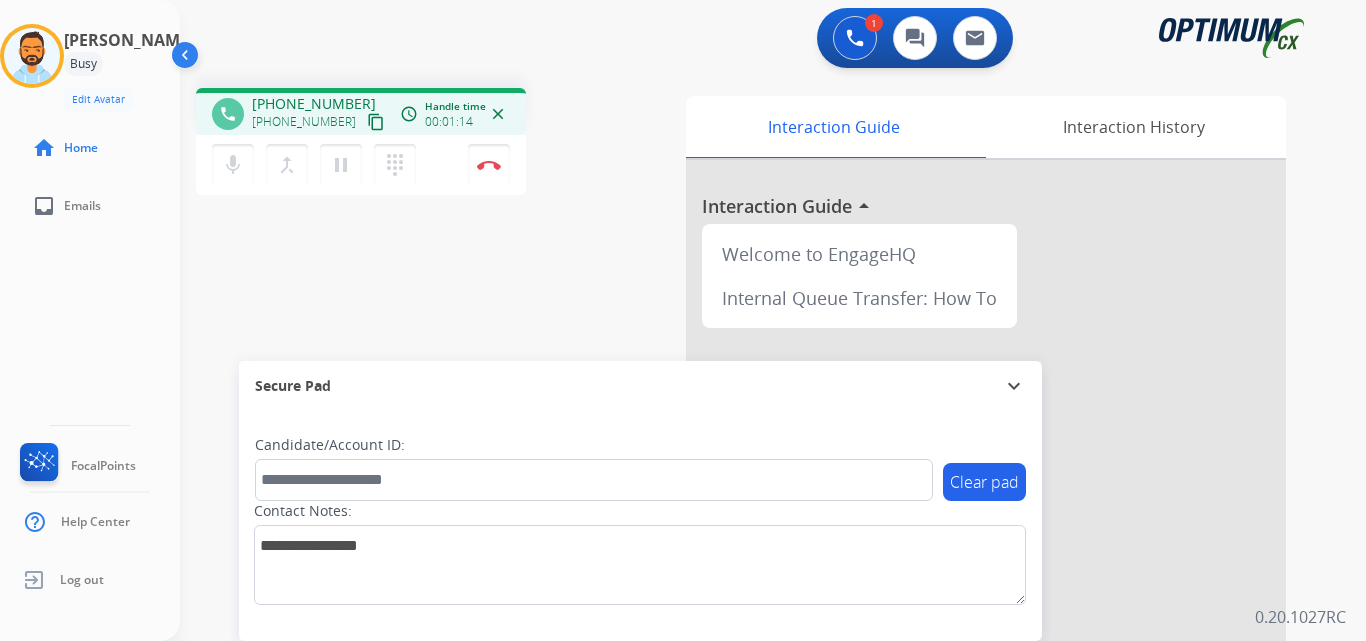 click on "content_copy" at bounding box center [376, 122] 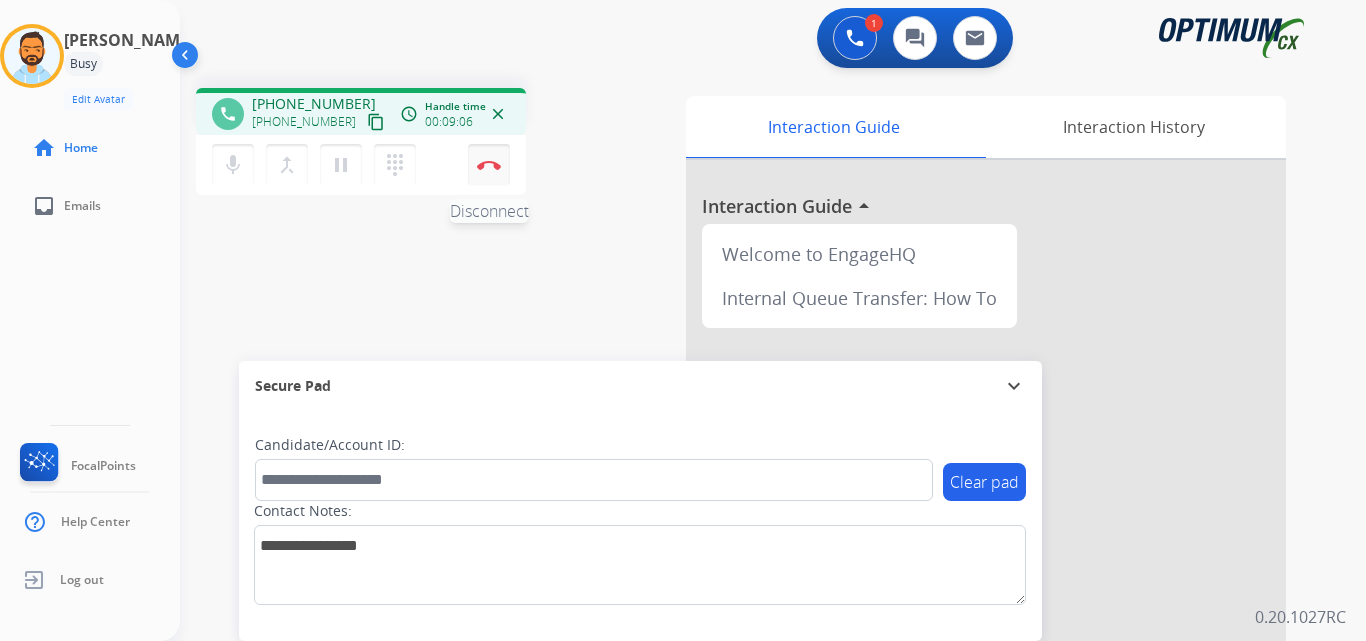 click at bounding box center (489, 165) 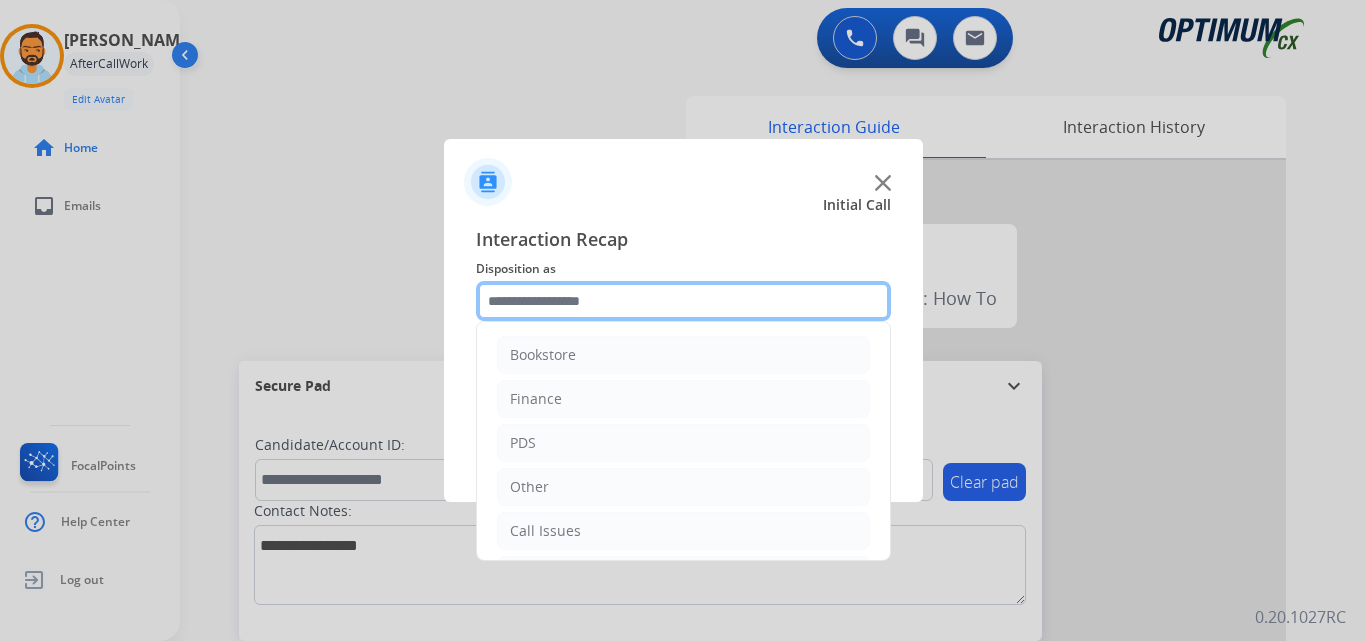 click 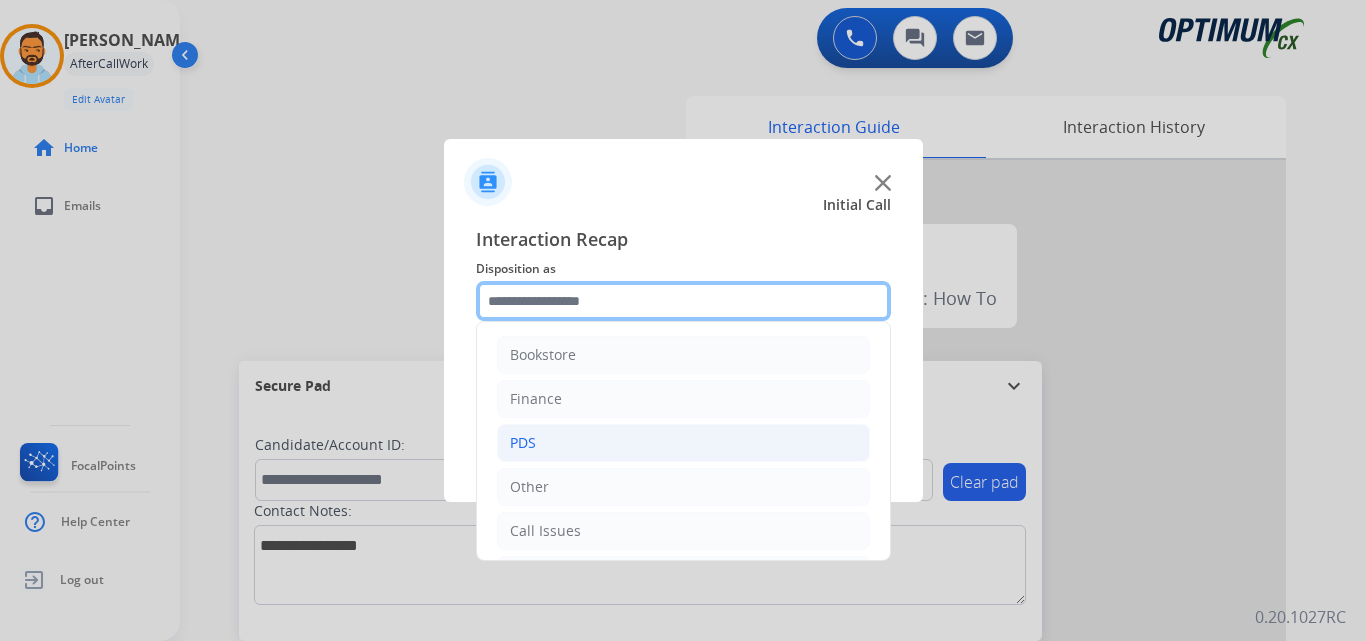scroll, scrollTop: 136, scrollLeft: 0, axis: vertical 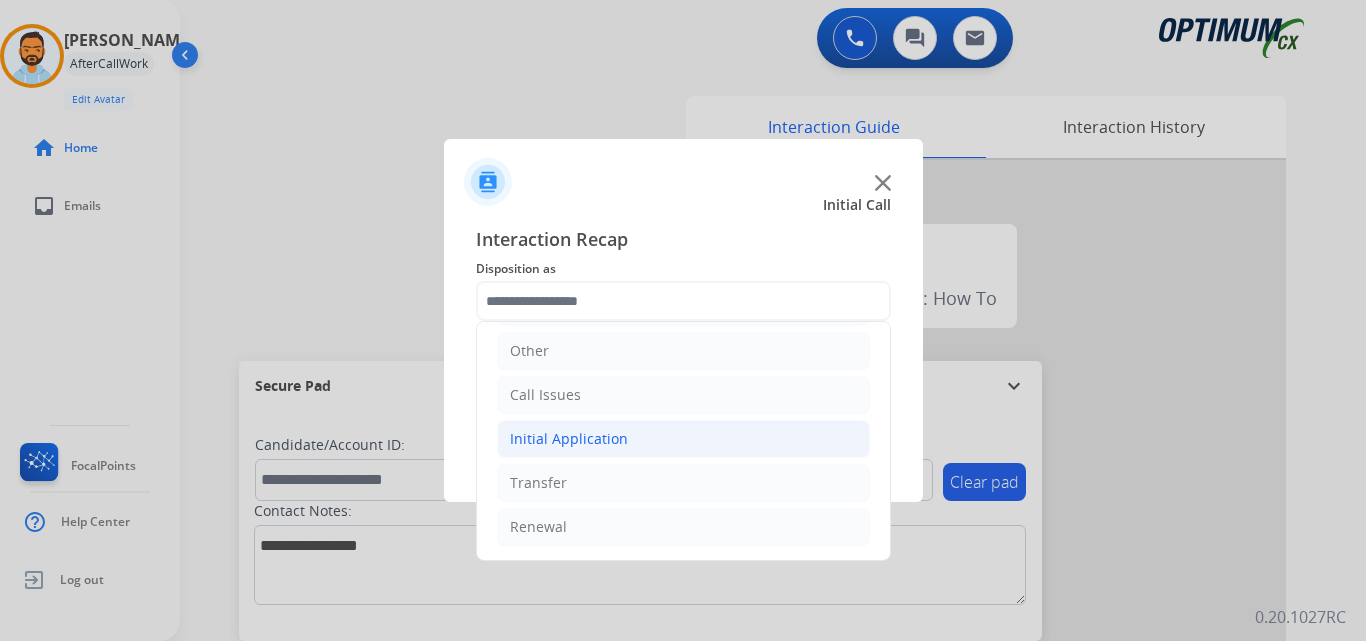 click on "Initial Application" 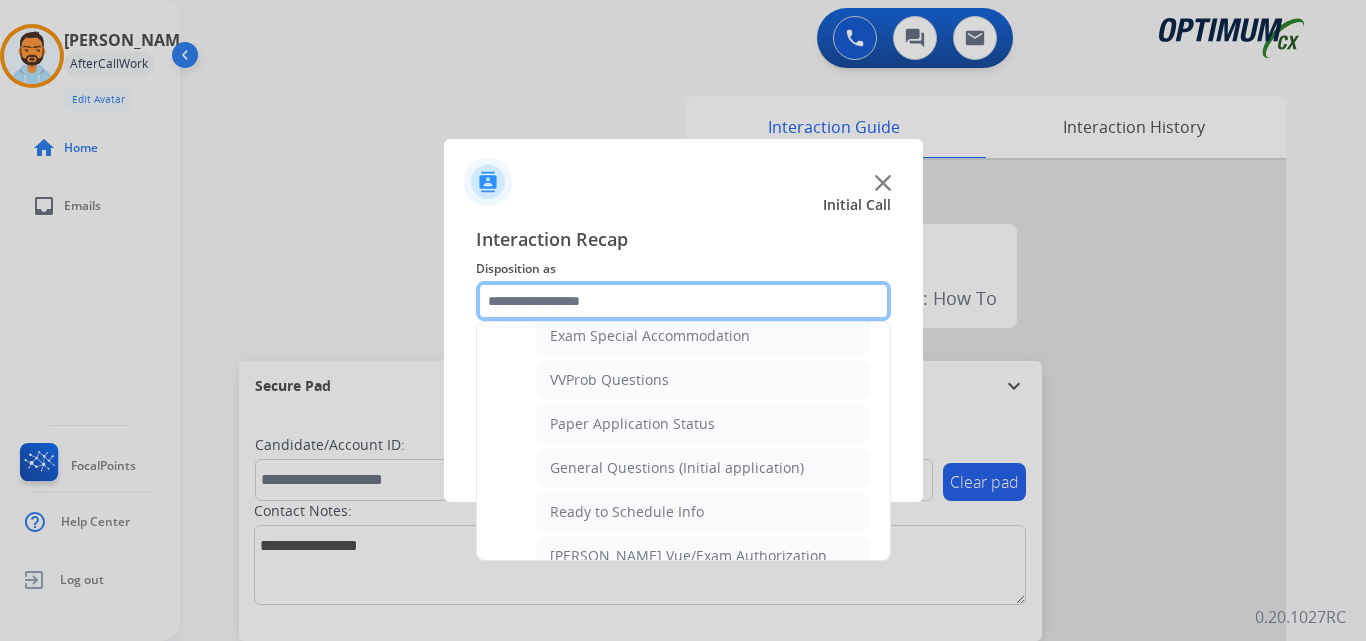 scroll, scrollTop: 1079, scrollLeft: 0, axis: vertical 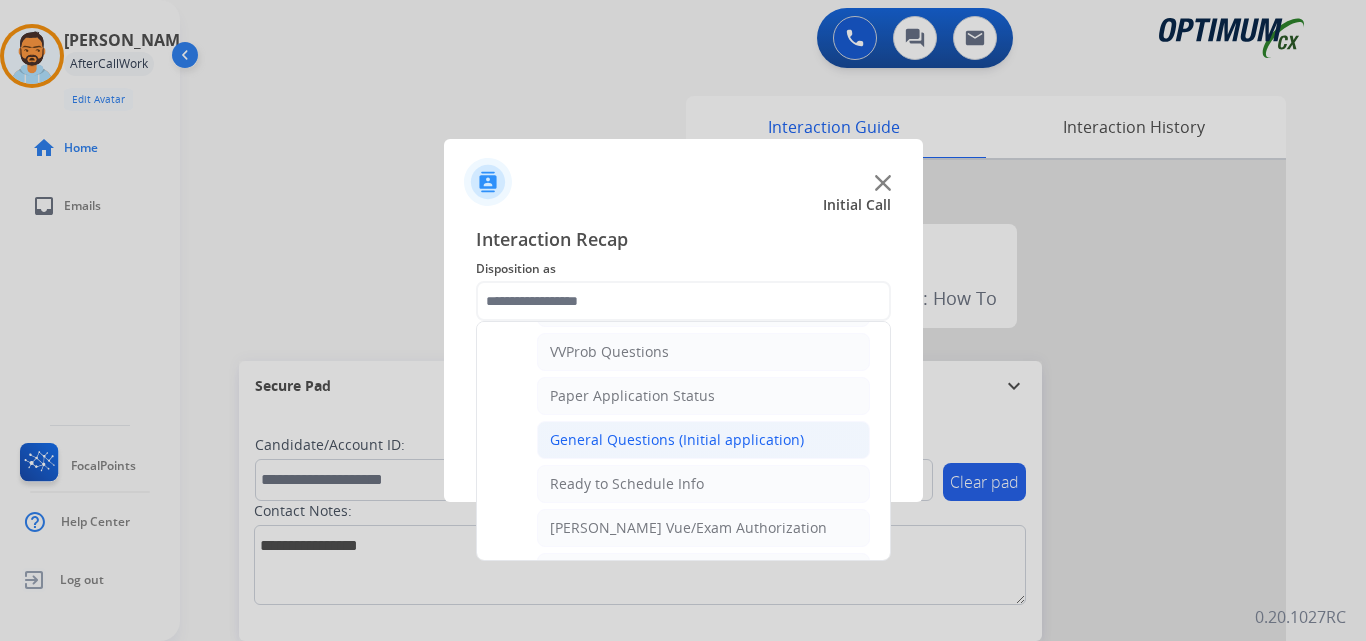 click on "General Questions (Initial application)" 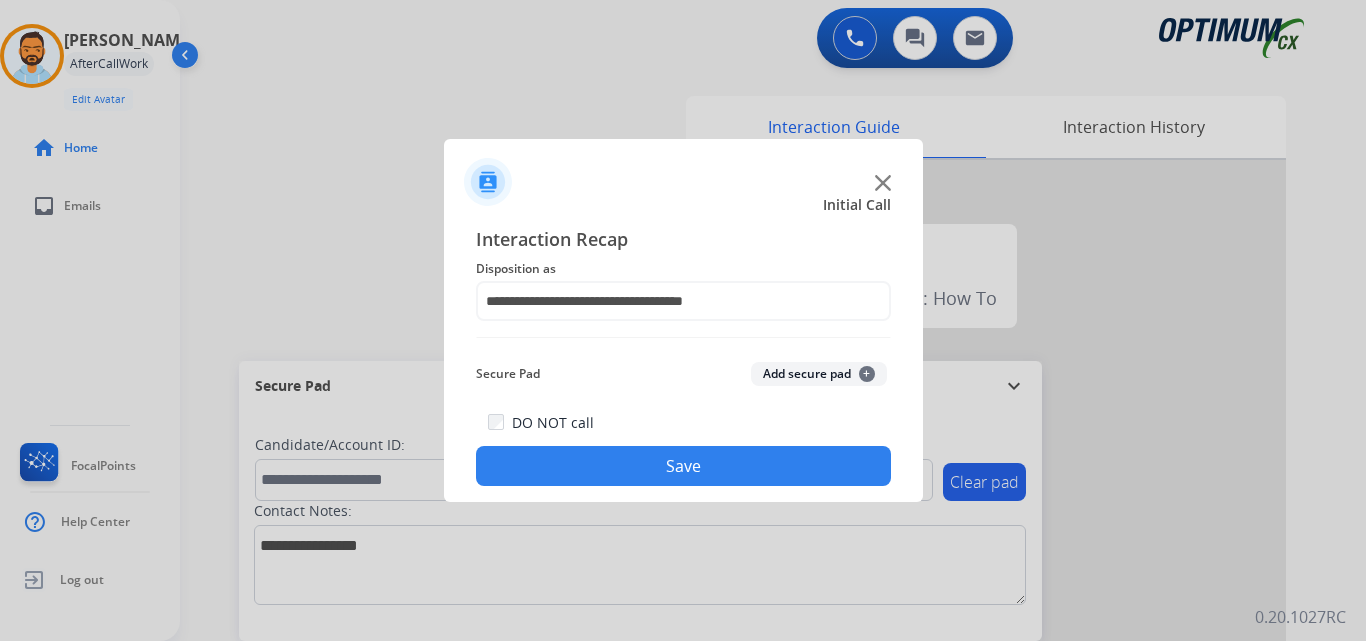 click on "Save" 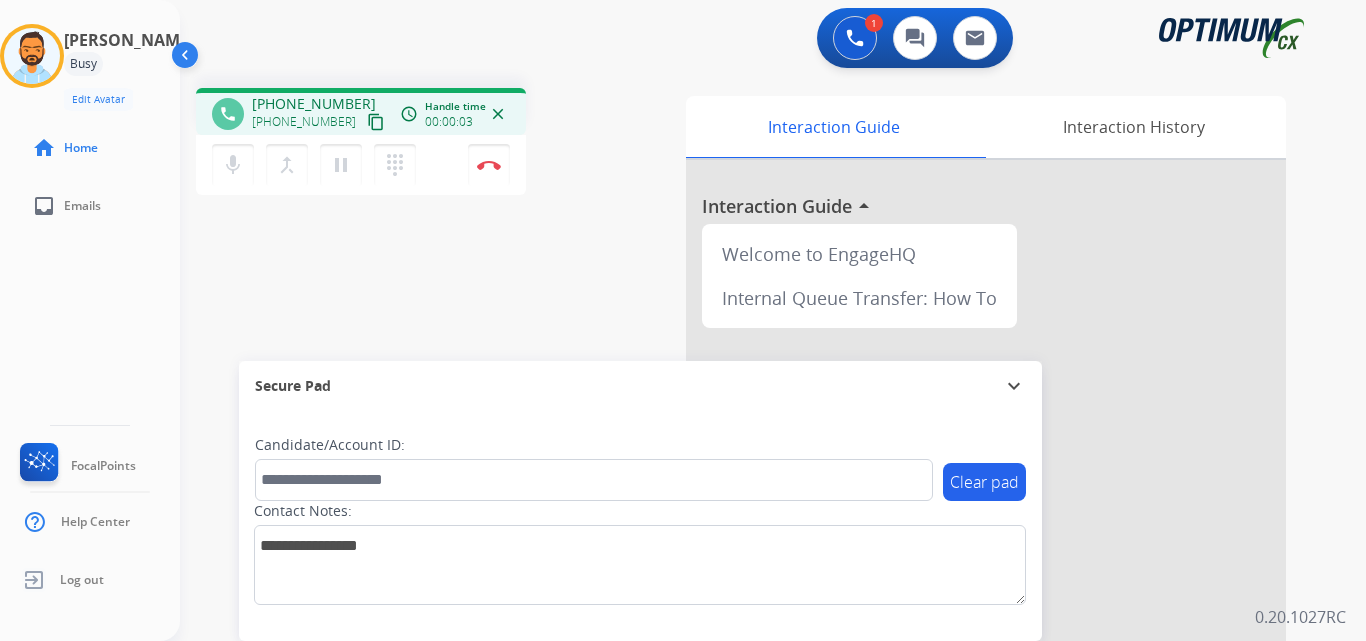click on "content_copy" at bounding box center [376, 122] 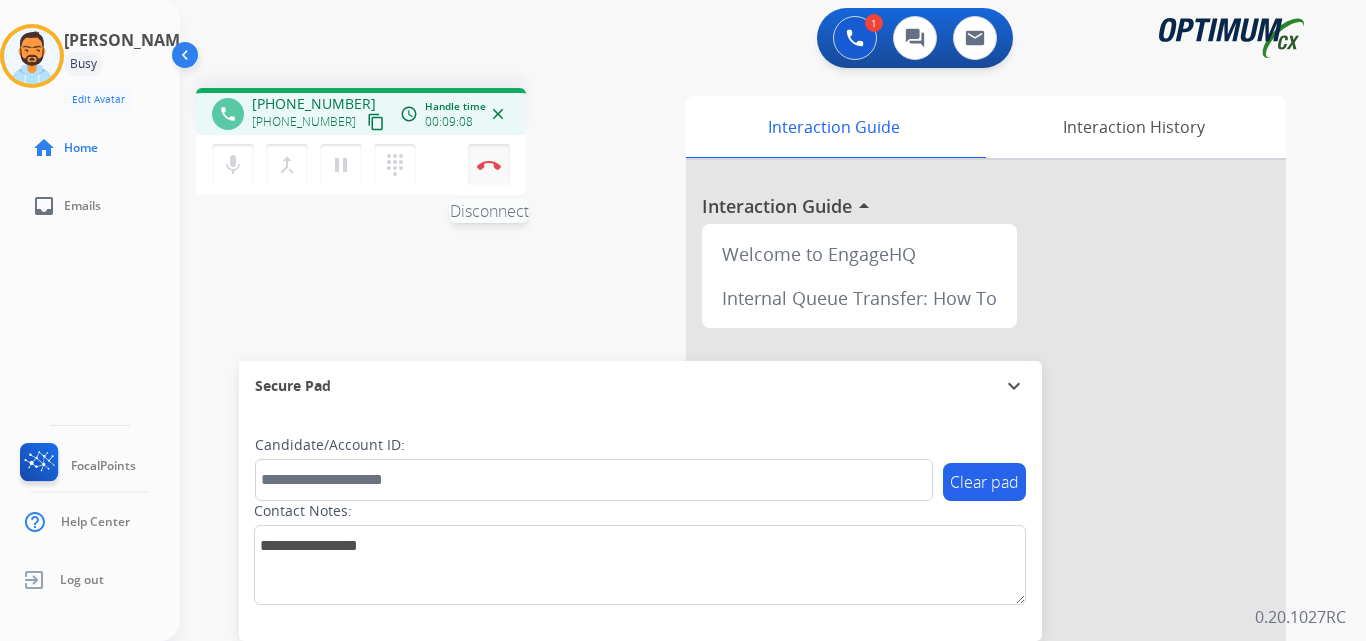 click at bounding box center (489, 165) 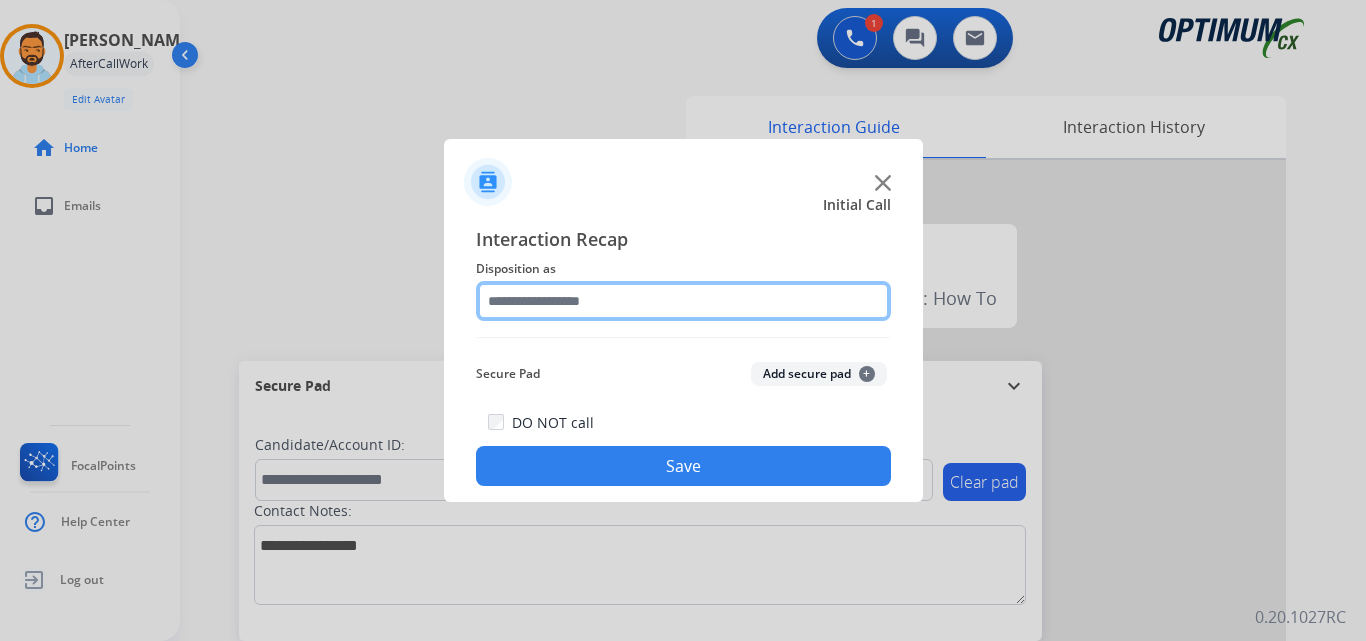 click 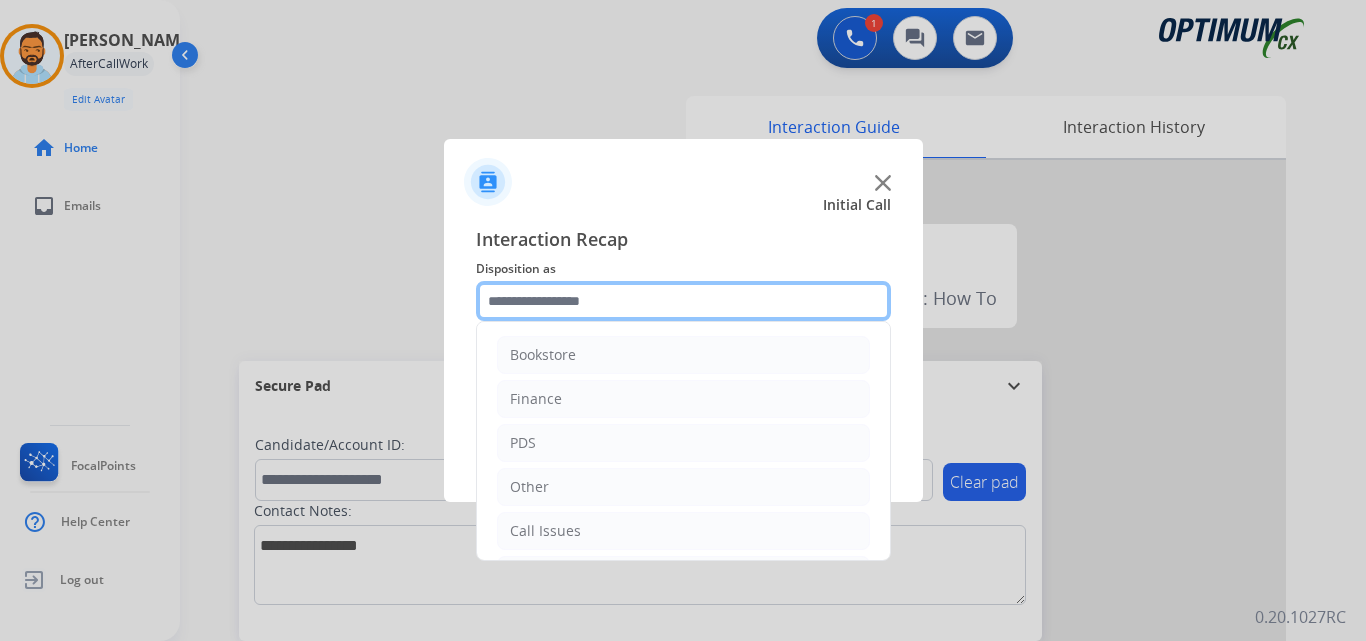 scroll, scrollTop: 136, scrollLeft: 0, axis: vertical 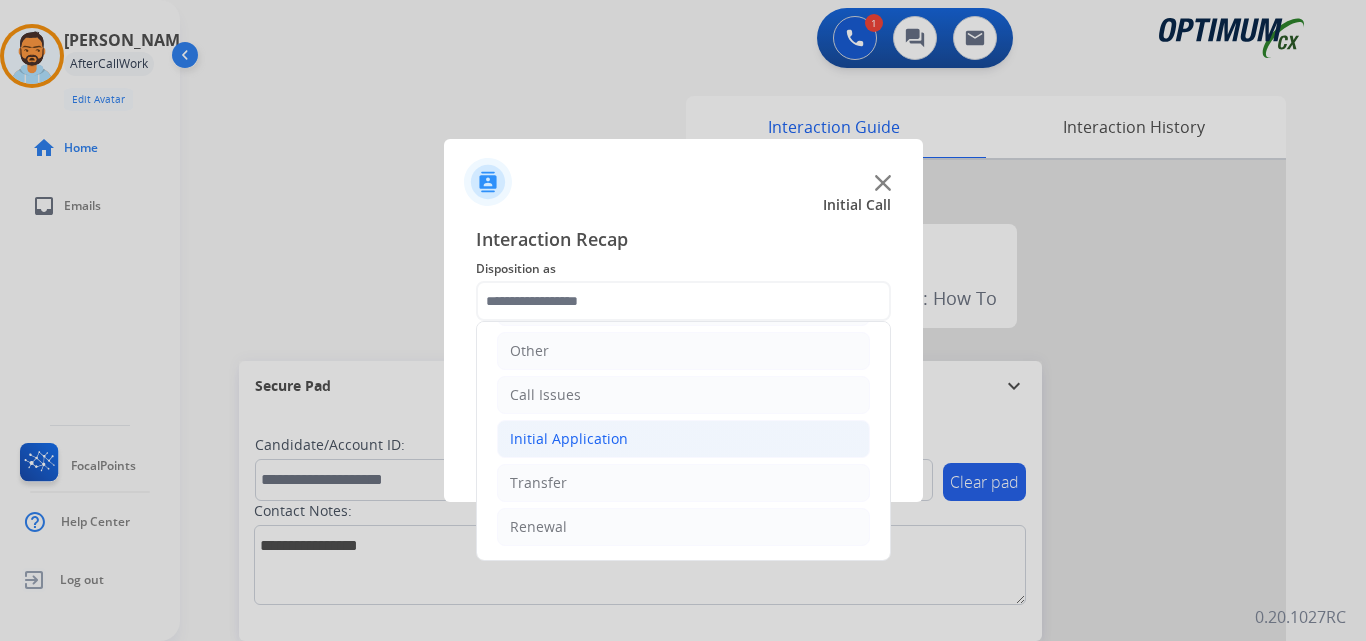 click on "Initial Application" 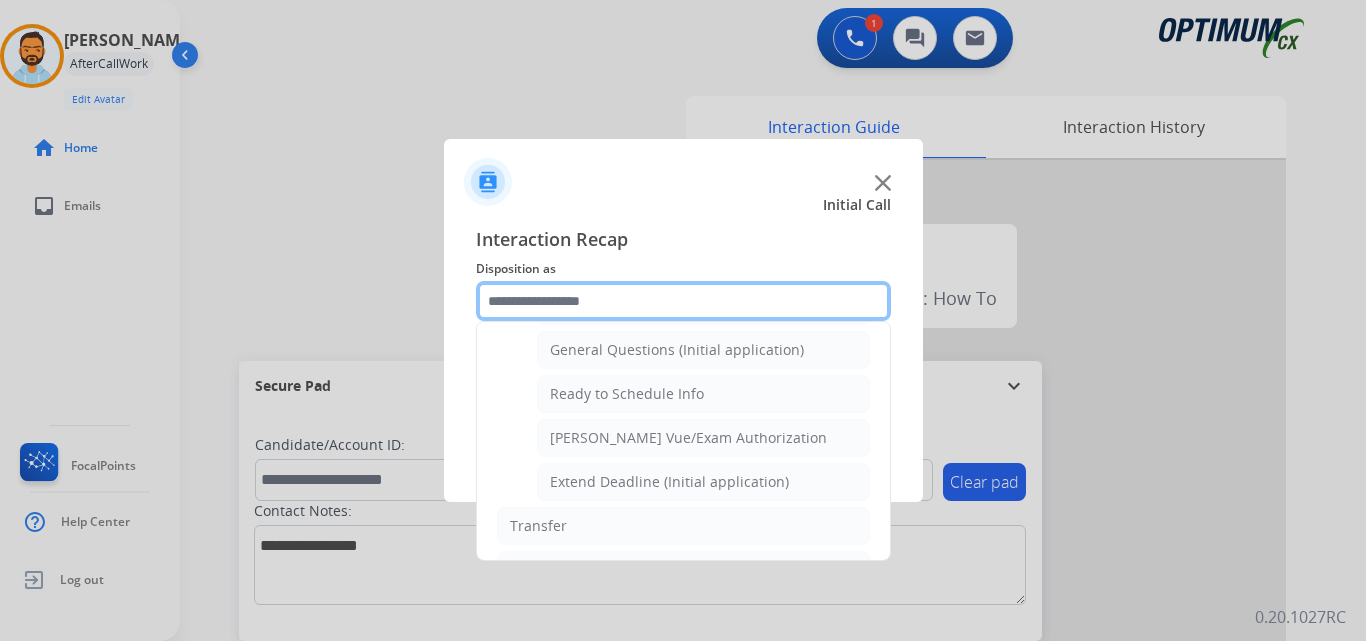 scroll, scrollTop: 1147, scrollLeft: 0, axis: vertical 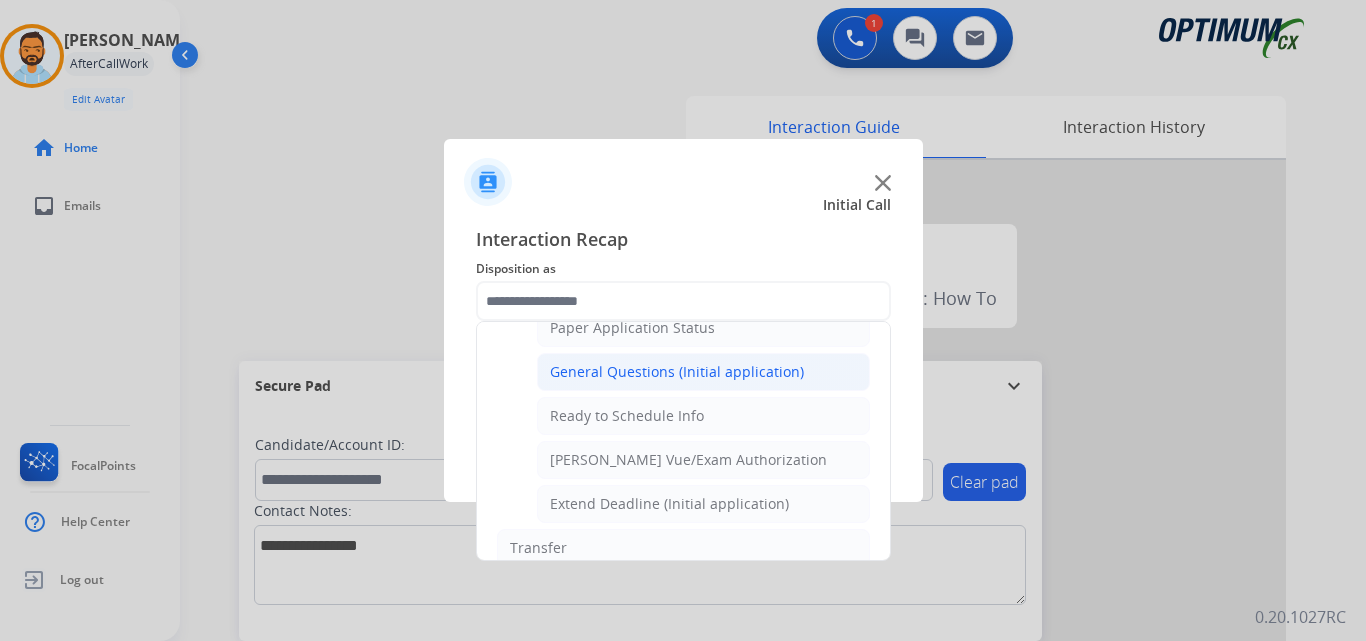 click on "General Questions (Initial application)" 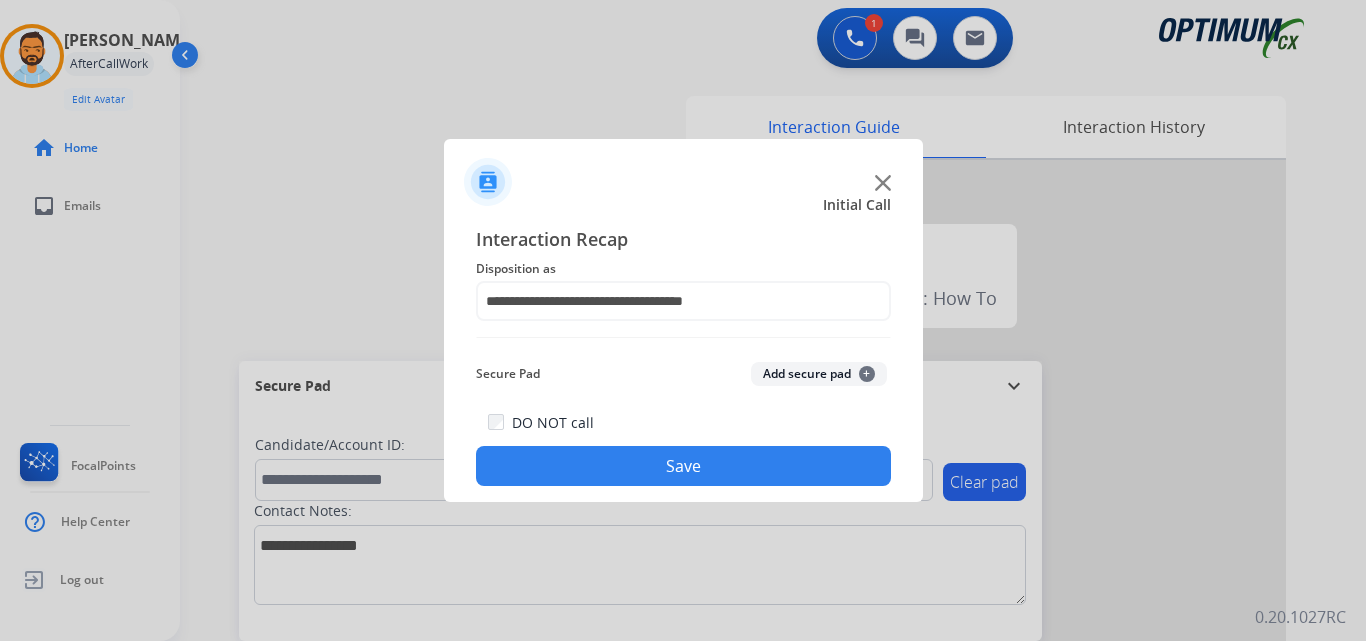 click on "Save" 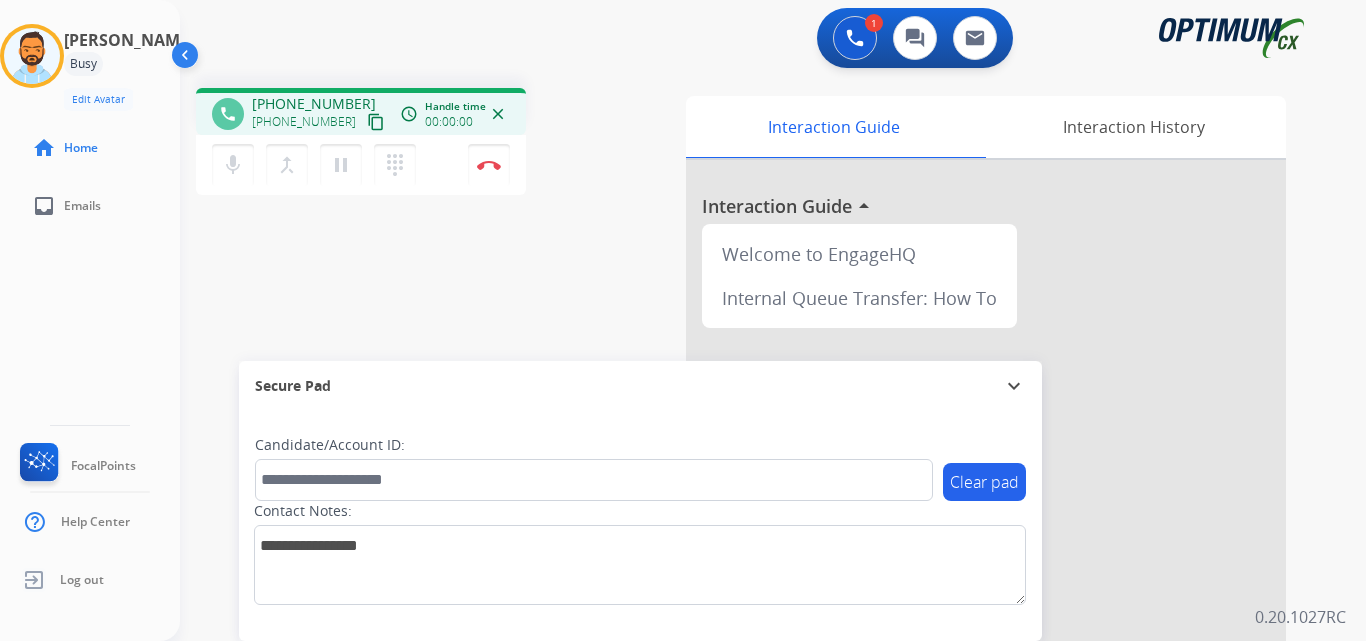 click on "content_copy" at bounding box center (376, 122) 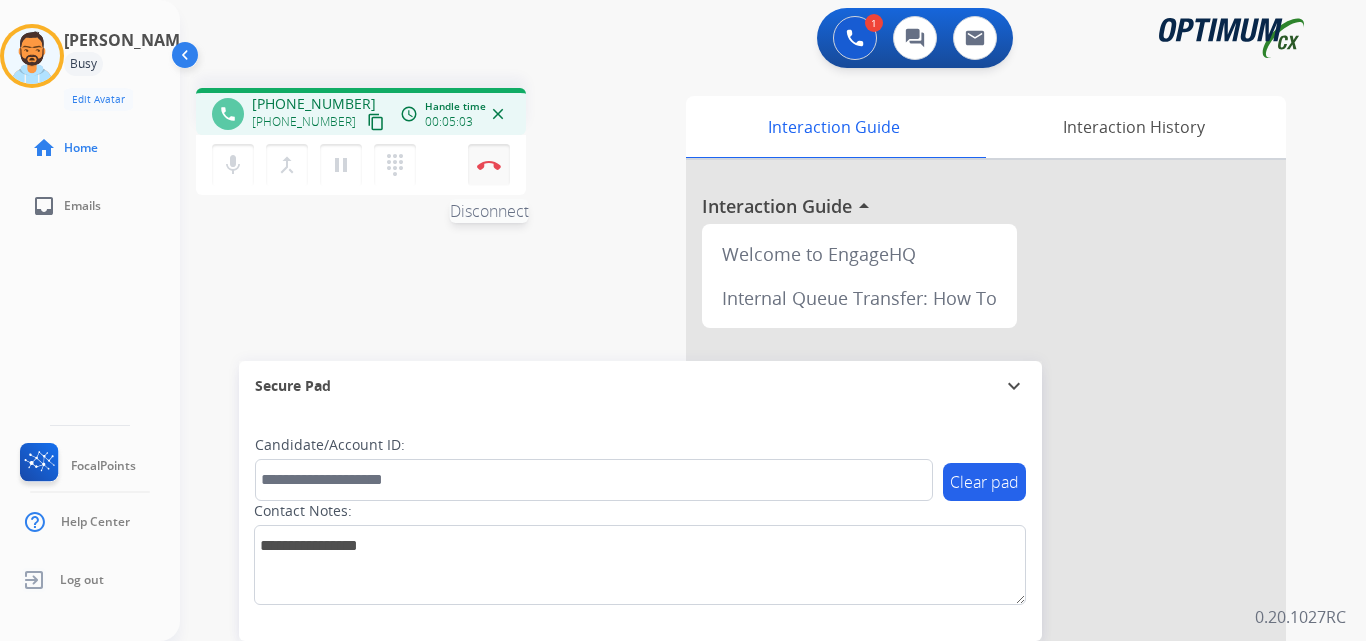 click on "Disconnect" at bounding box center (489, 165) 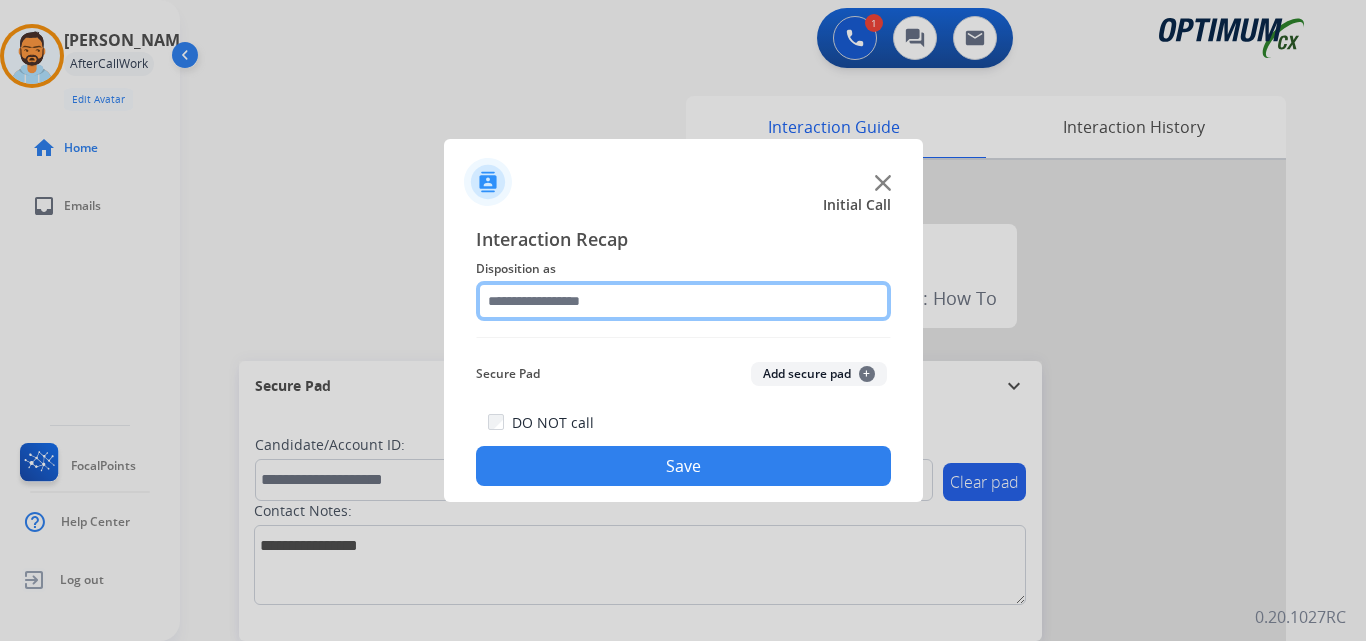 click 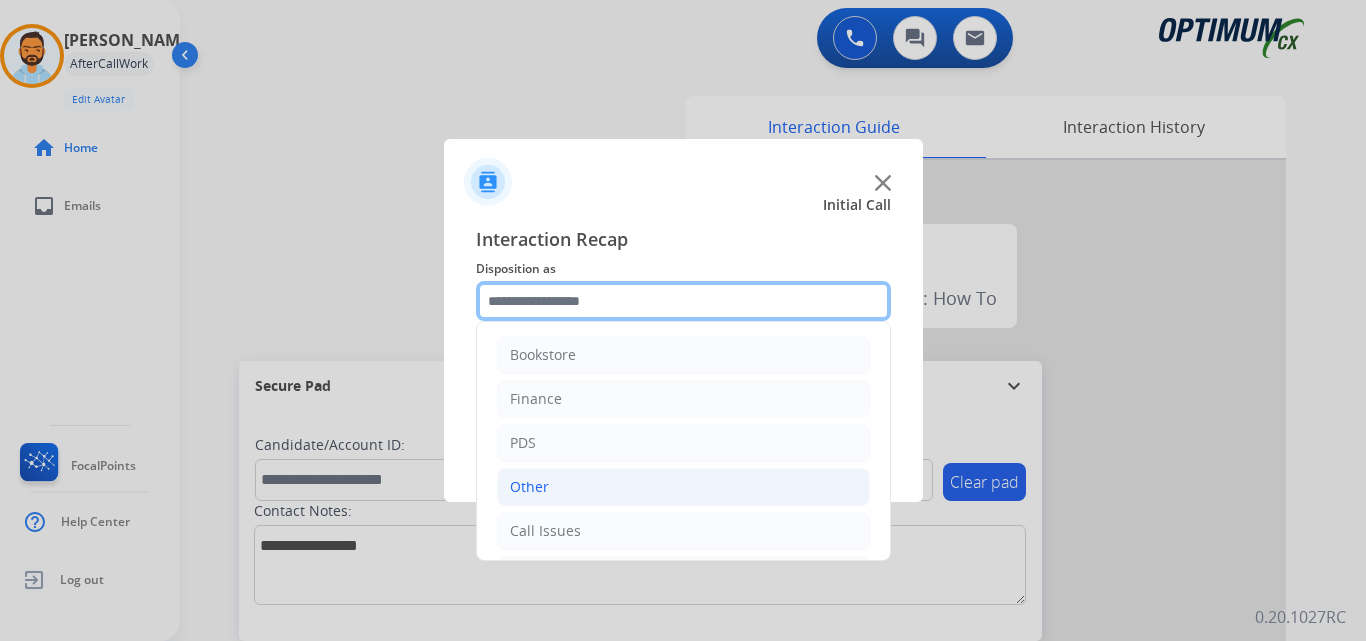 scroll, scrollTop: 136, scrollLeft: 0, axis: vertical 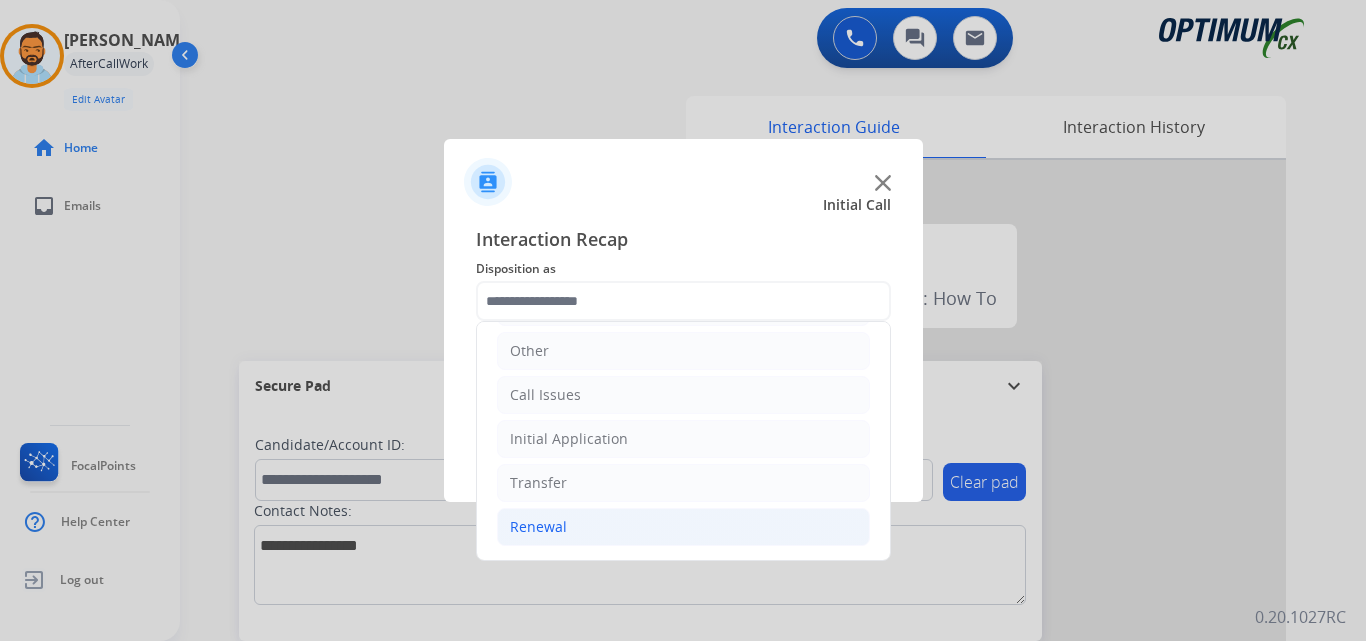 click on "Renewal" 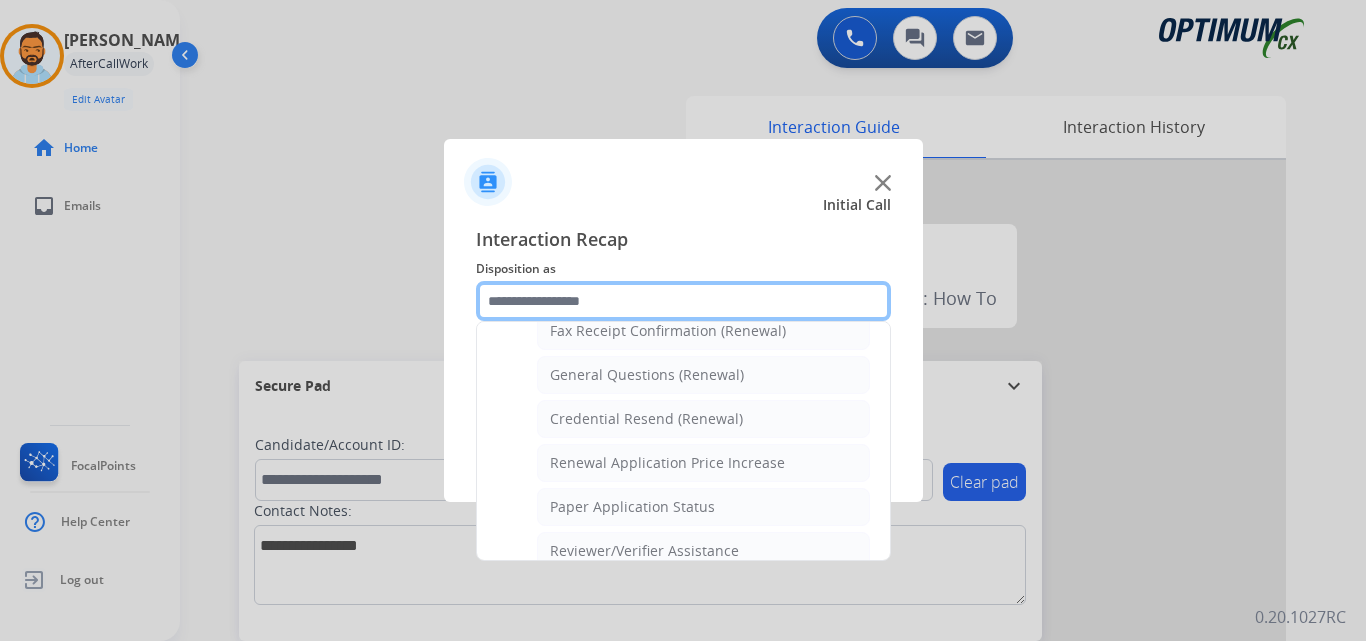 scroll, scrollTop: 562, scrollLeft: 0, axis: vertical 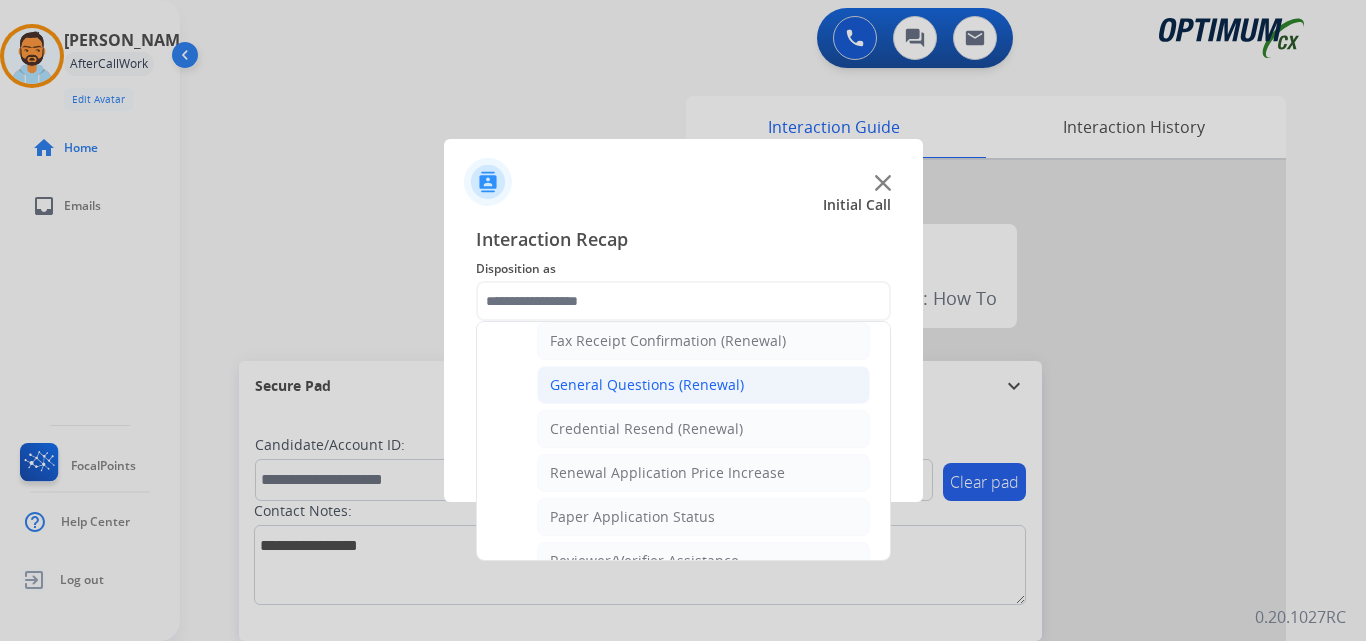 click on "General Questions (Renewal)" 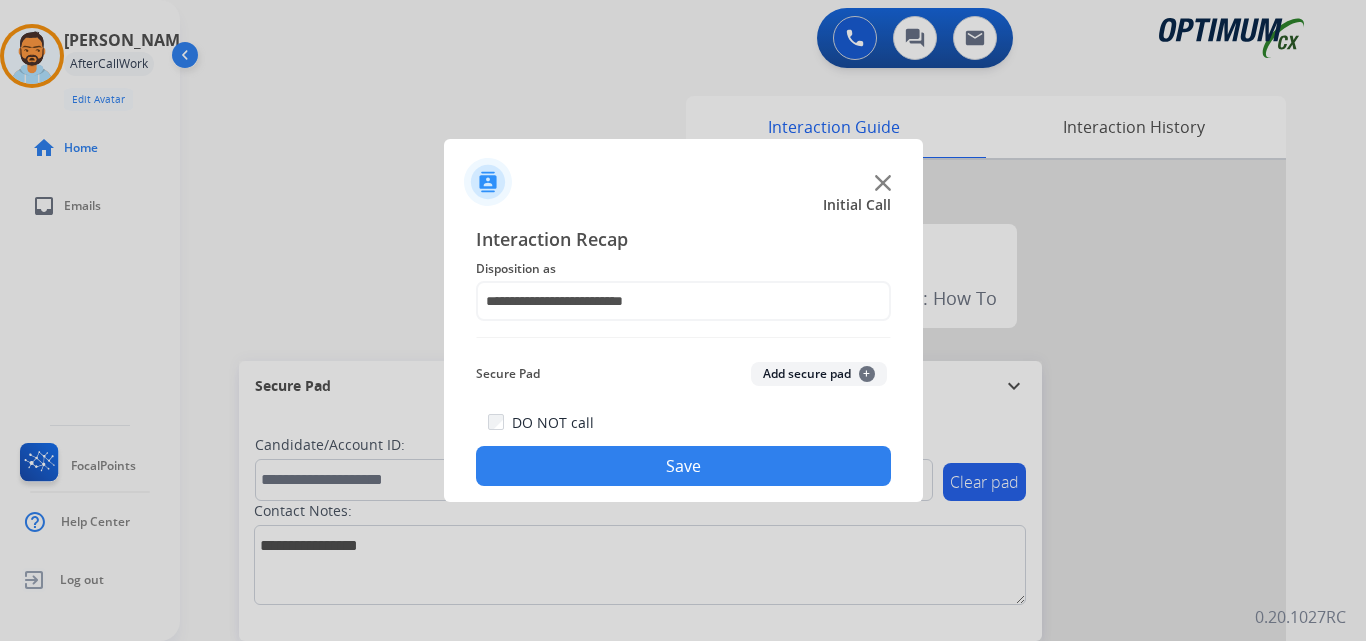 click on "Save" 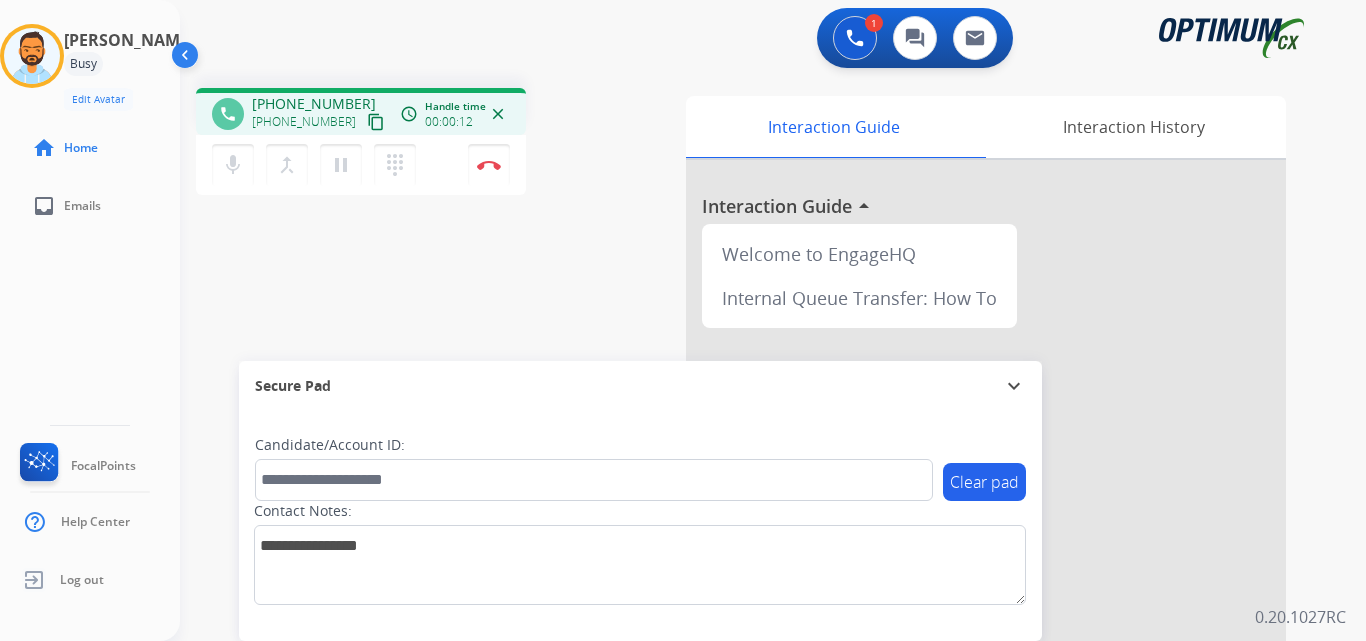 click on "content_copy" at bounding box center (376, 122) 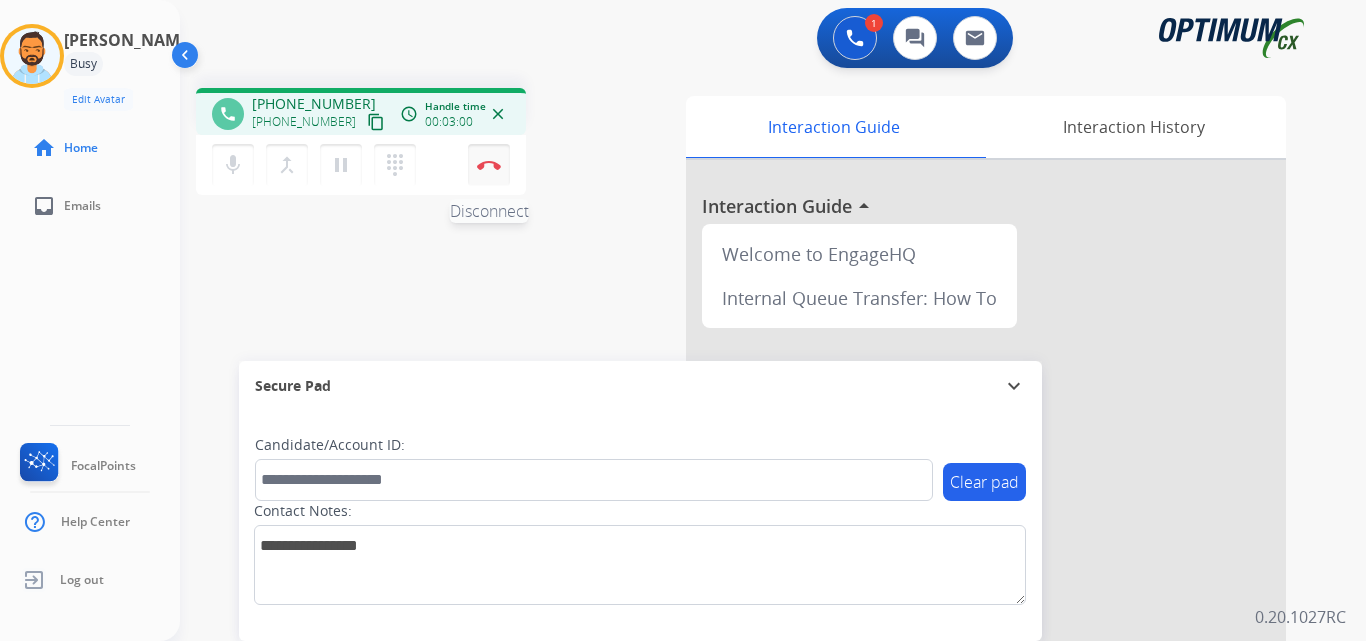click on "Disconnect" at bounding box center (489, 165) 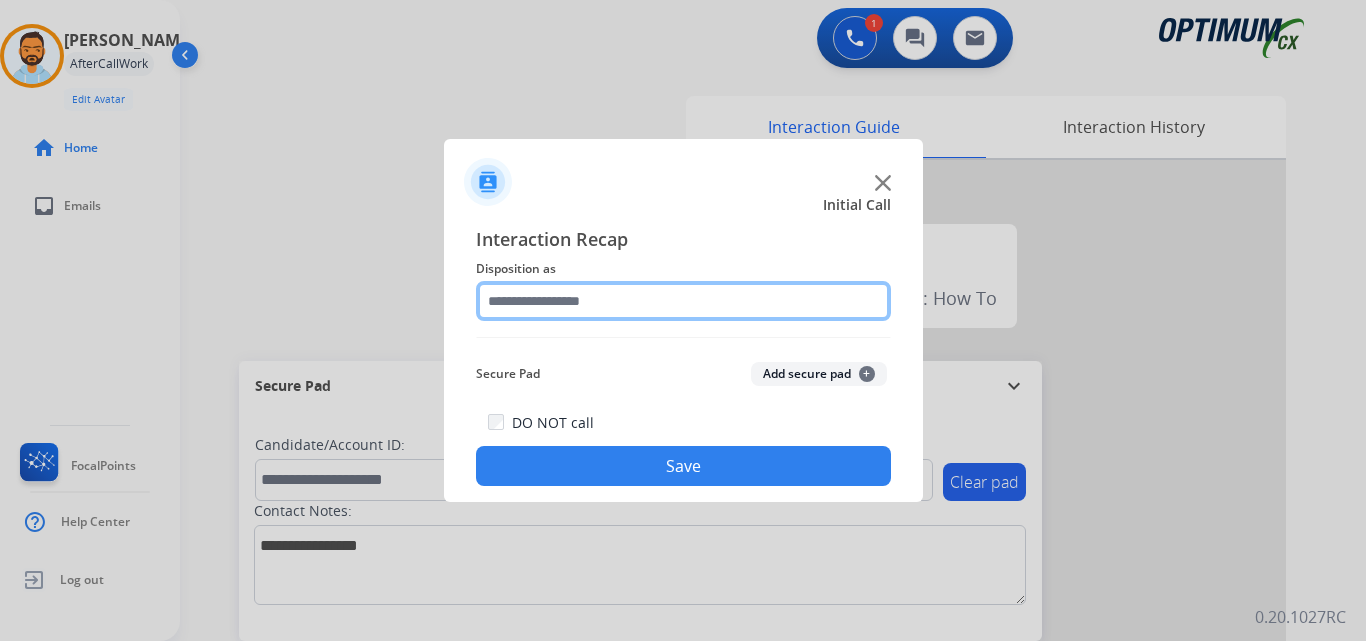 click 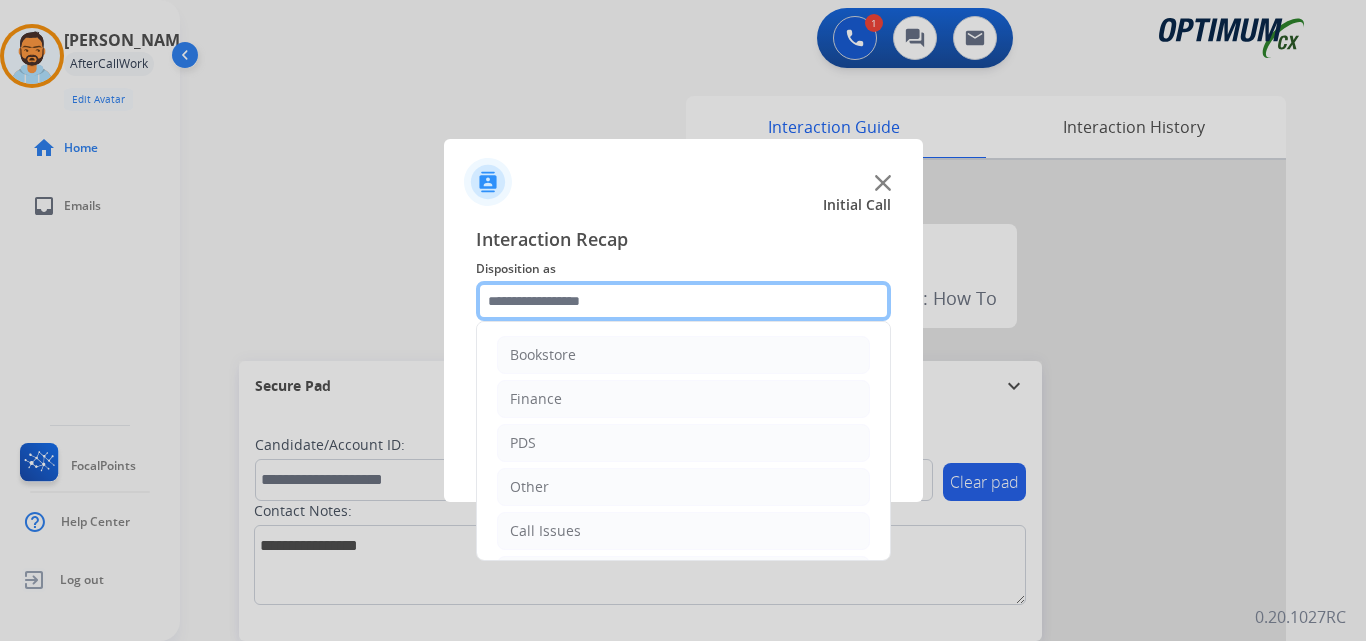 scroll, scrollTop: 136, scrollLeft: 0, axis: vertical 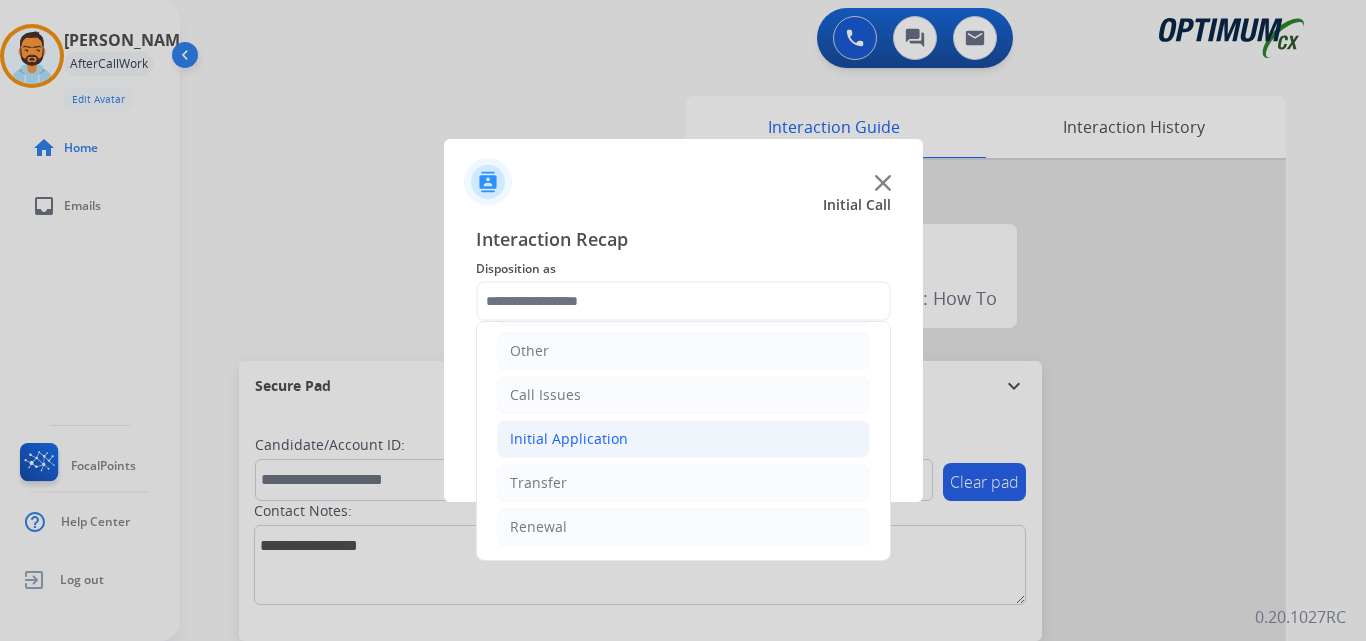 click on "Initial Application" 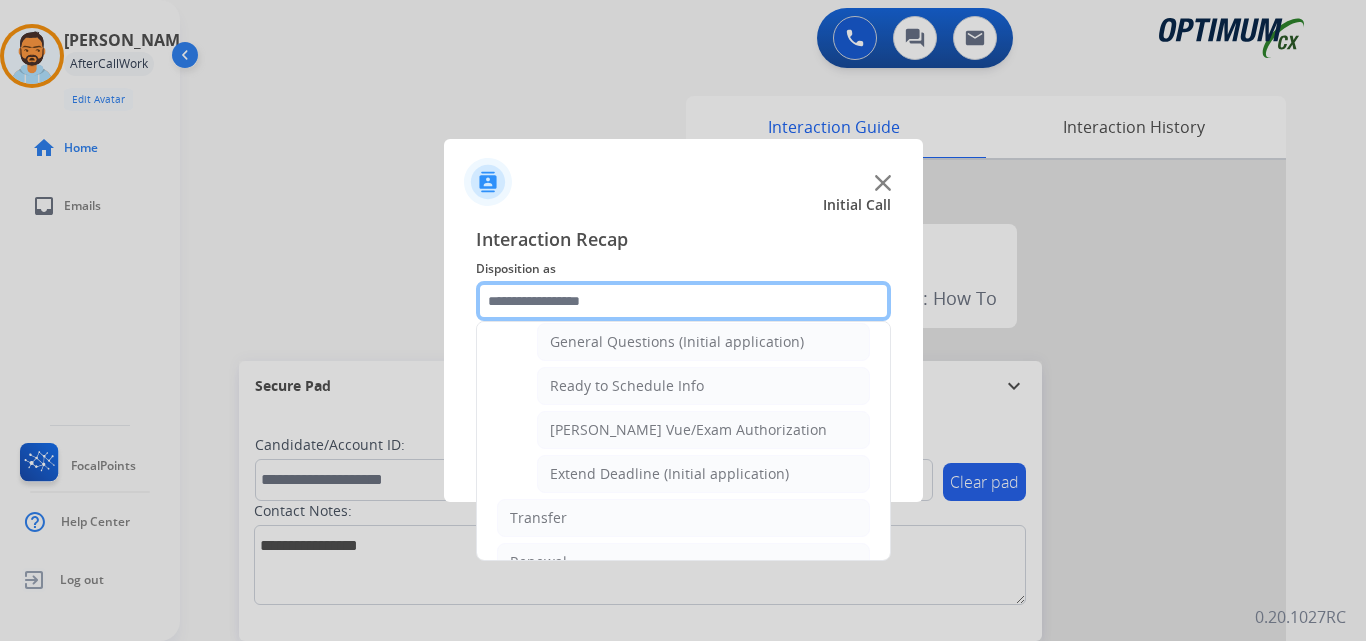 scroll, scrollTop: 1192, scrollLeft: 0, axis: vertical 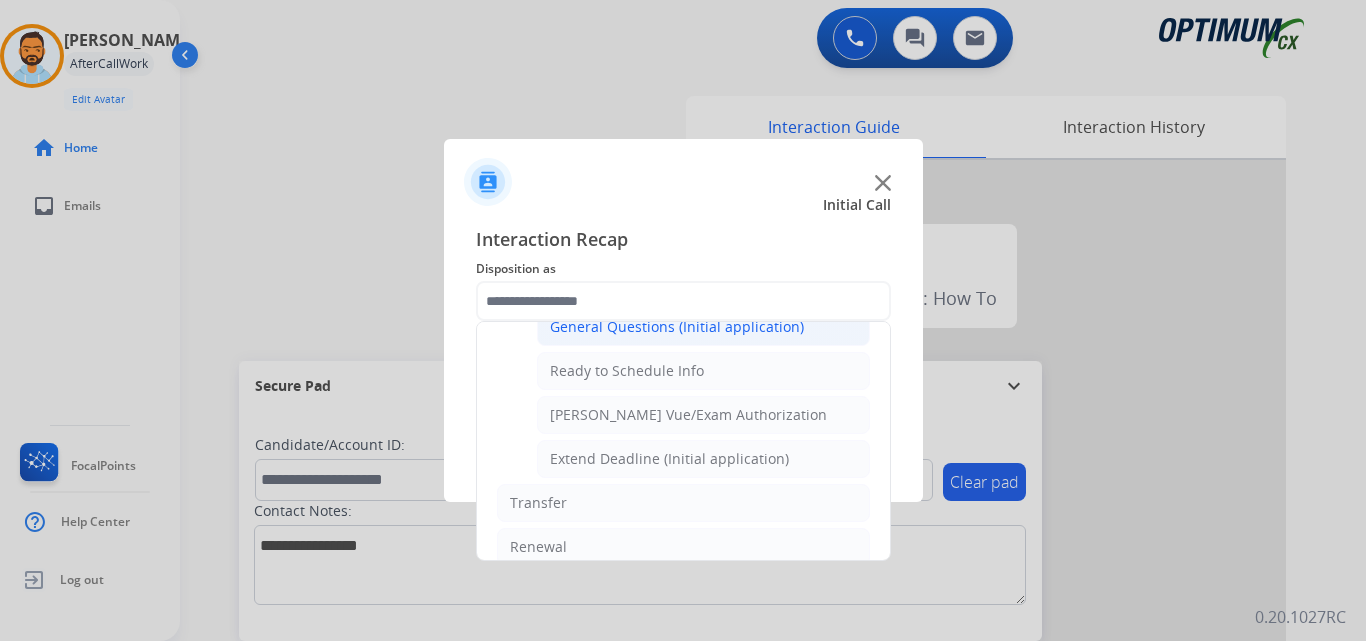 click on "General Questions (Initial application)" 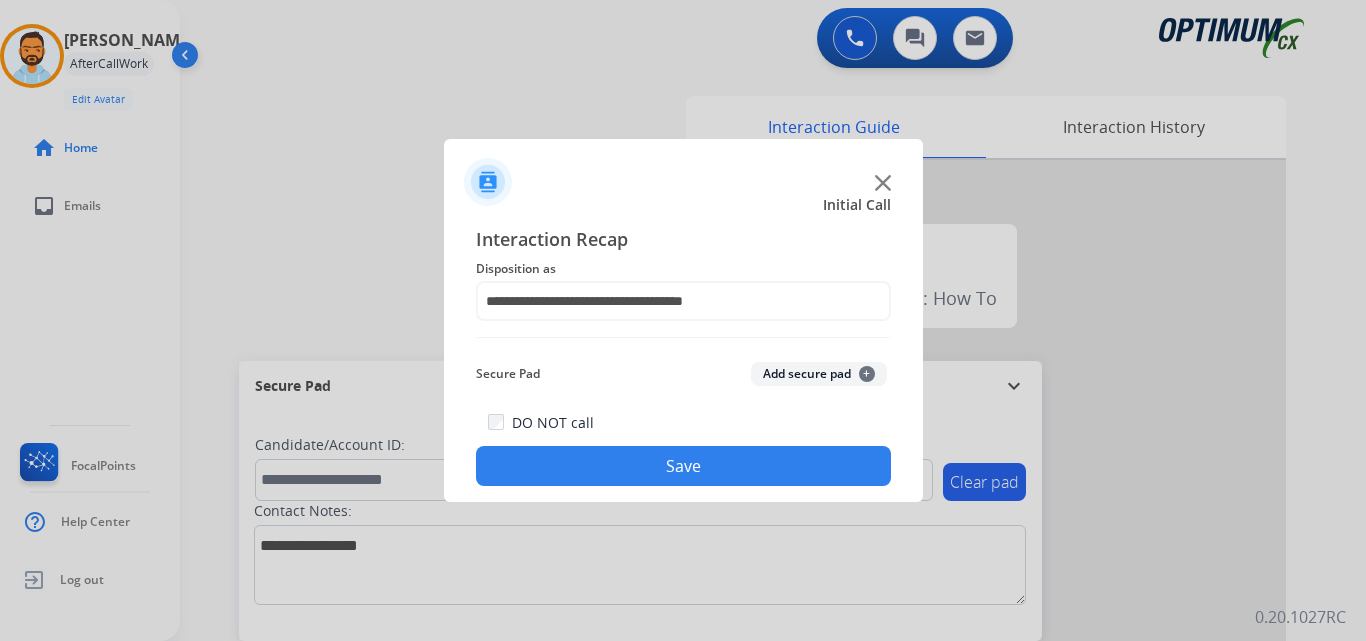 click on "Save" 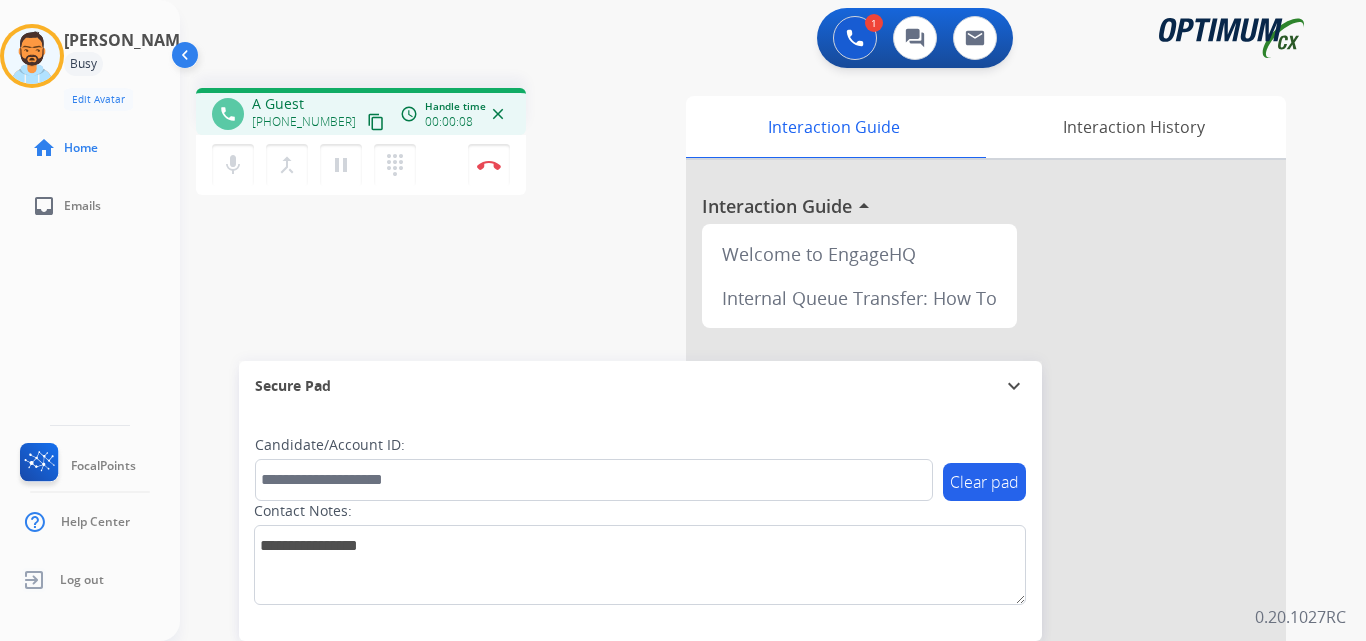 click on "content_copy" at bounding box center [376, 122] 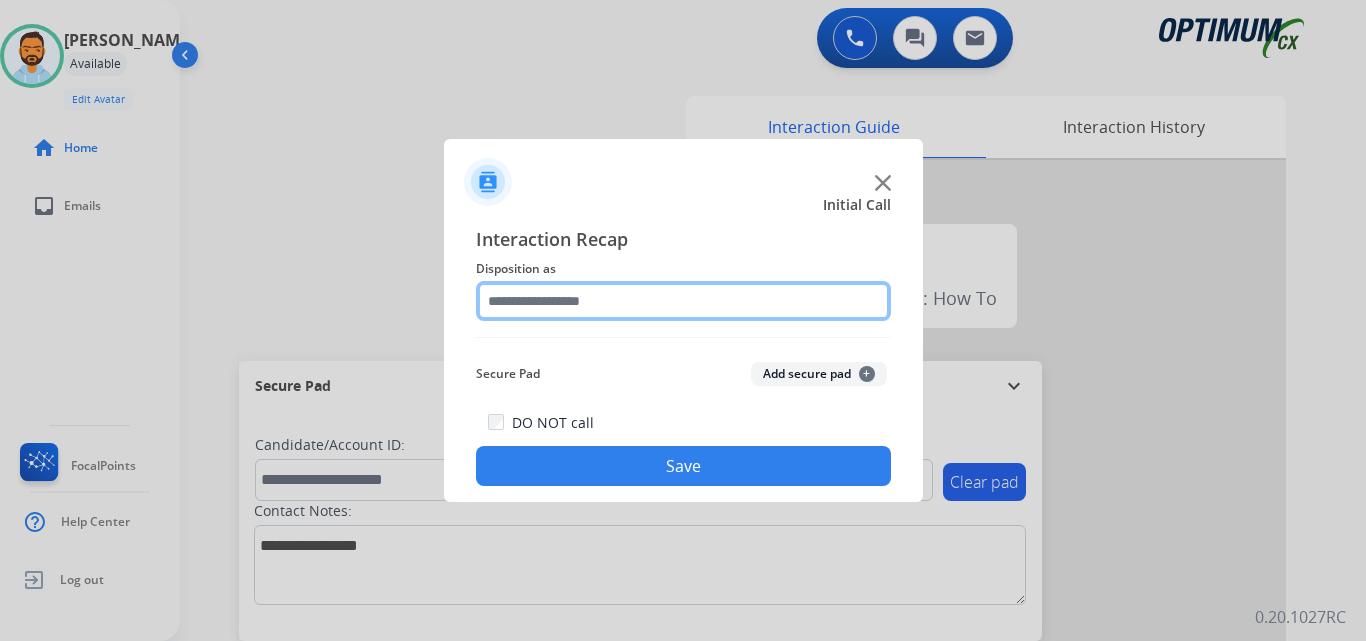 click 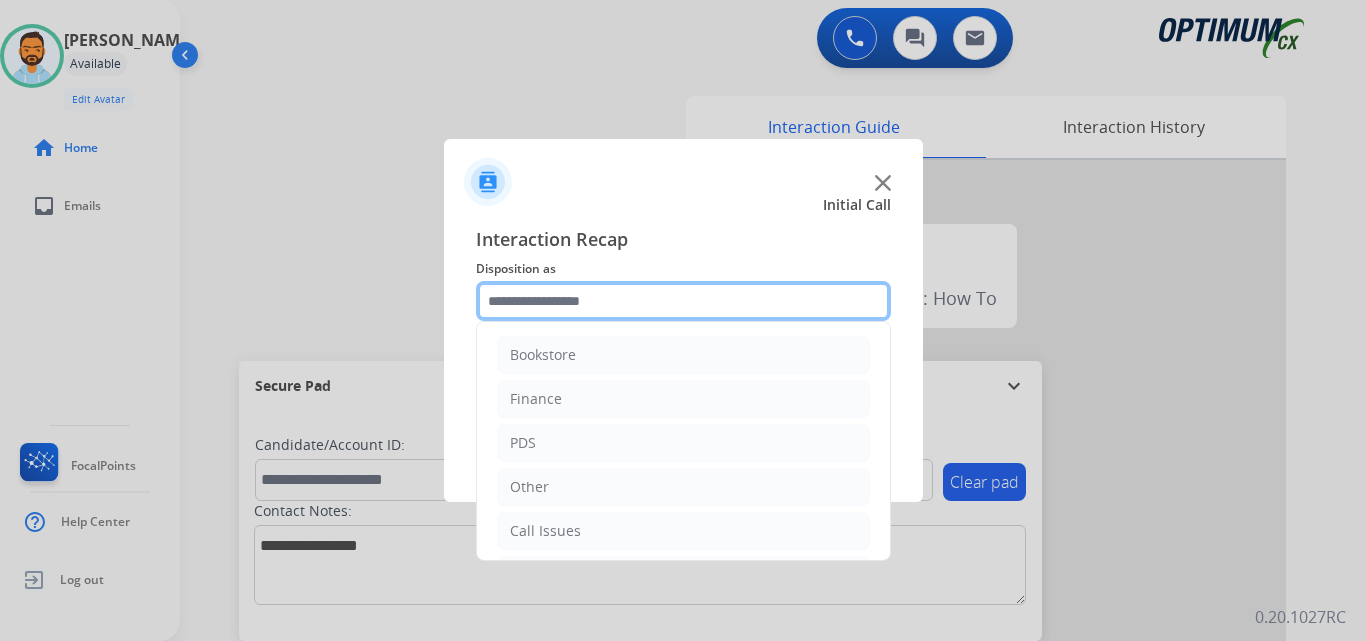 scroll, scrollTop: 136, scrollLeft: 0, axis: vertical 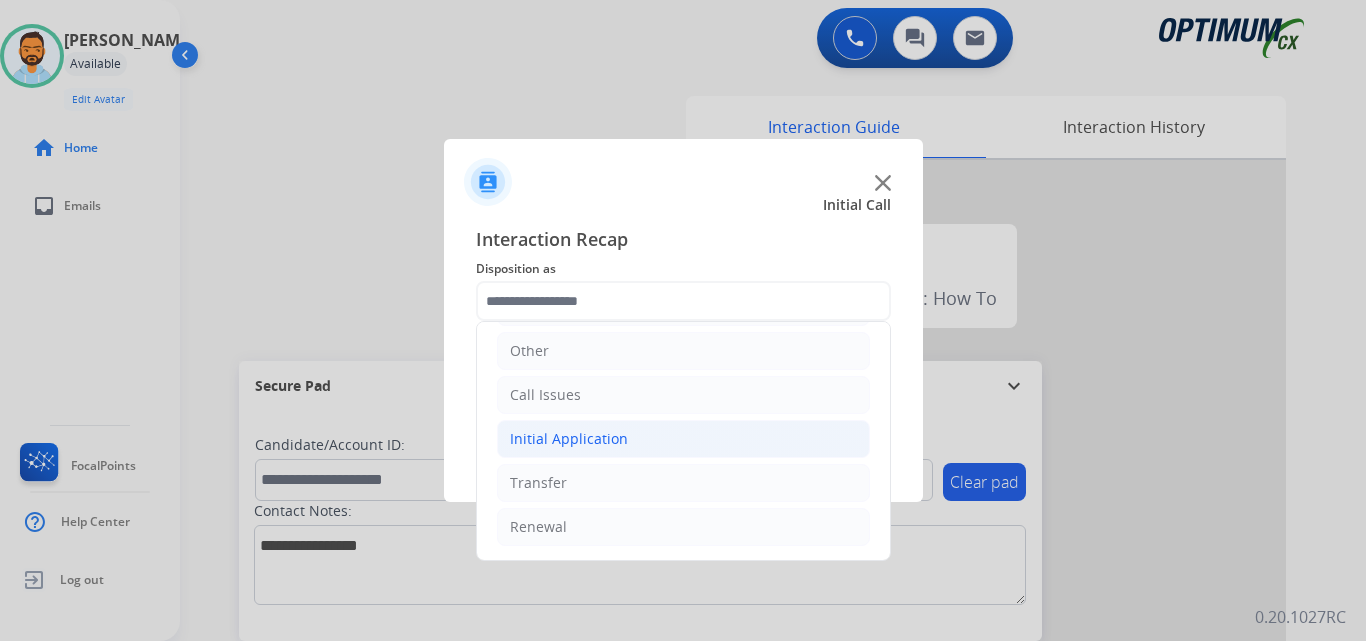 click on "Initial Application" 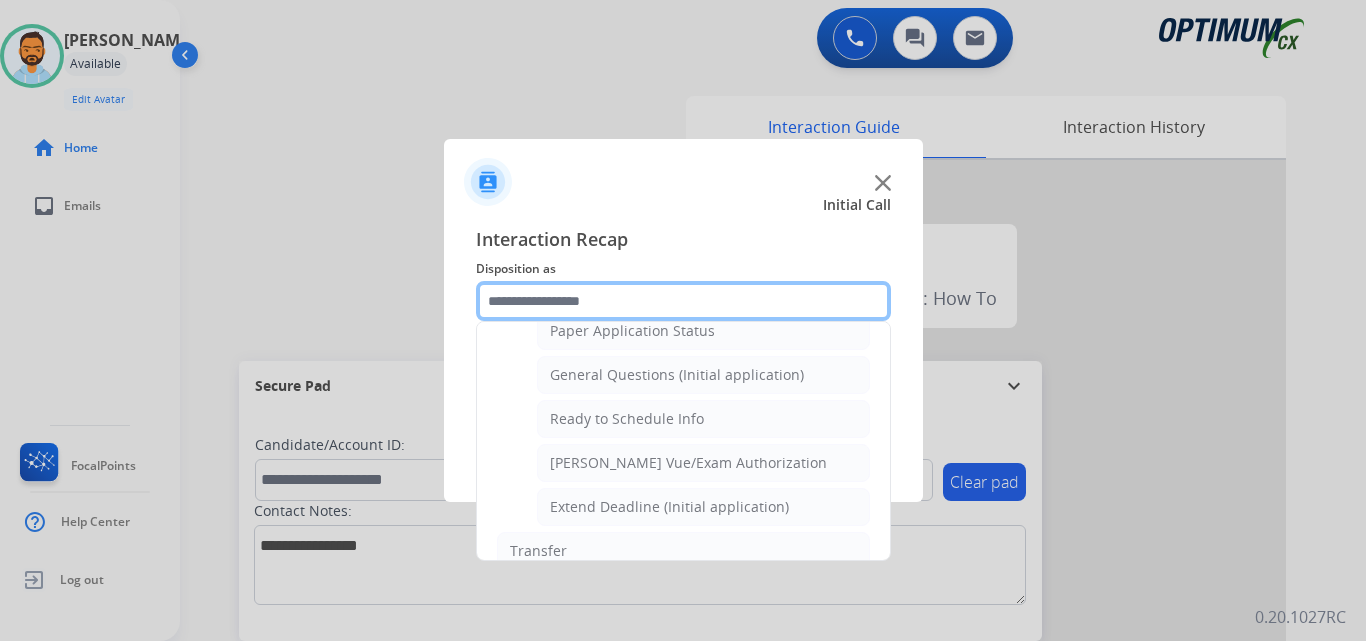scroll, scrollTop: 1138, scrollLeft: 0, axis: vertical 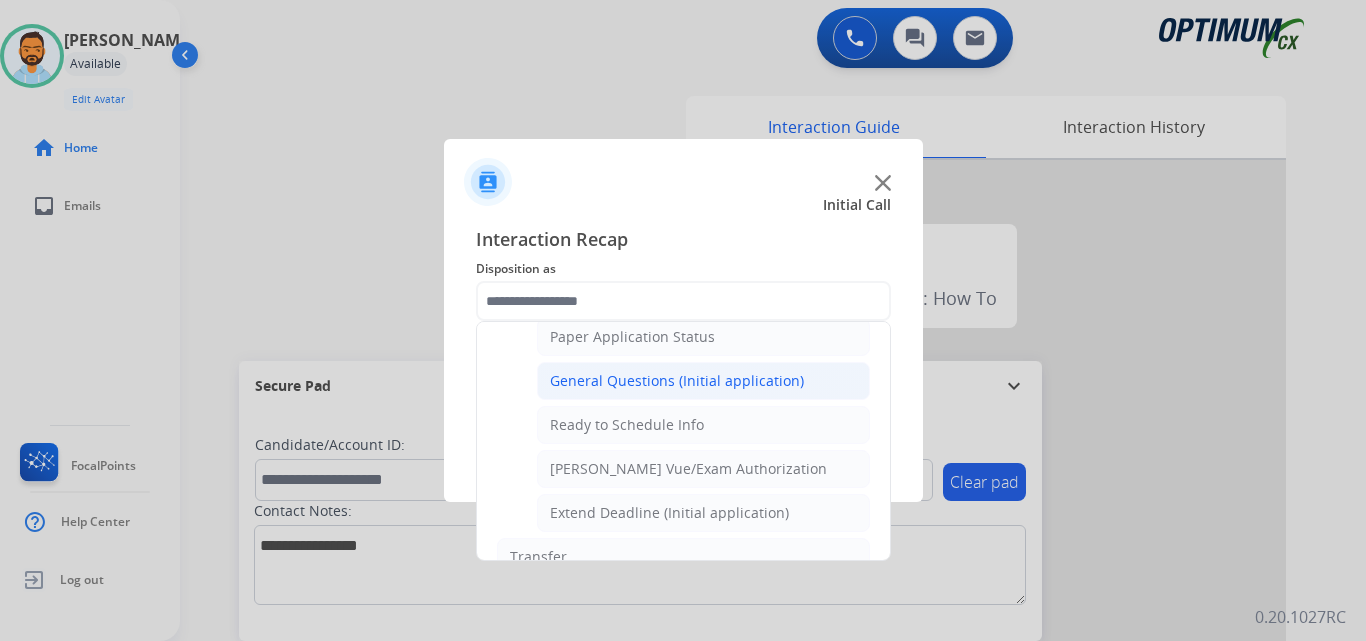 click on "General Questions (Initial application)" 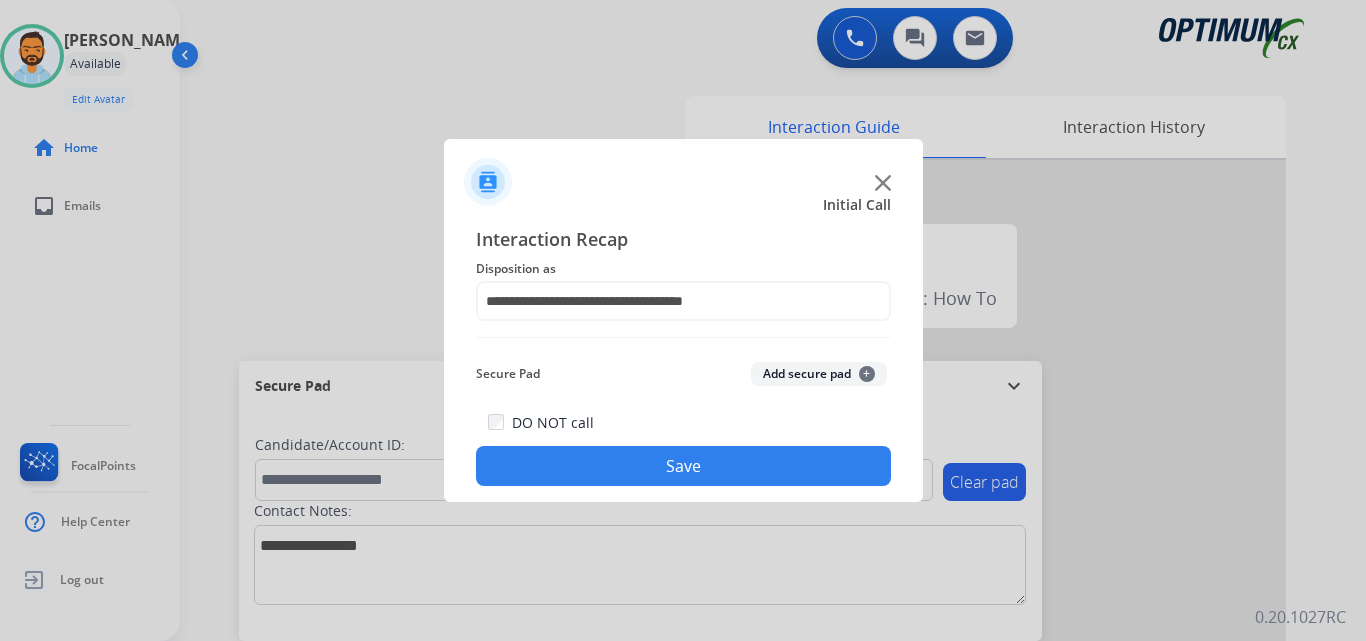 click on "Save" 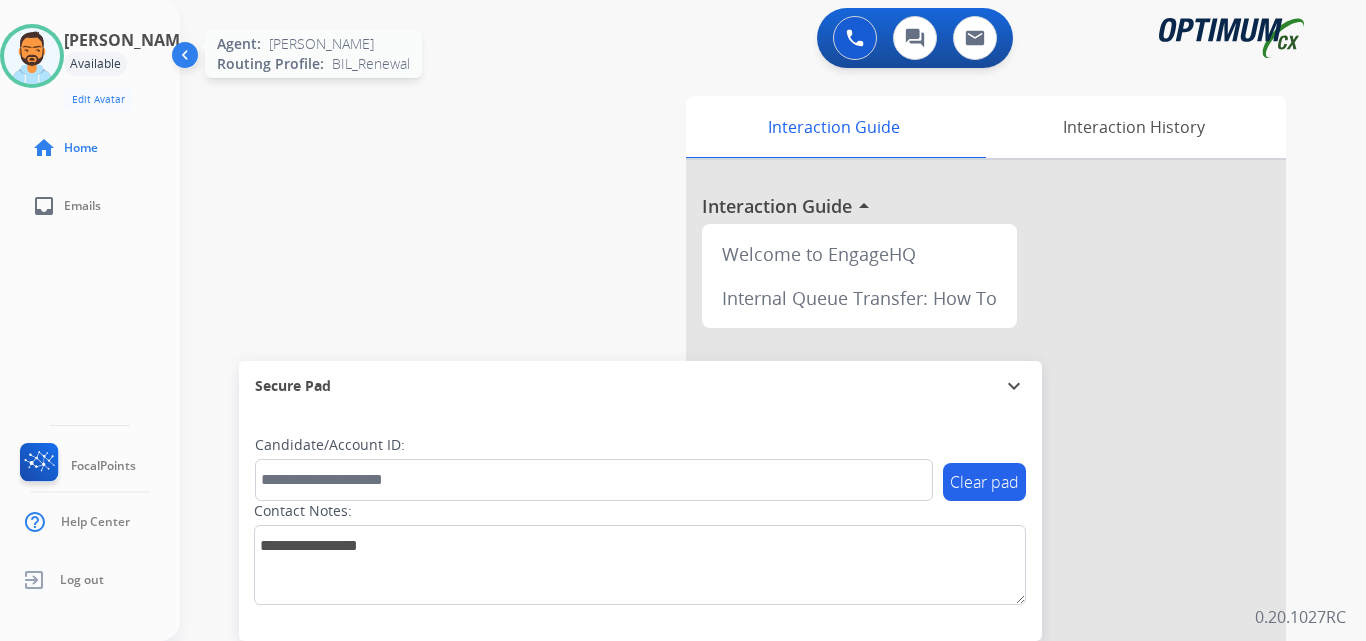 click at bounding box center [32, 56] 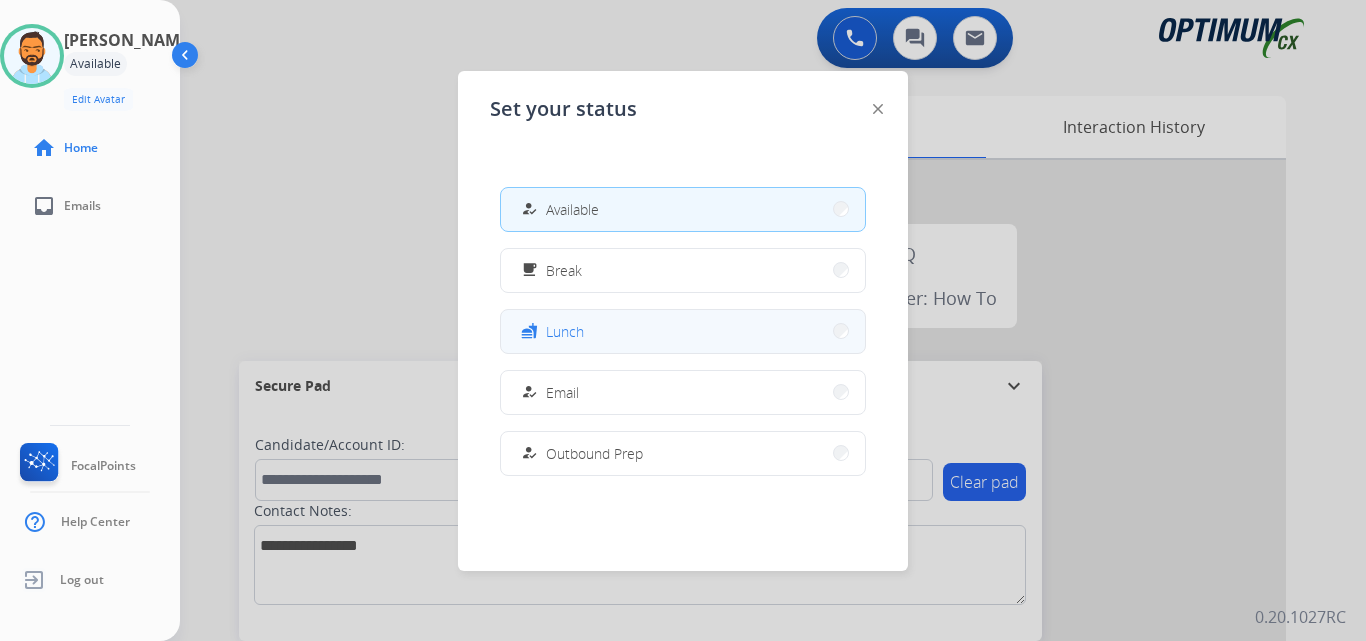 click on "fastfood Lunch" at bounding box center (683, 331) 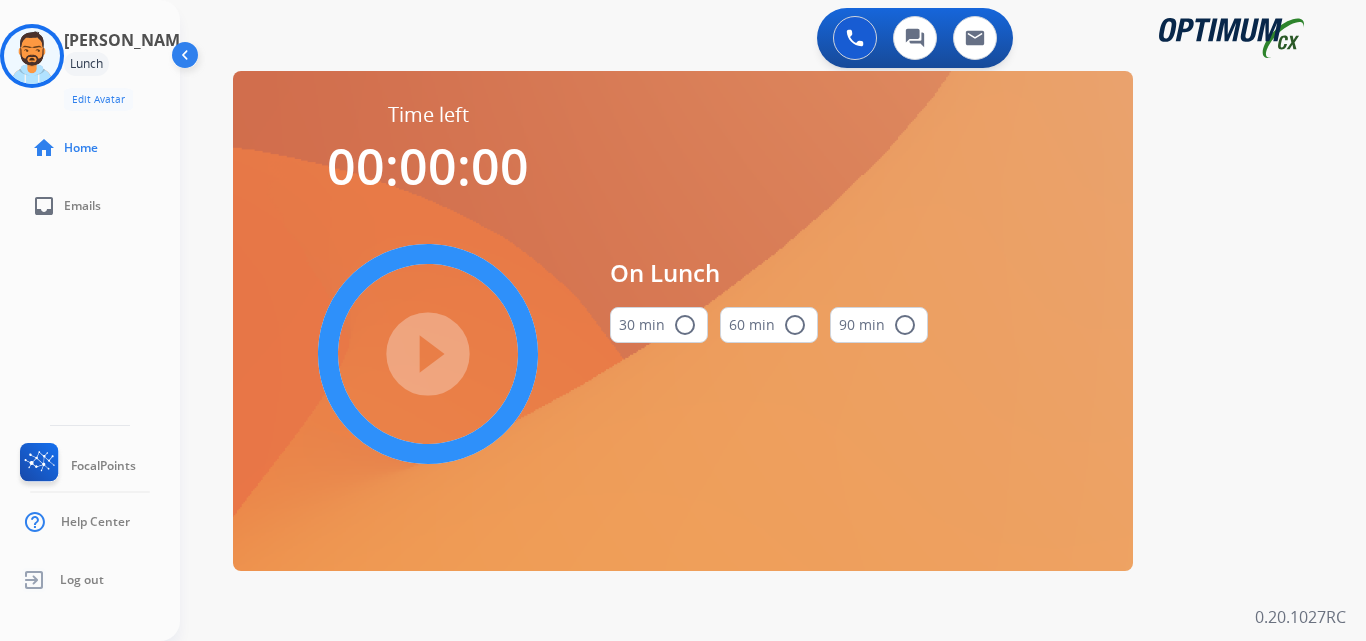 click on "30 min  radio_button_unchecked" at bounding box center [659, 325] 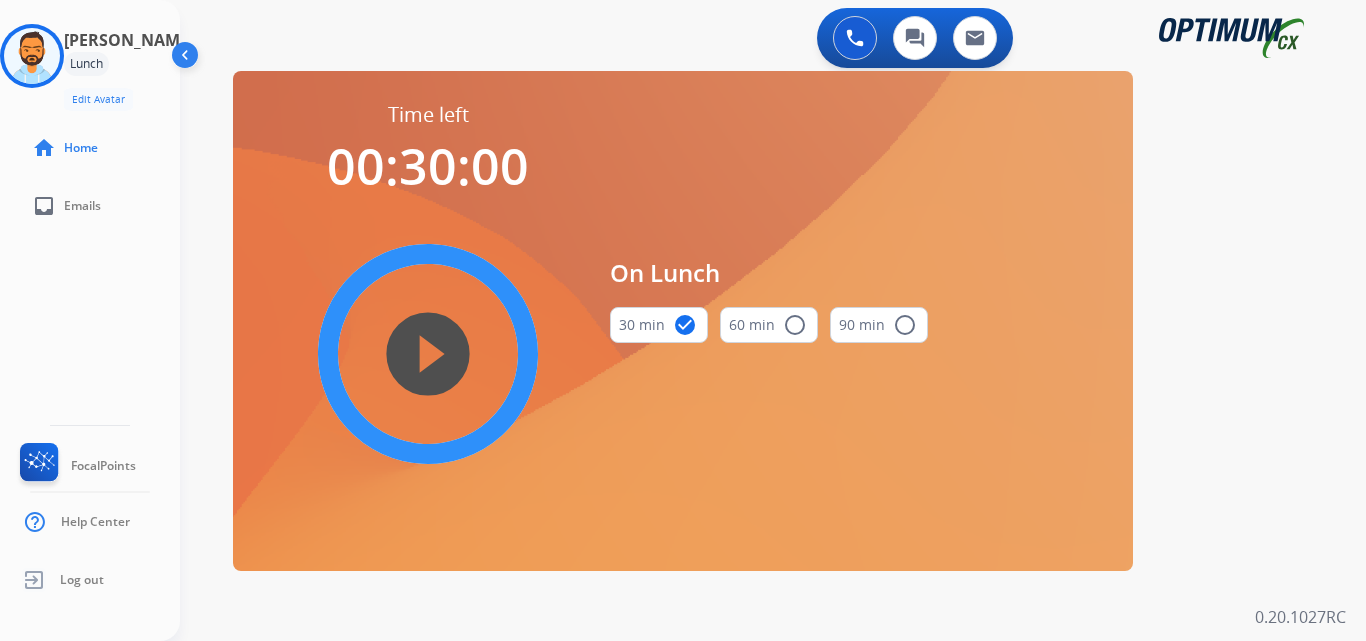 click on "play_circle_filled" at bounding box center [428, 354] 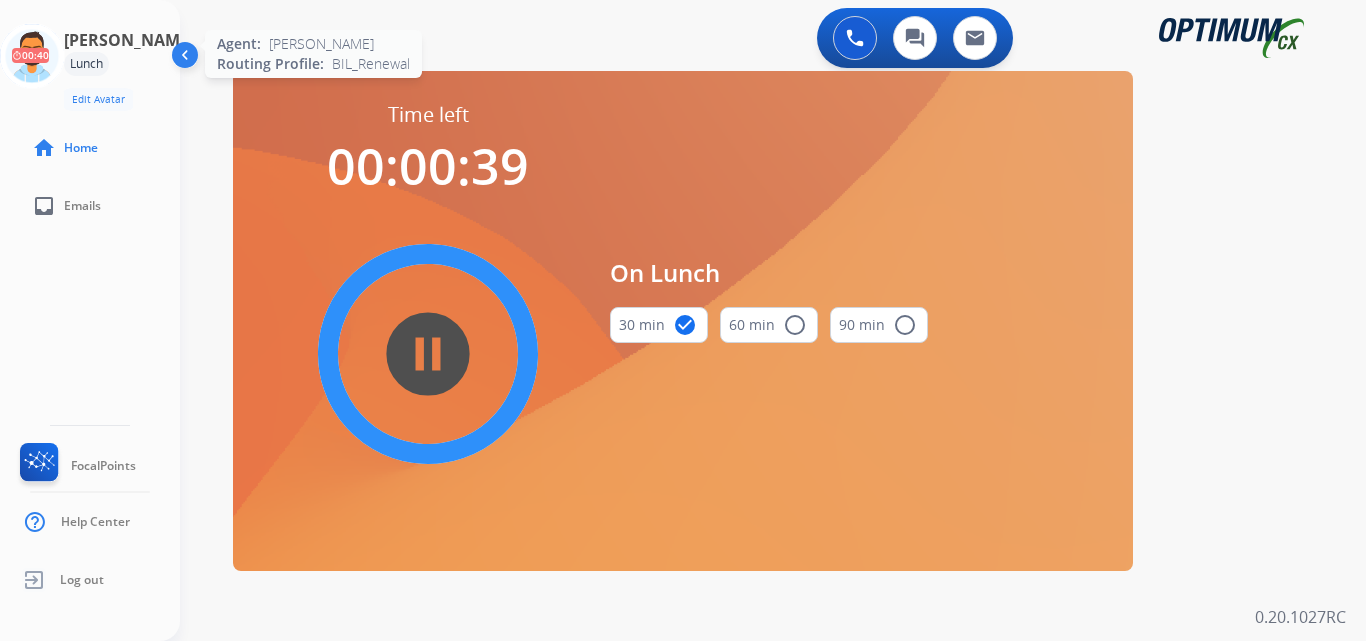 click 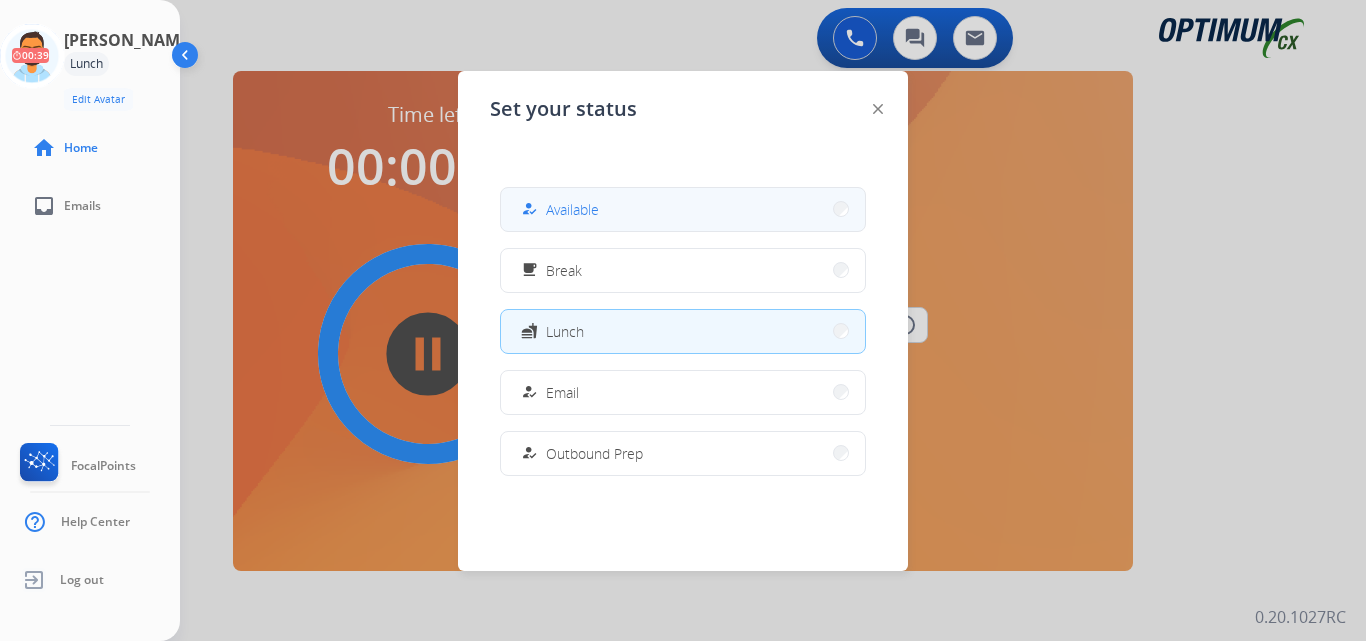 click on "how_to_reg Available" at bounding box center [683, 209] 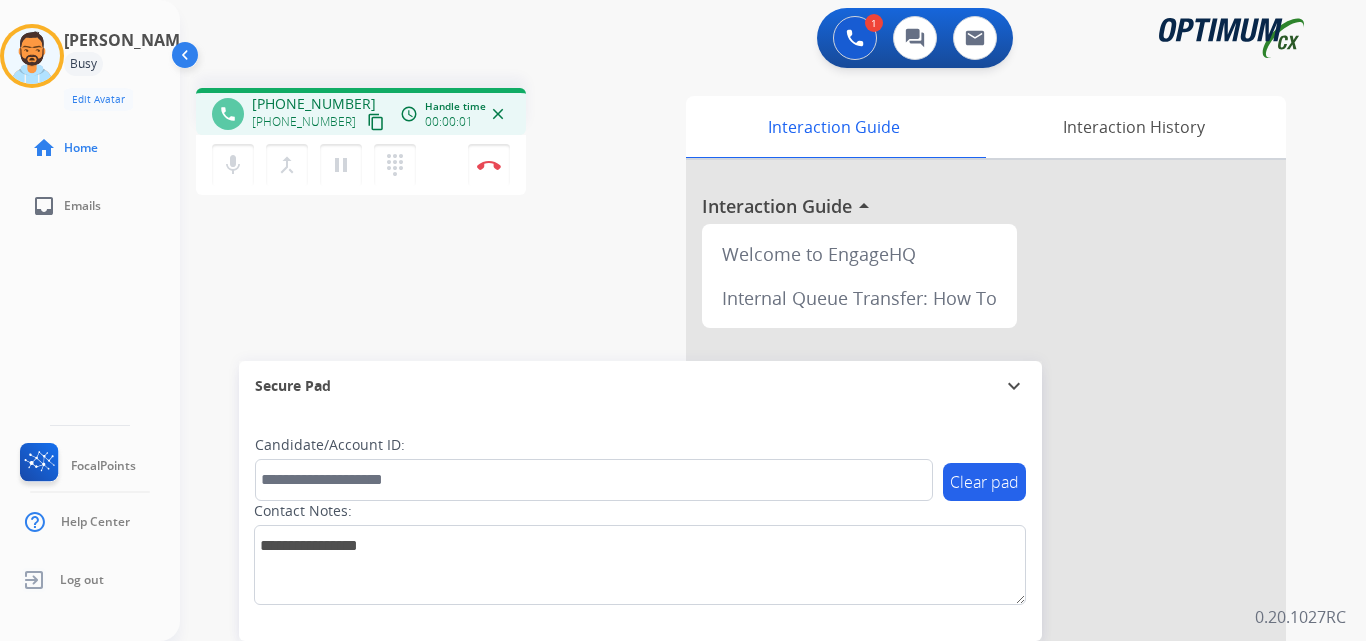 click on "content_copy" at bounding box center [376, 122] 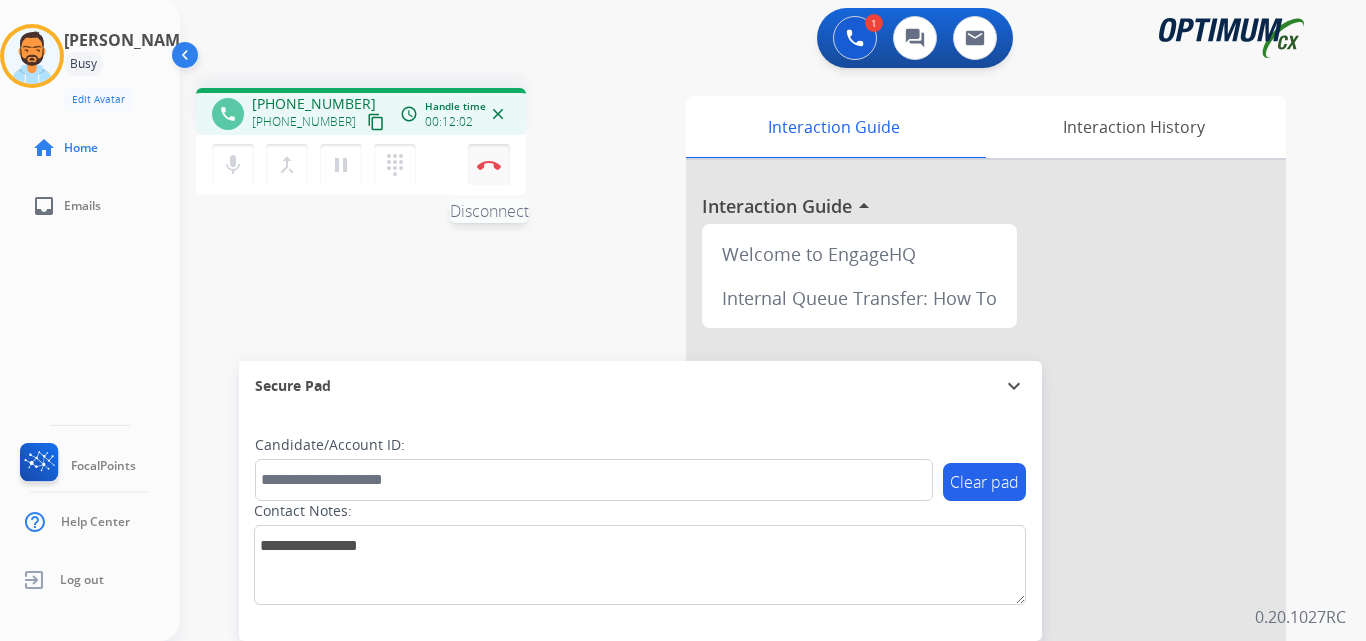 click at bounding box center [489, 165] 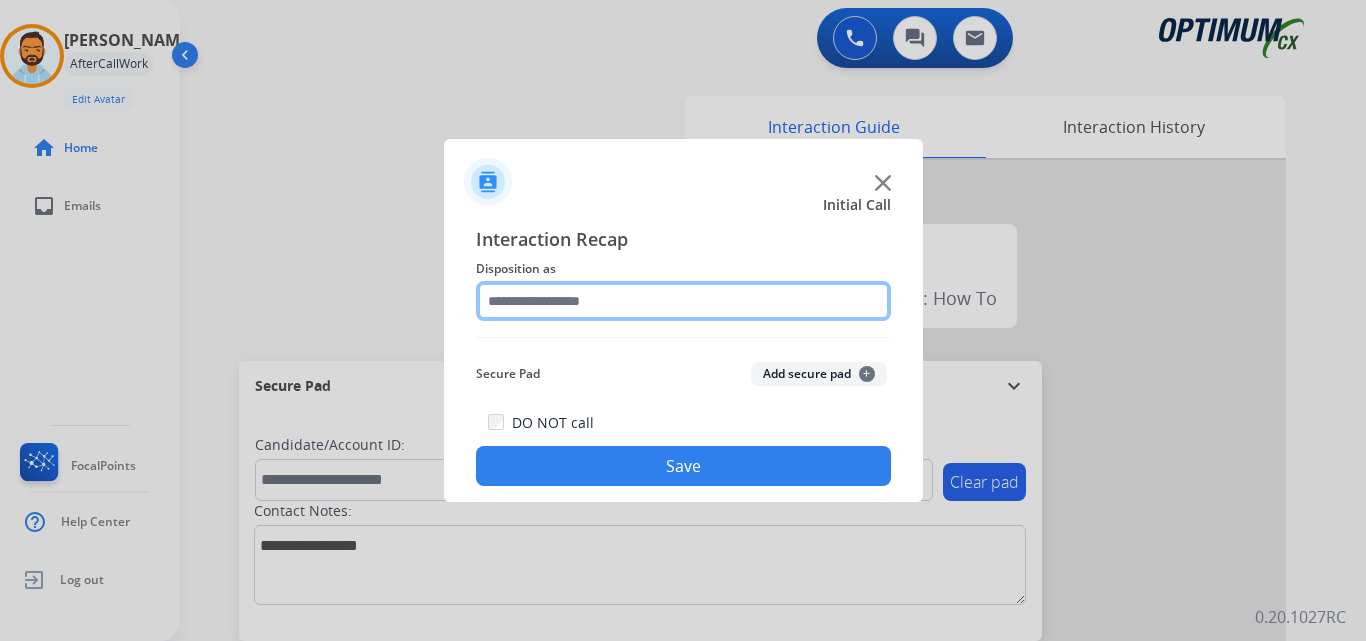 click 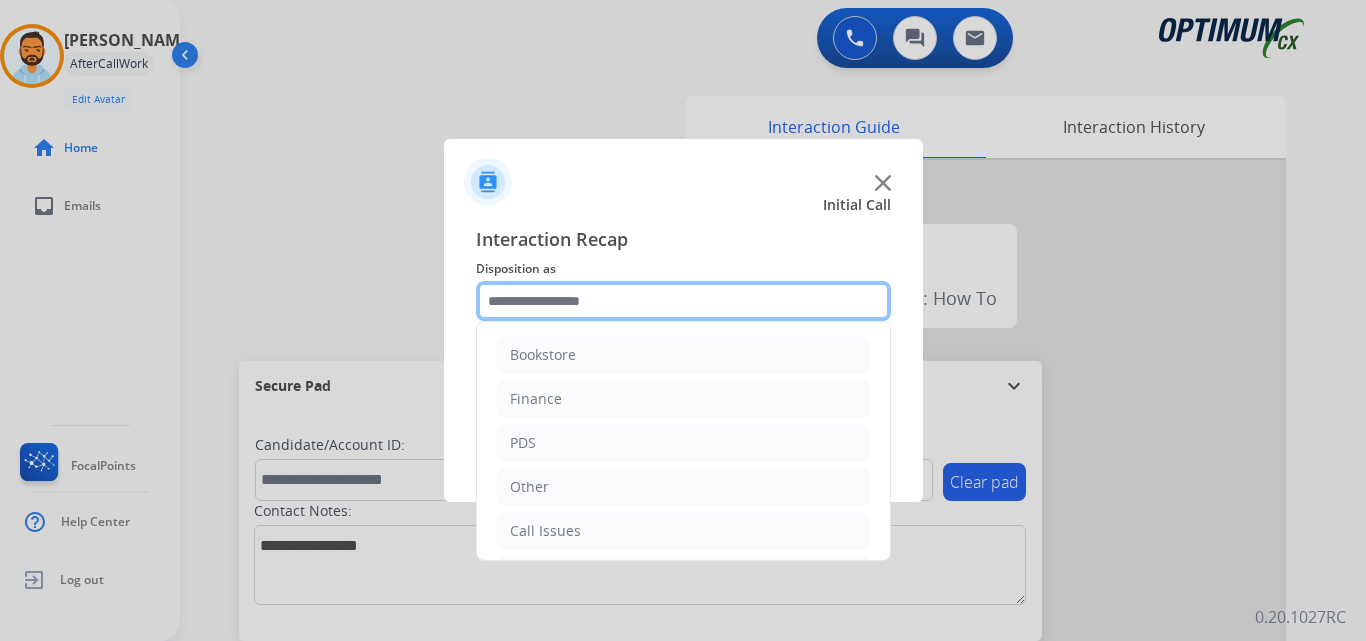 scroll, scrollTop: 136, scrollLeft: 0, axis: vertical 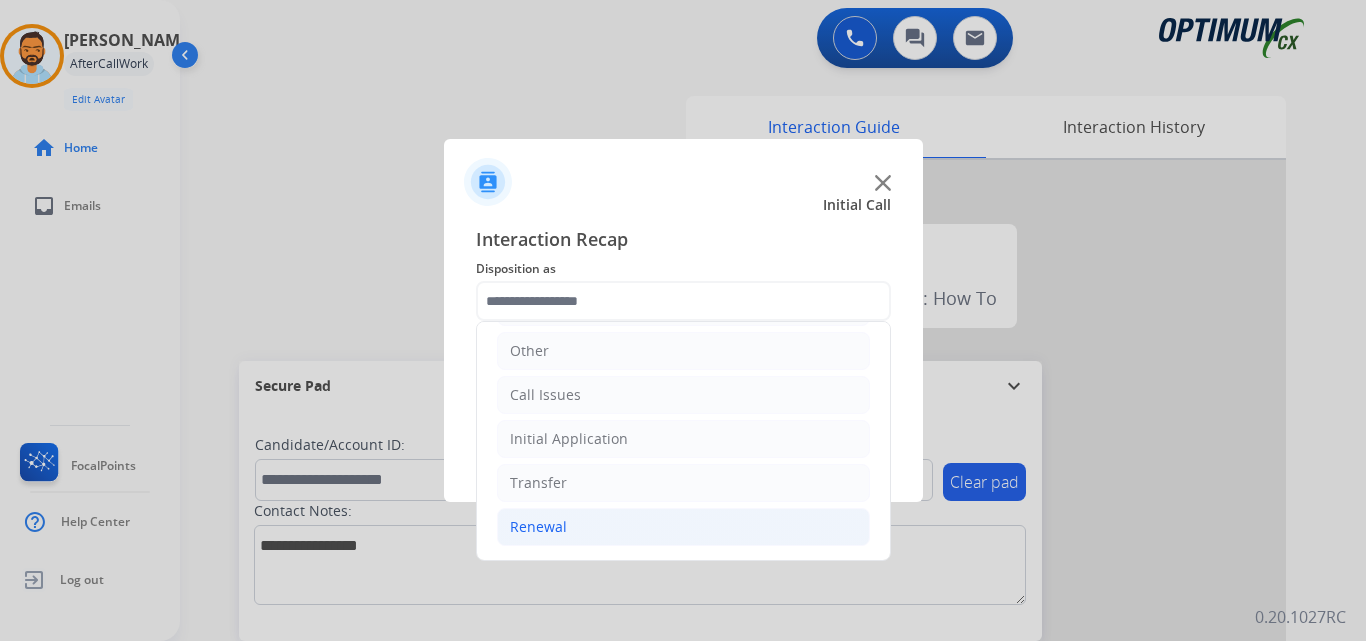 click on "Renewal" 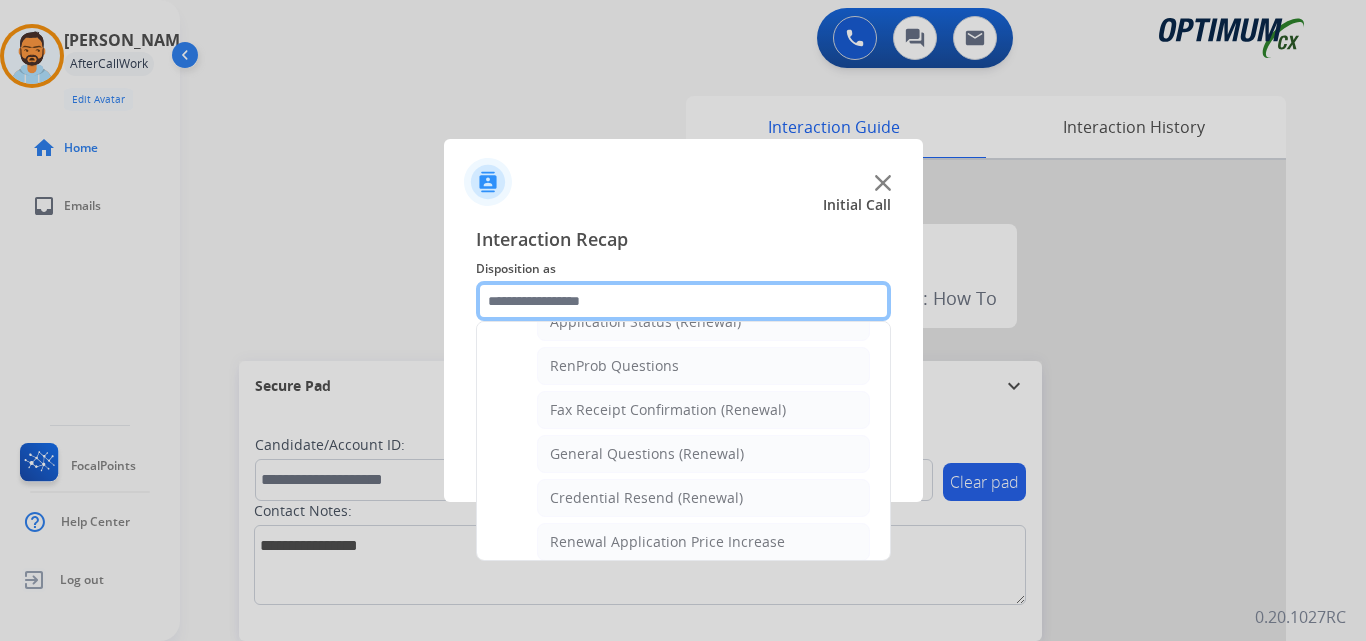 scroll, scrollTop: 495, scrollLeft: 0, axis: vertical 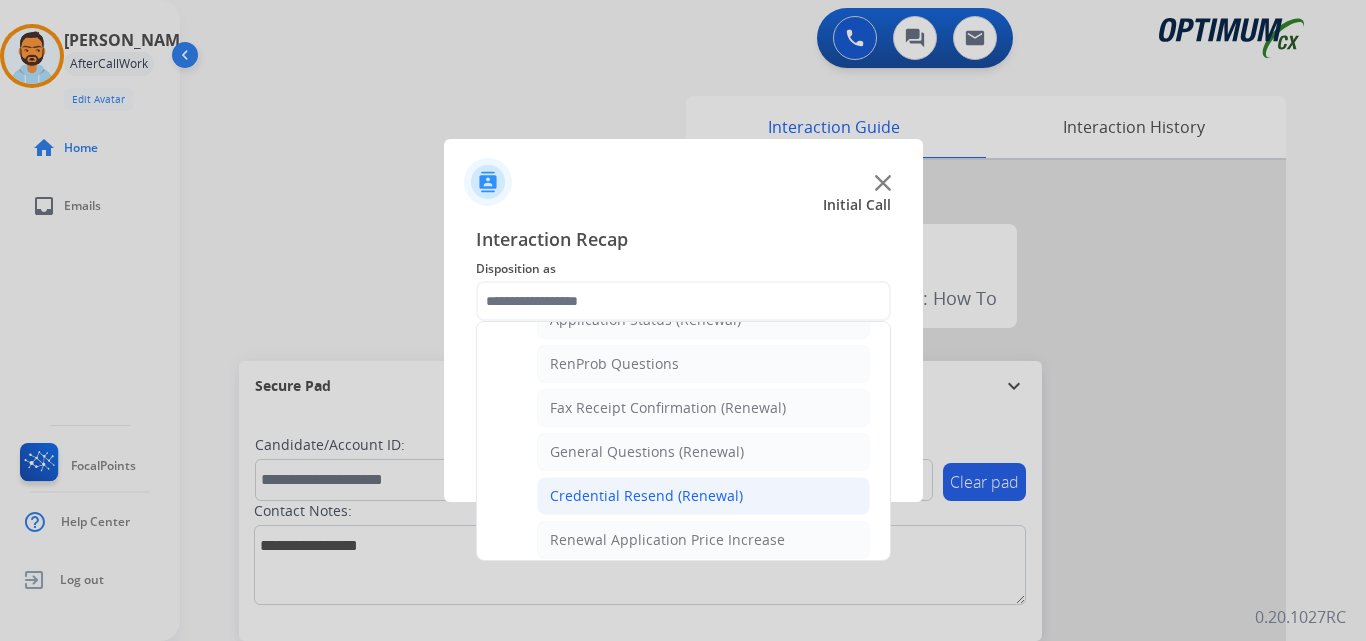 click on "Credential Resend (Renewal)" 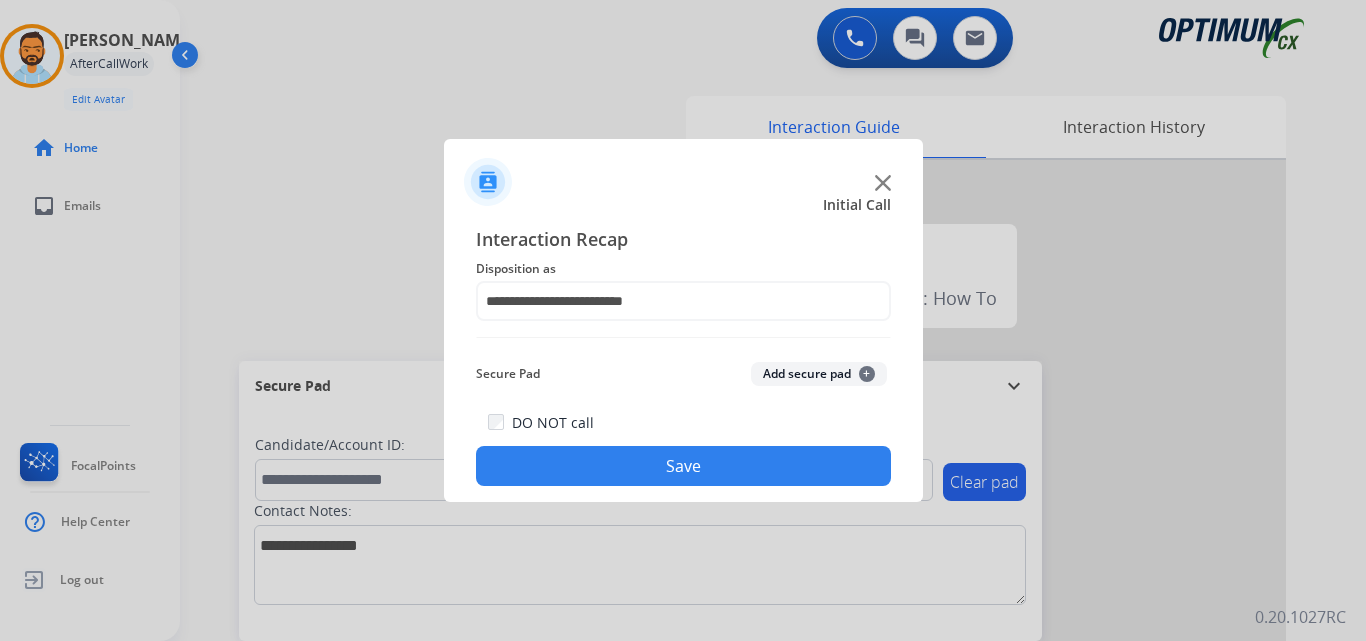 click on "Save" 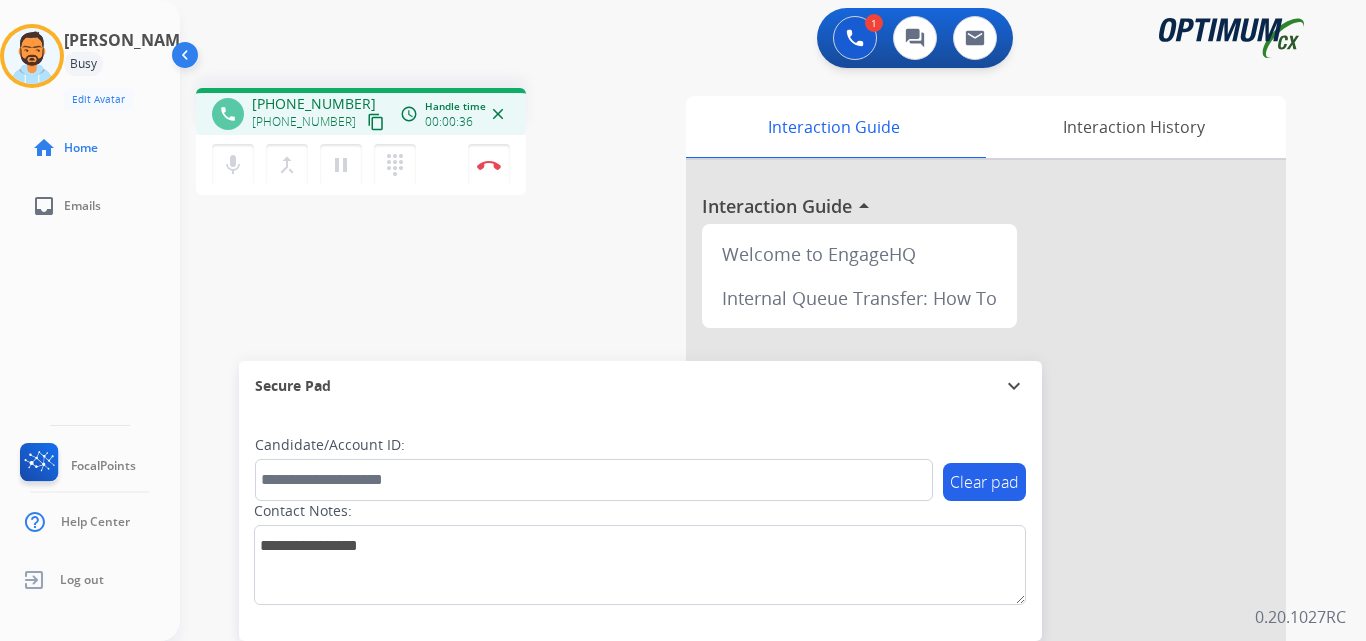 click on "content_copy" at bounding box center [376, 122] 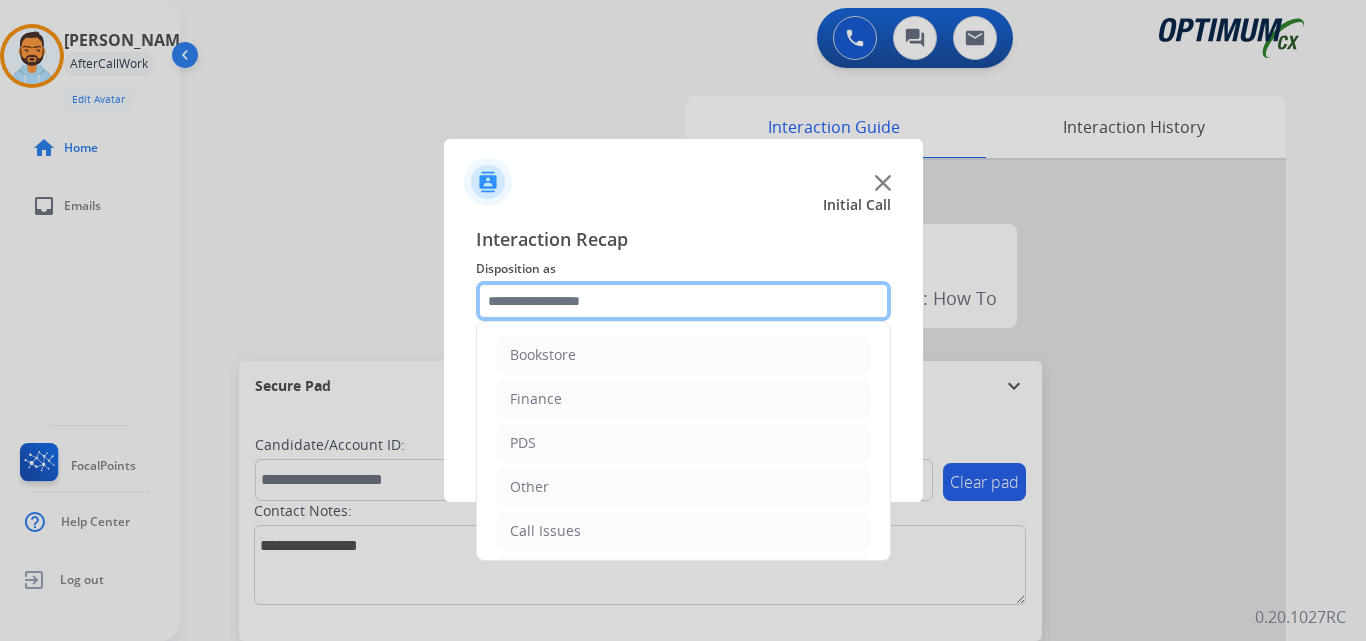 click 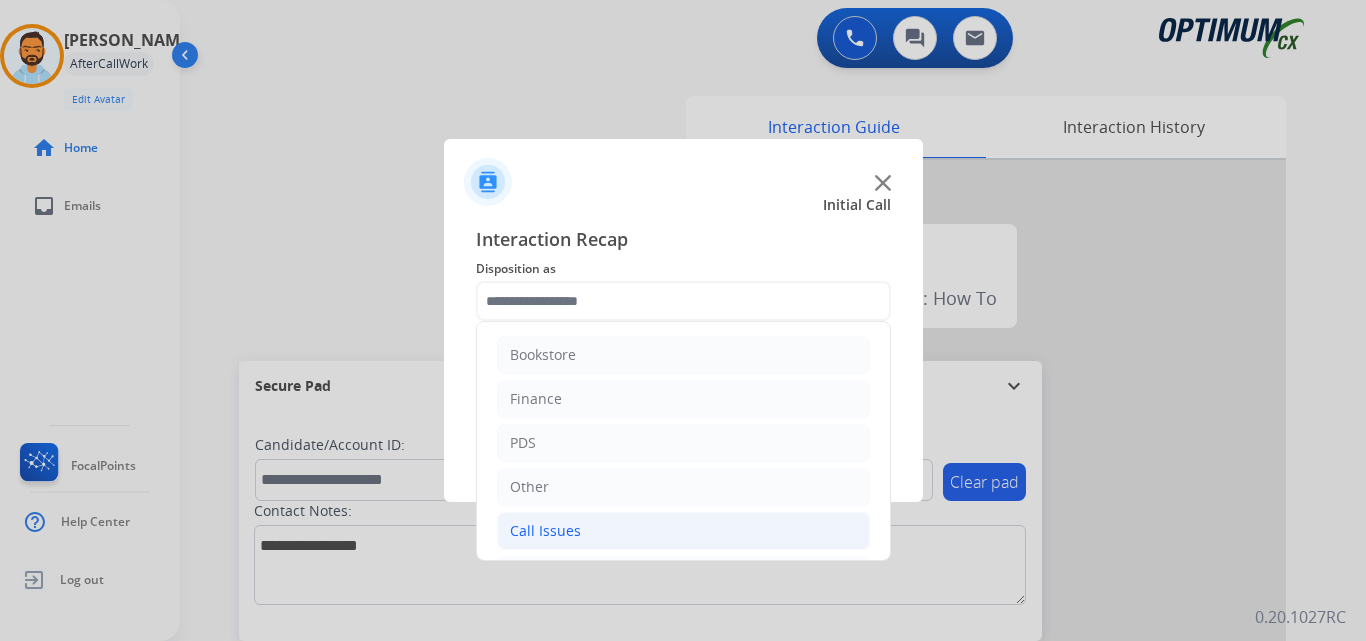 click on "Call Issues" 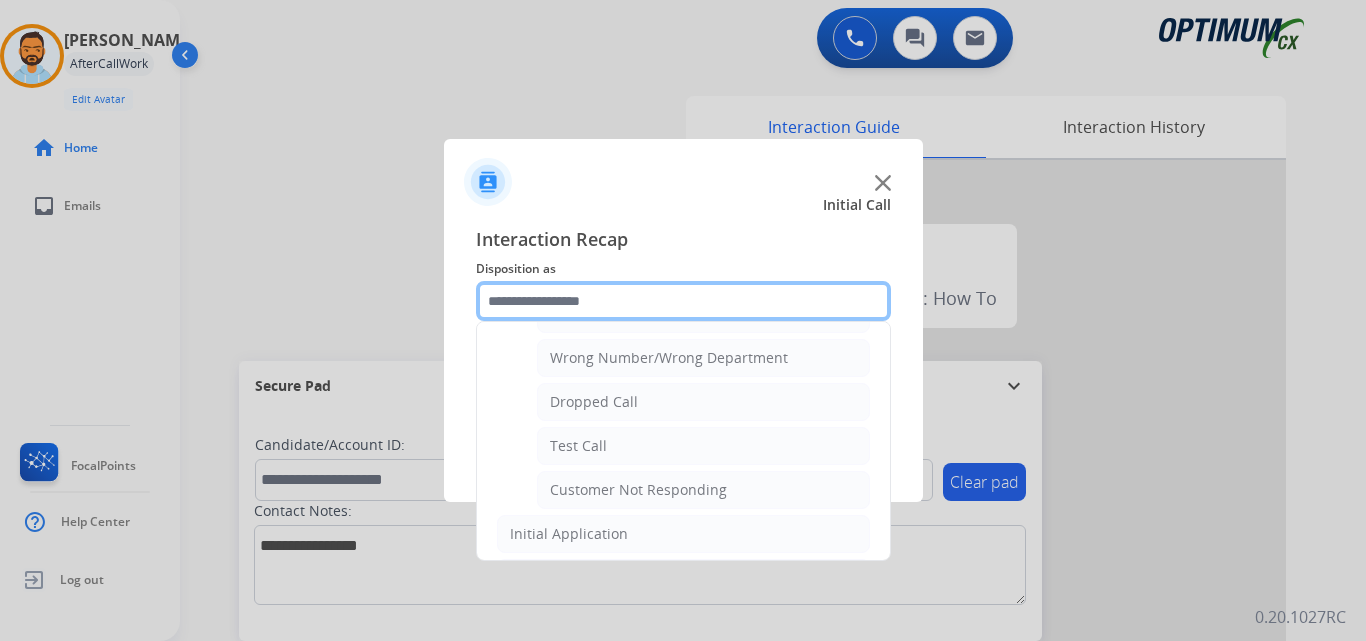 scroll, scrollTop: 259, scrollLeft: 0, axis: vertical 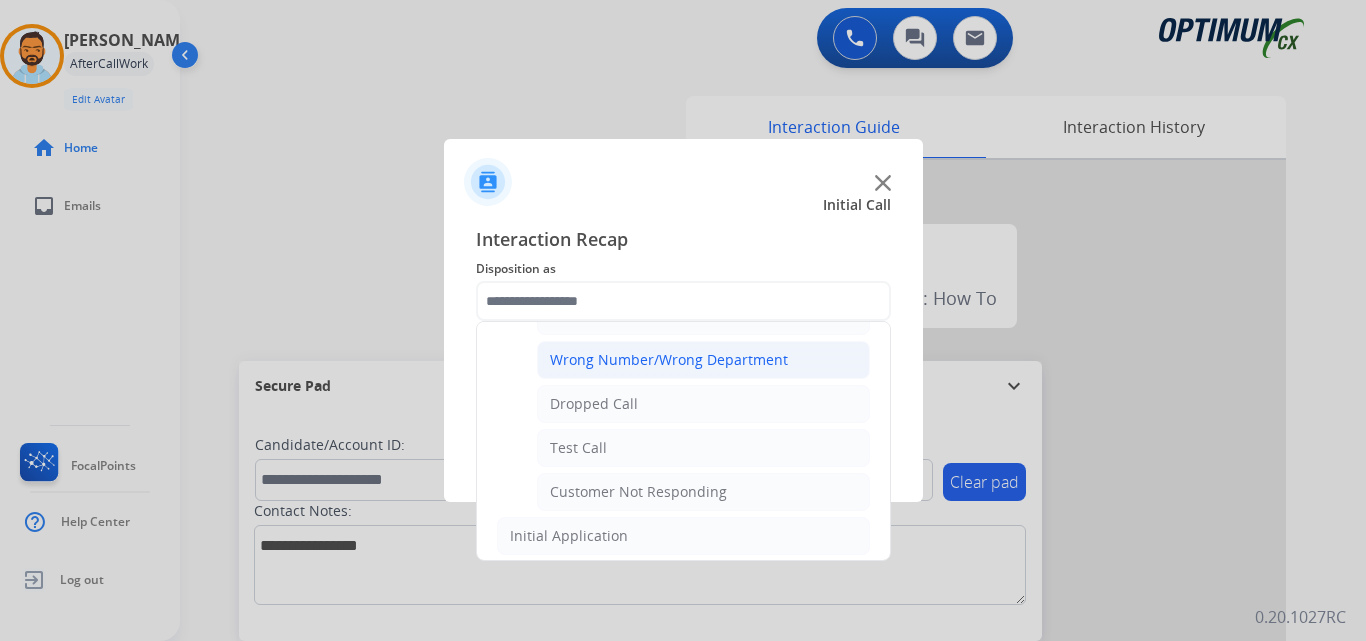 click on "Wrong Number/Wrong Department" 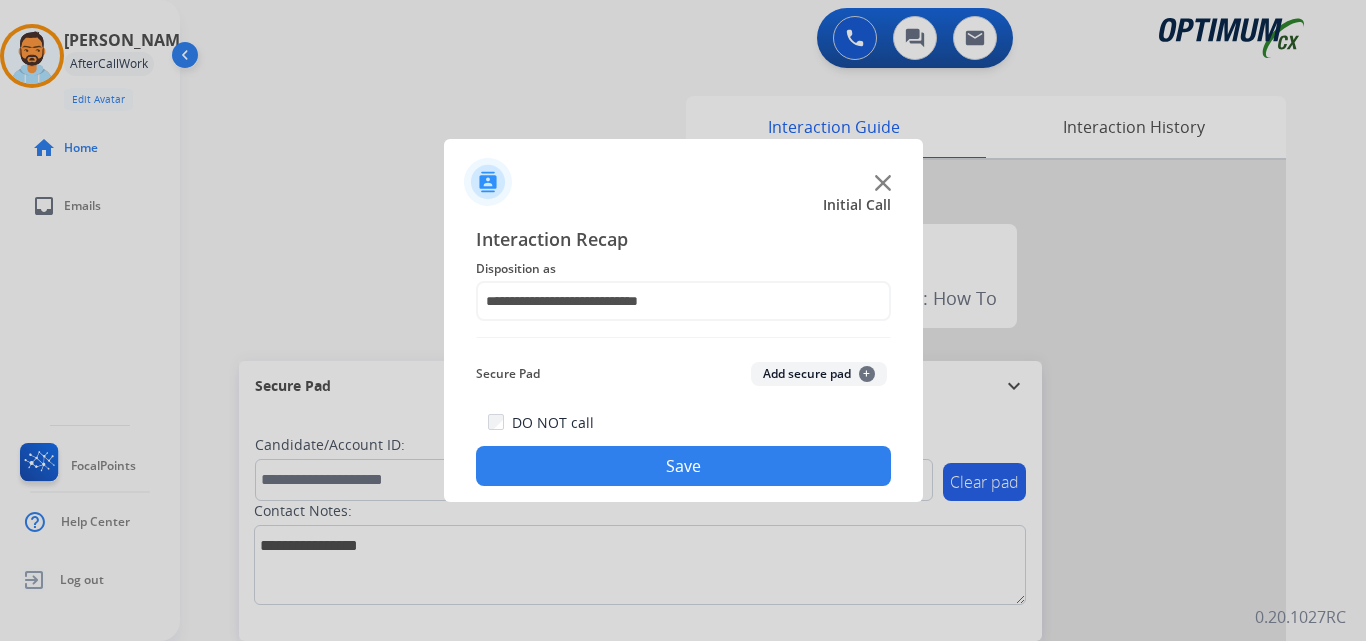 click on "Save" 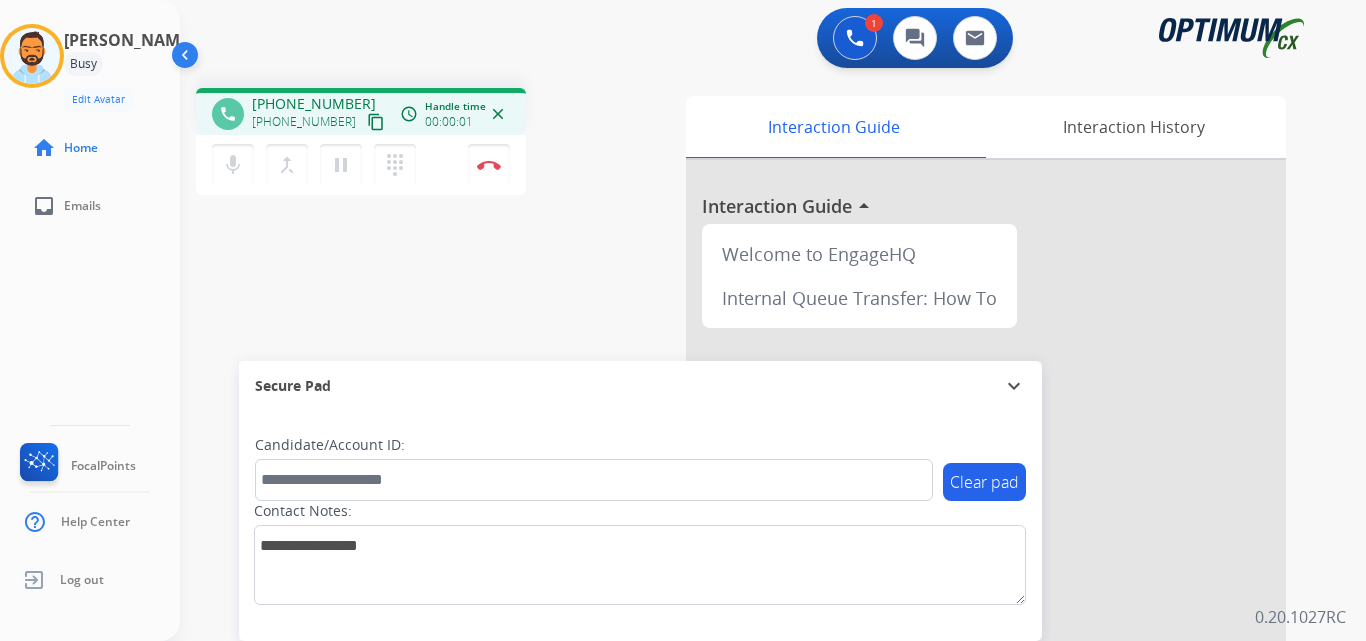 click on "content_copy" at bounding box center (376, 122) 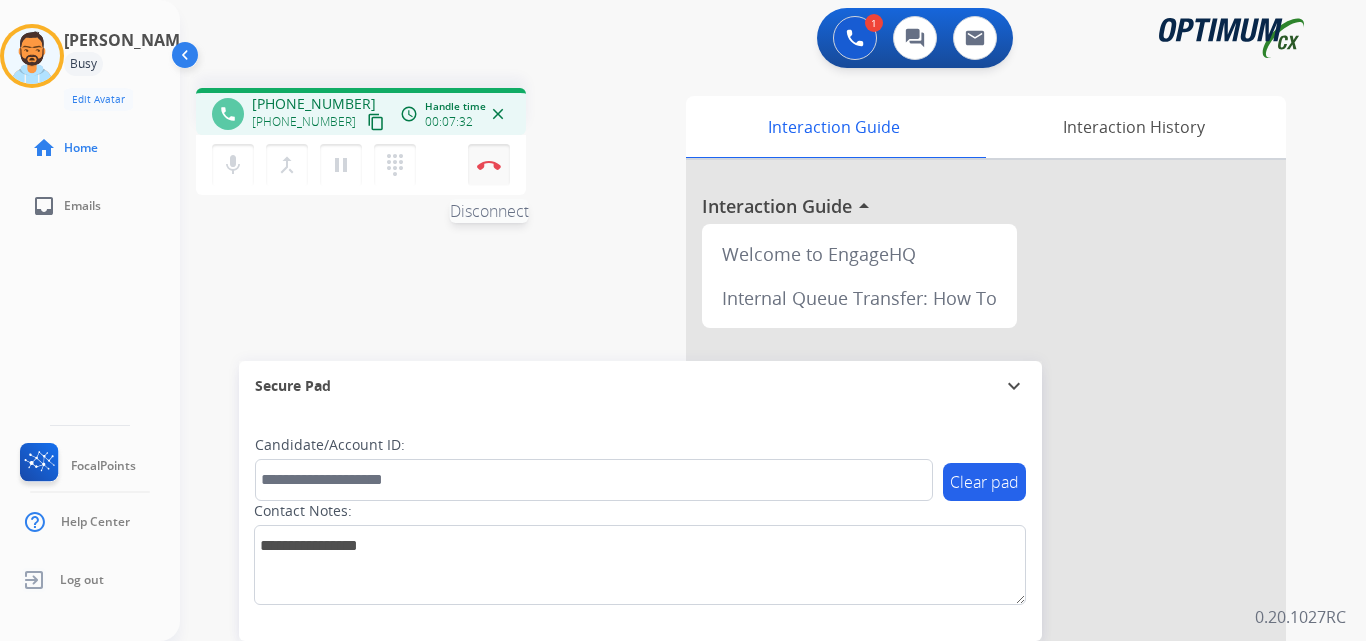 click on "Disconnect" at bounding box center [489, 165] 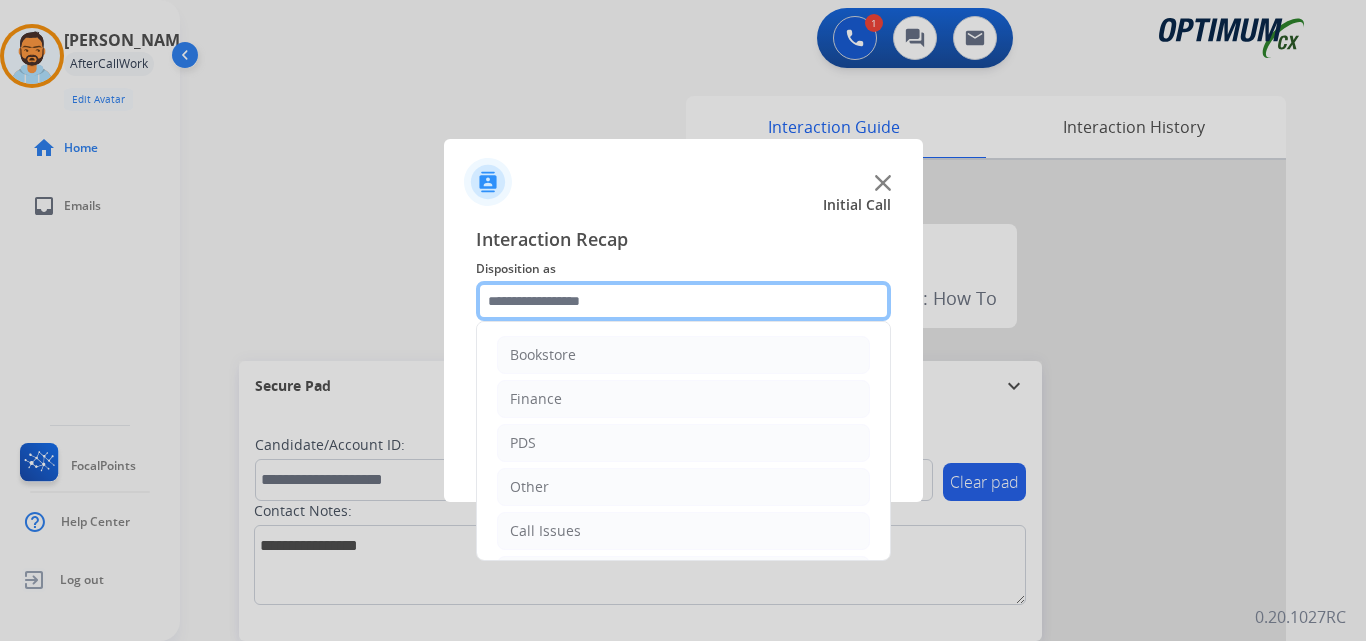 click 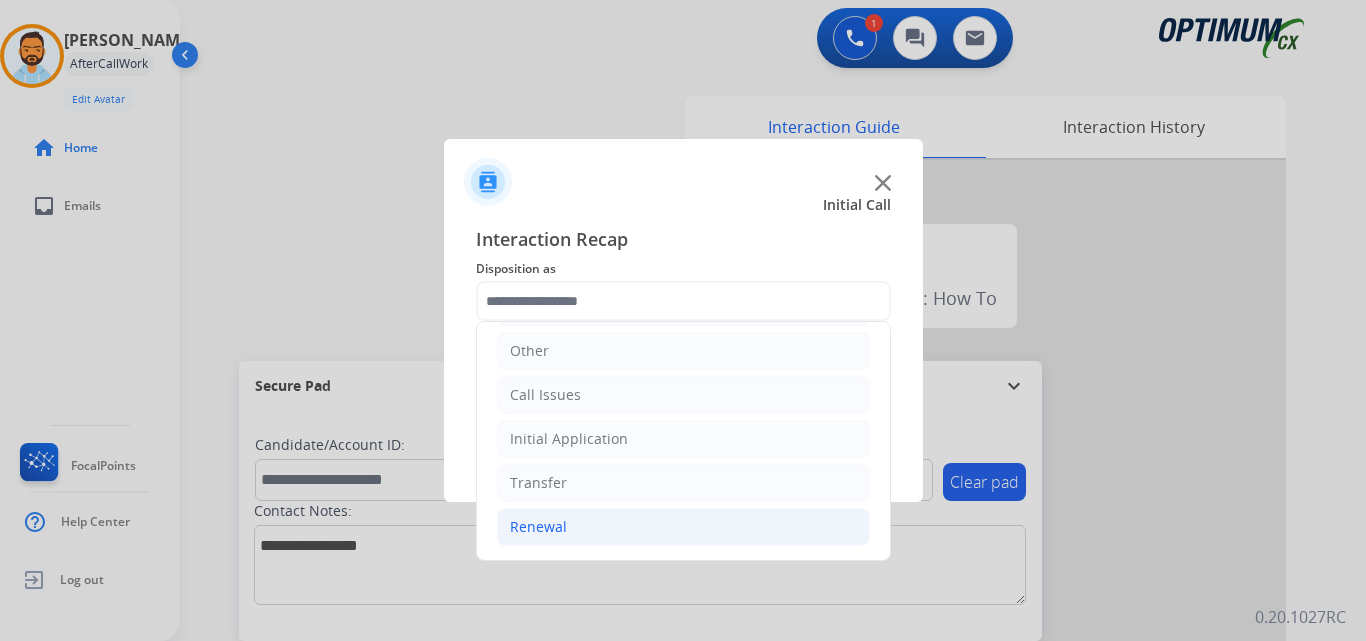 click on "Renewal" 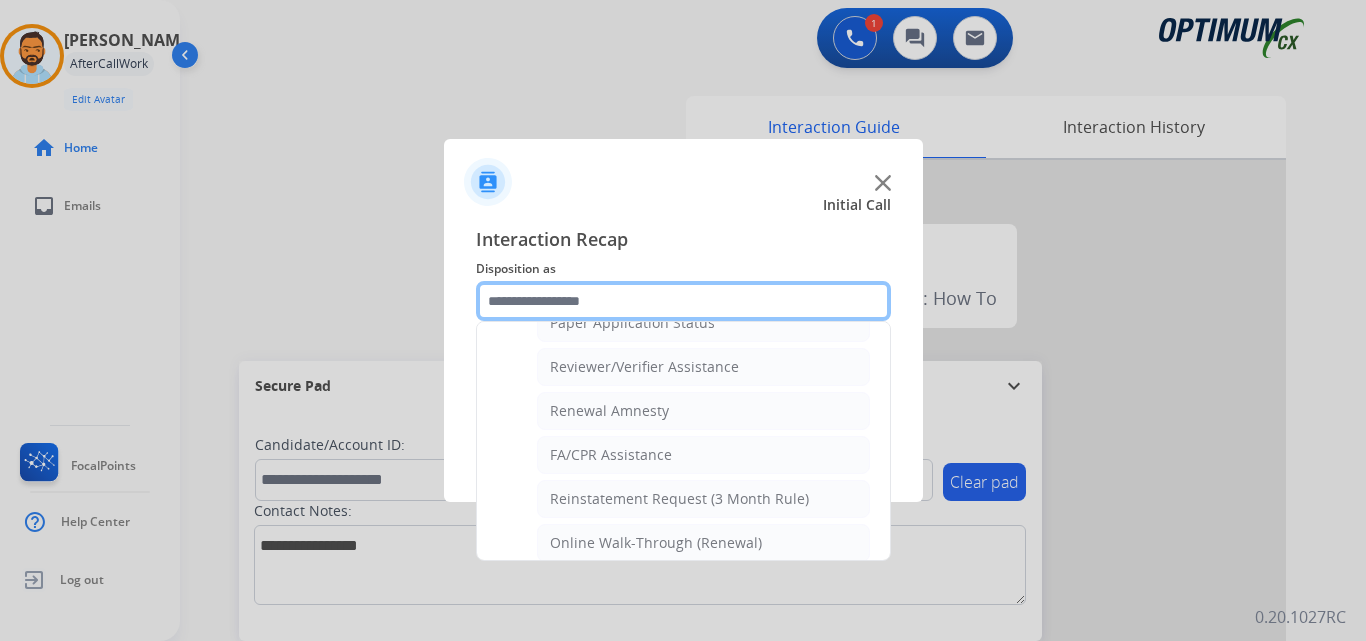 scroll, scrollTop: 772, scrollLeft: 0, axis: vertical 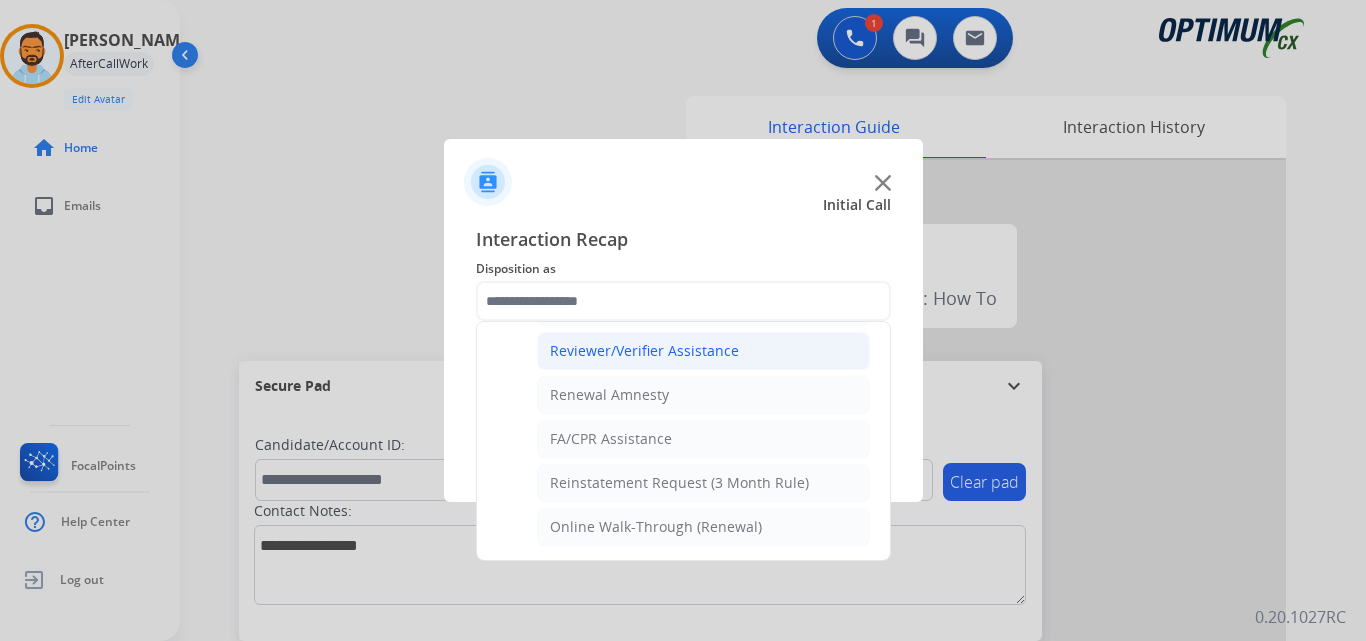 click on "Reviewer/Verifier Assistance" 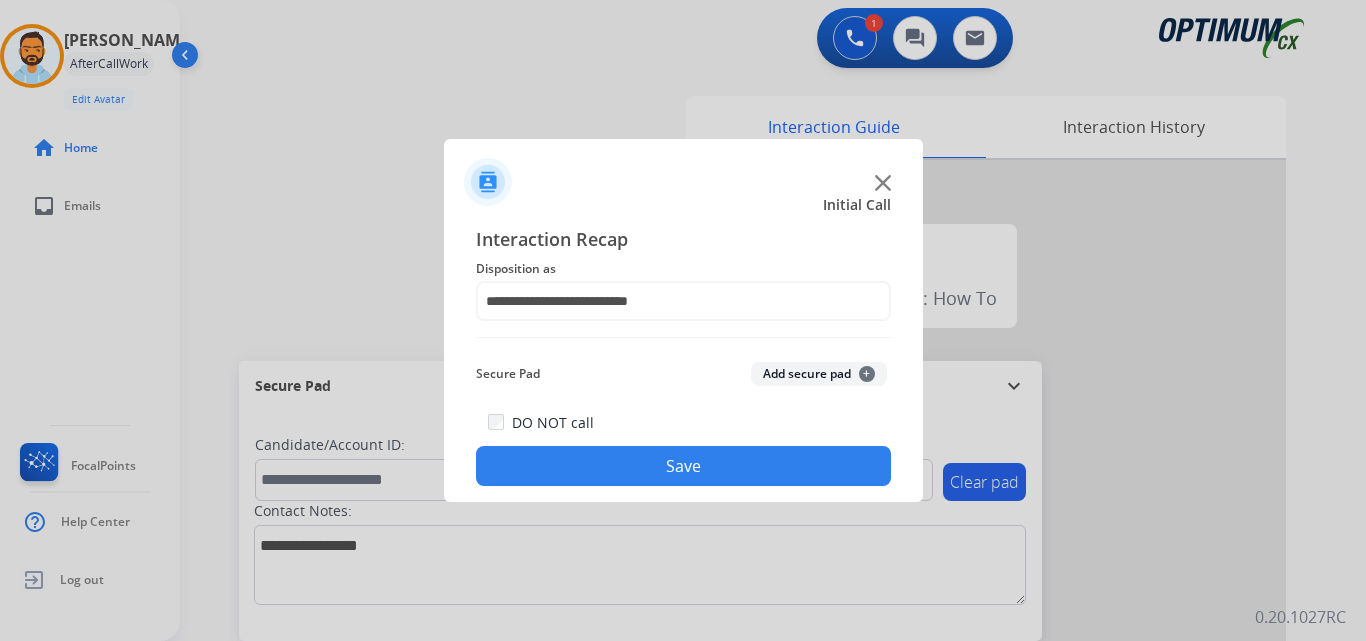 click on "Save" 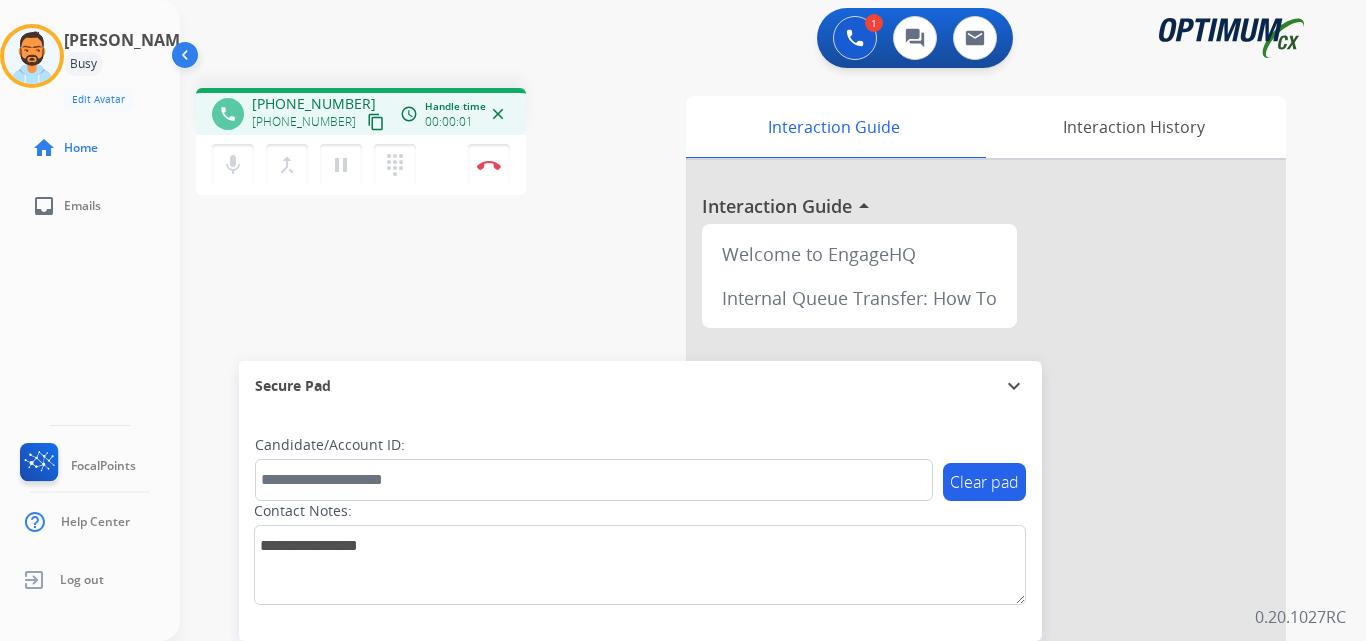click on "content_copy" at bounding box center (376, 122) 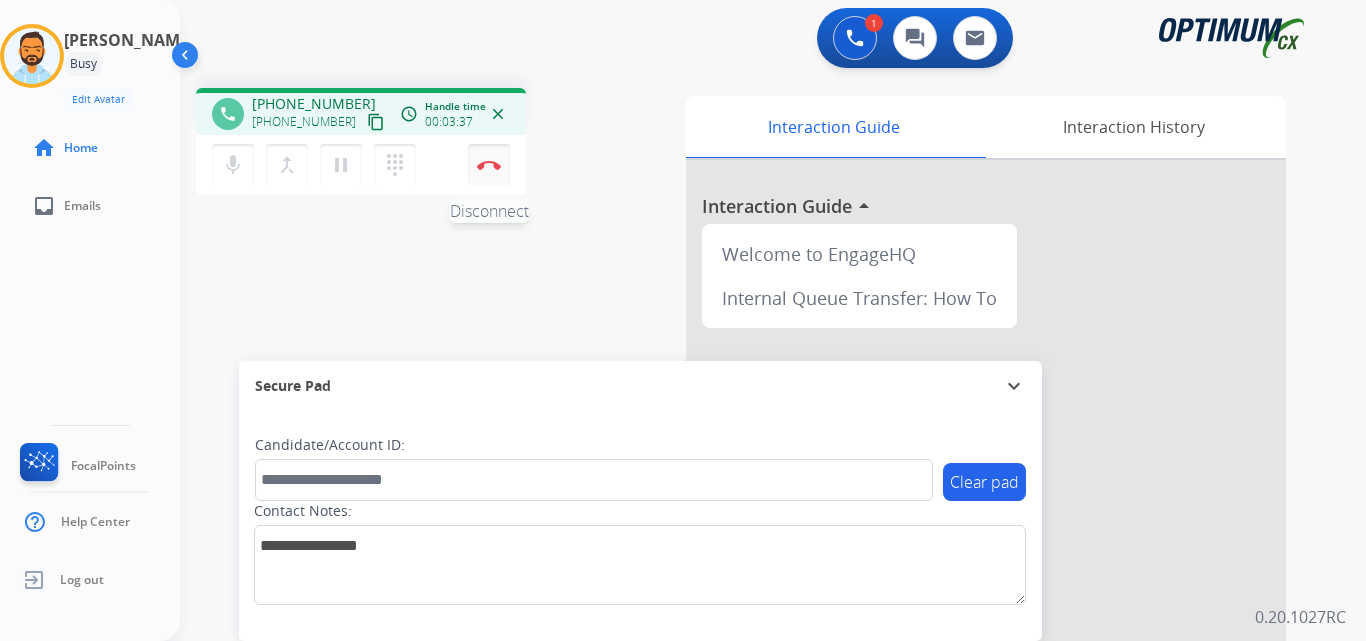 click on "Disconnect" at bounding box center (489, 165) 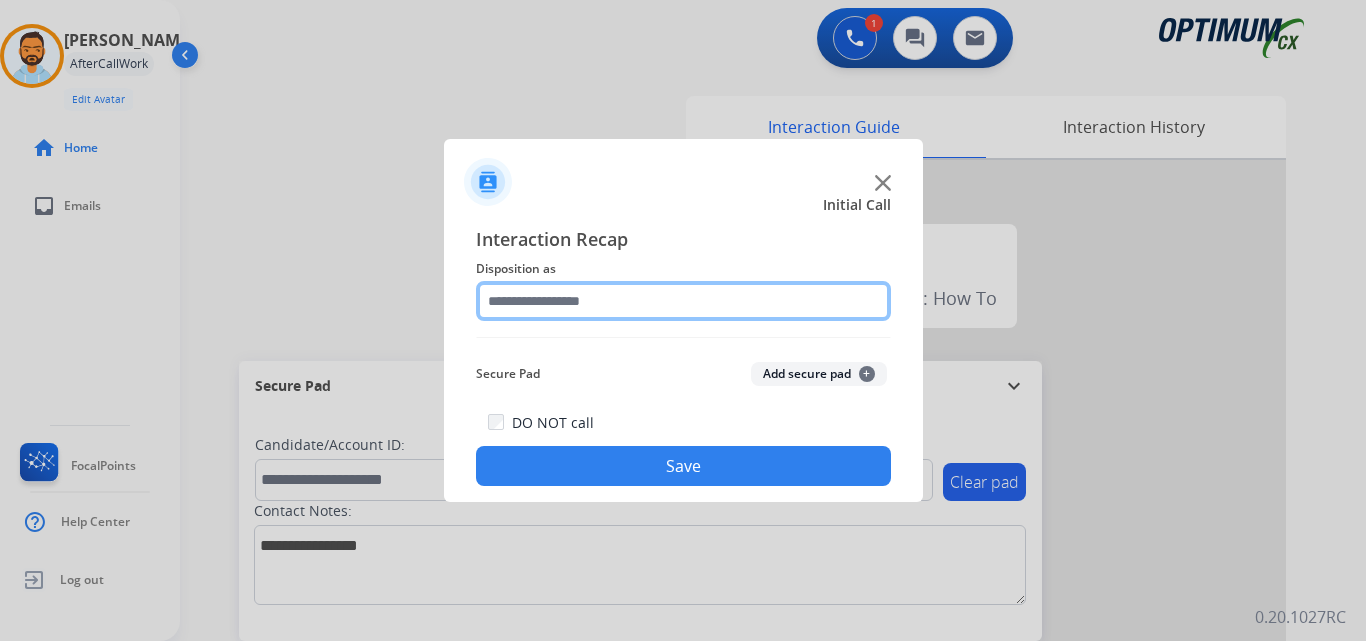 click 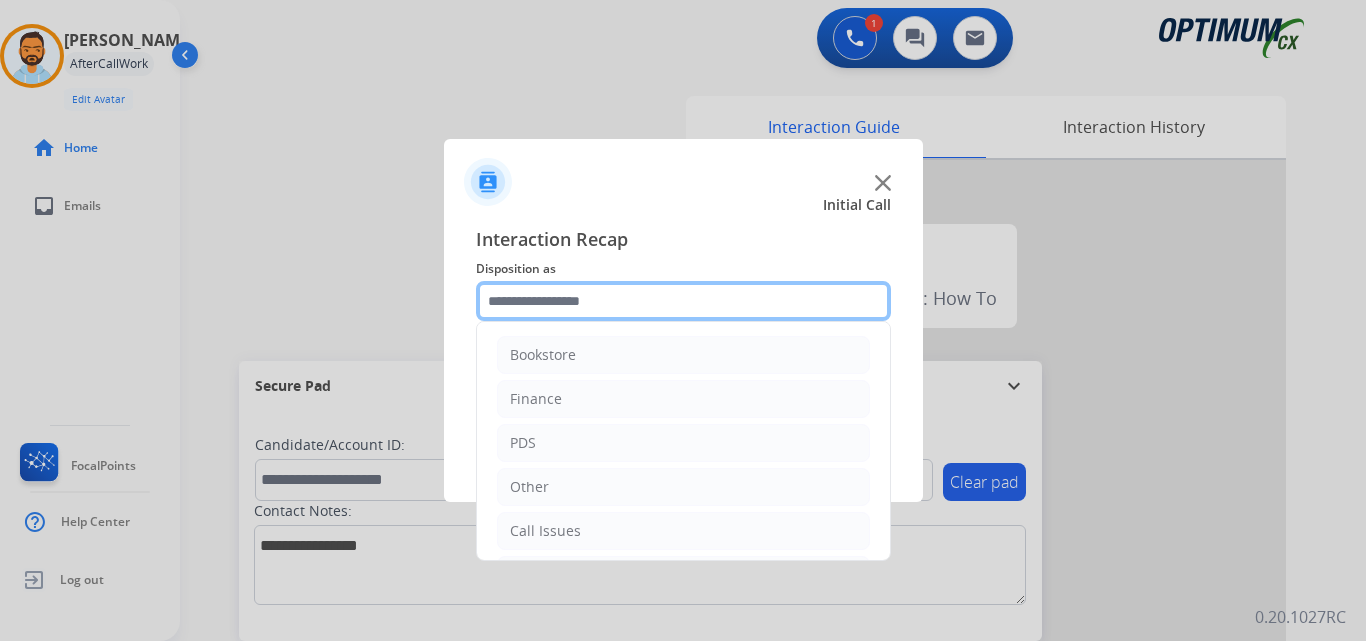 scroll, scrollTop: 136, scrollLeft: 0, axis: vertical 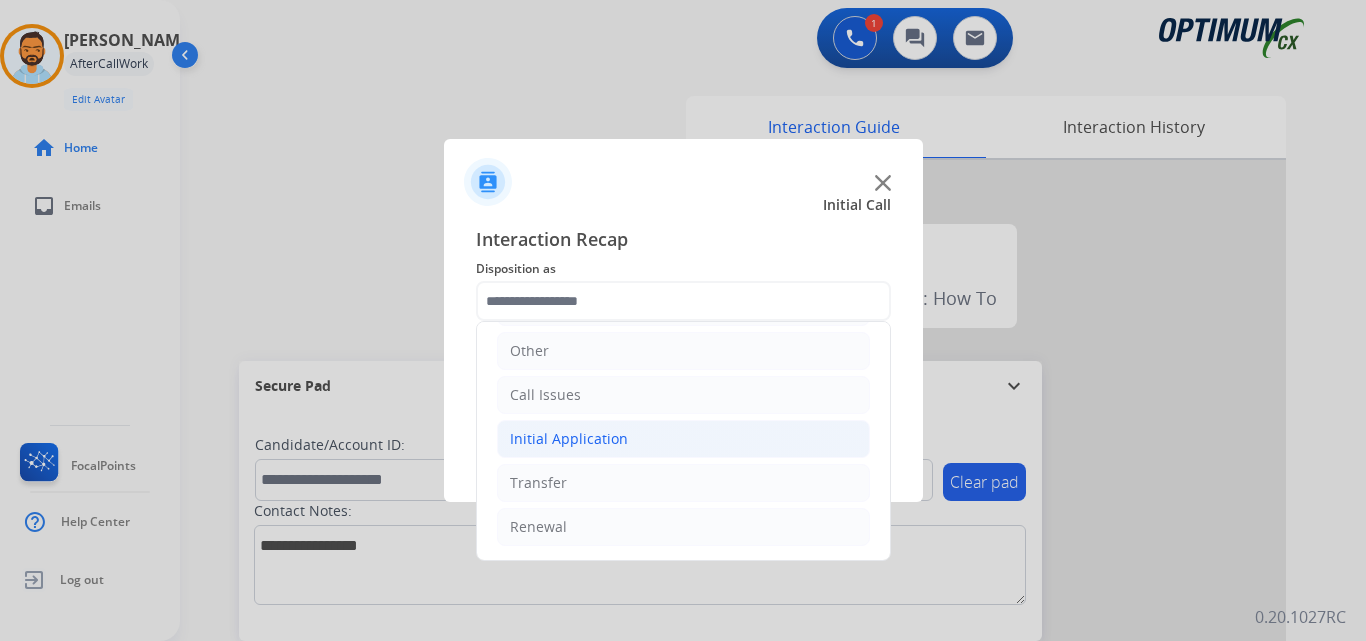 click on "Initial Application" 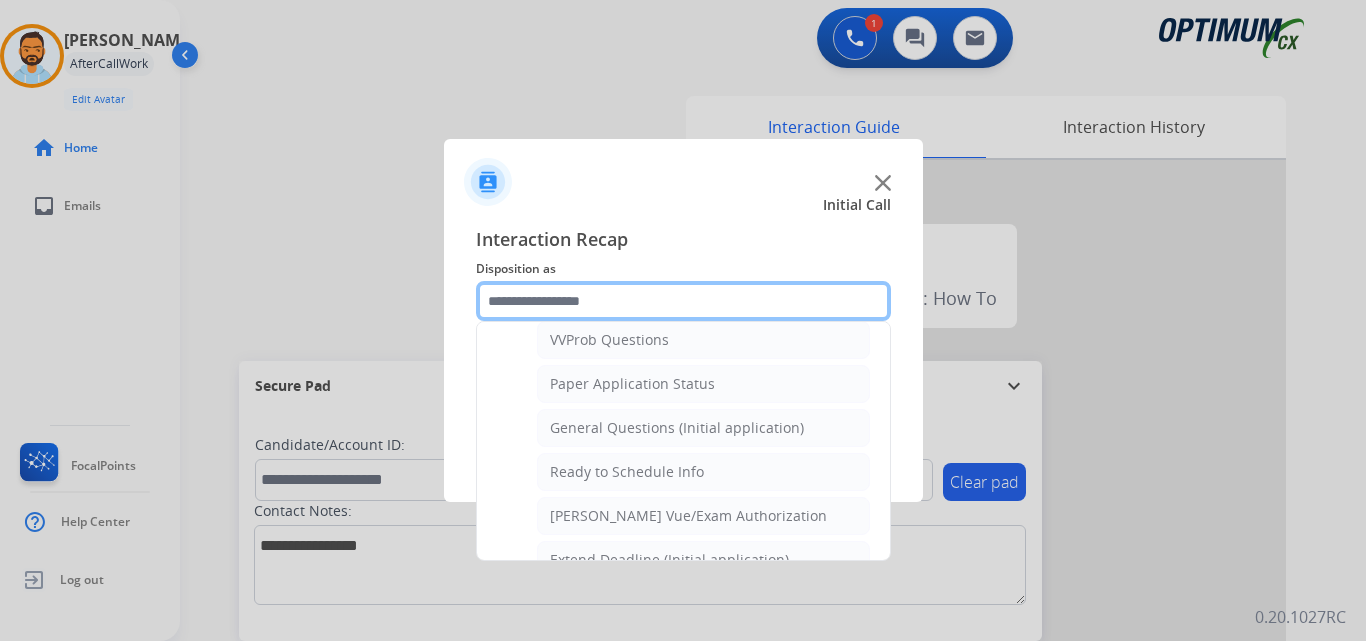 scroll, scrollTop: 1085, scrollLeft: 0, axis: vertical 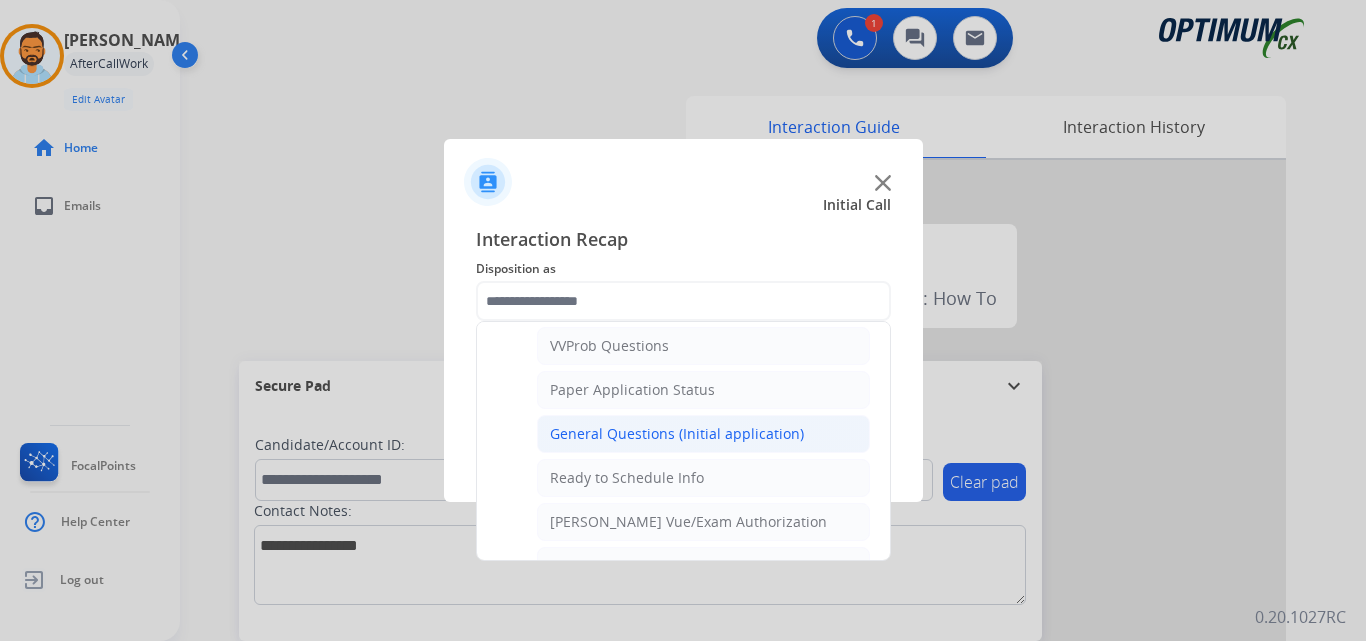 click on "General Questions (Initial application)" 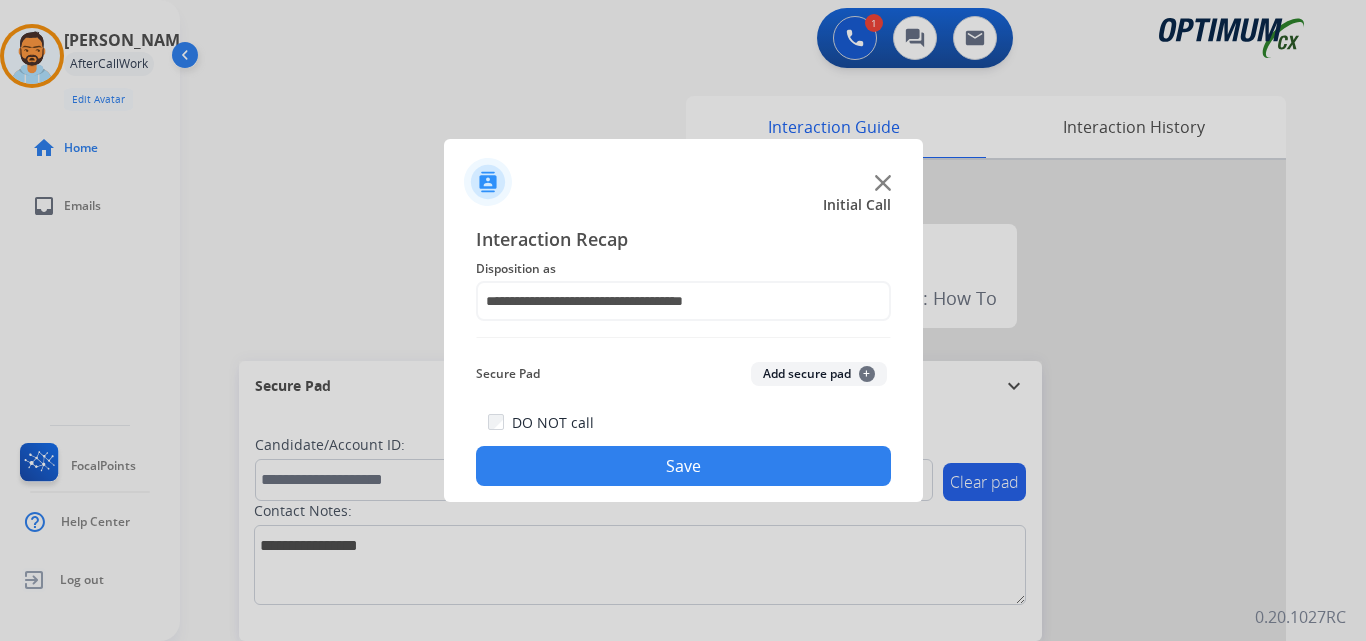 click on "Save" 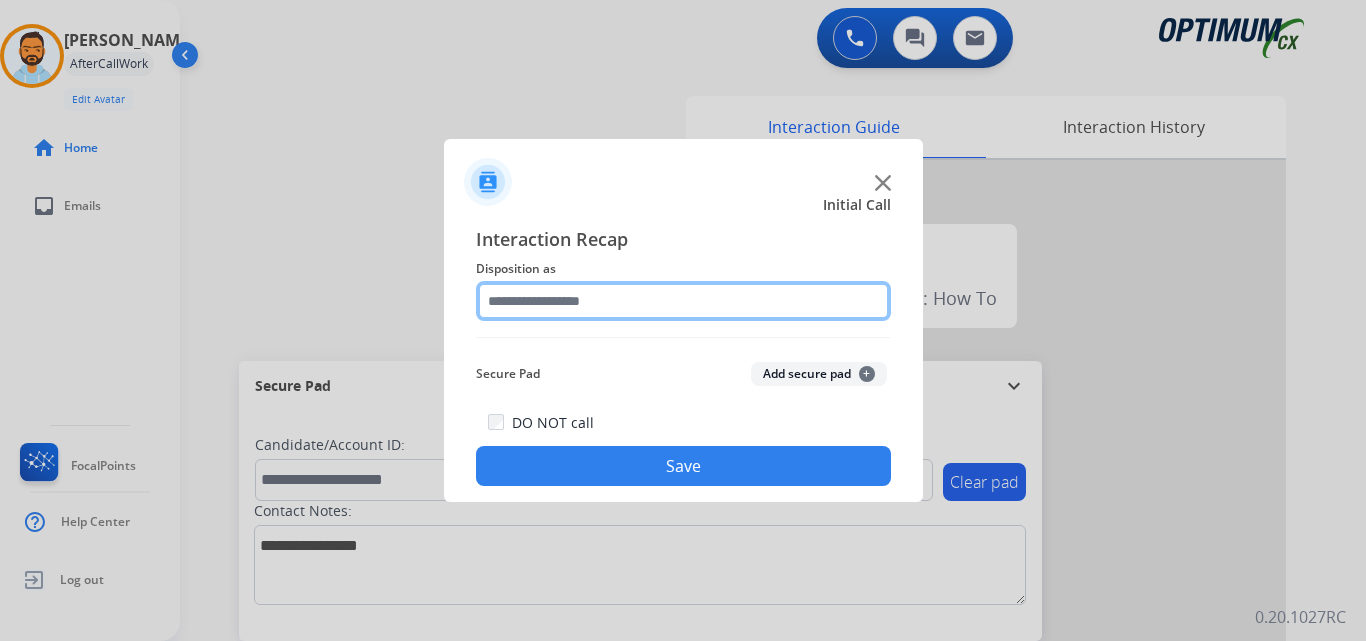 click 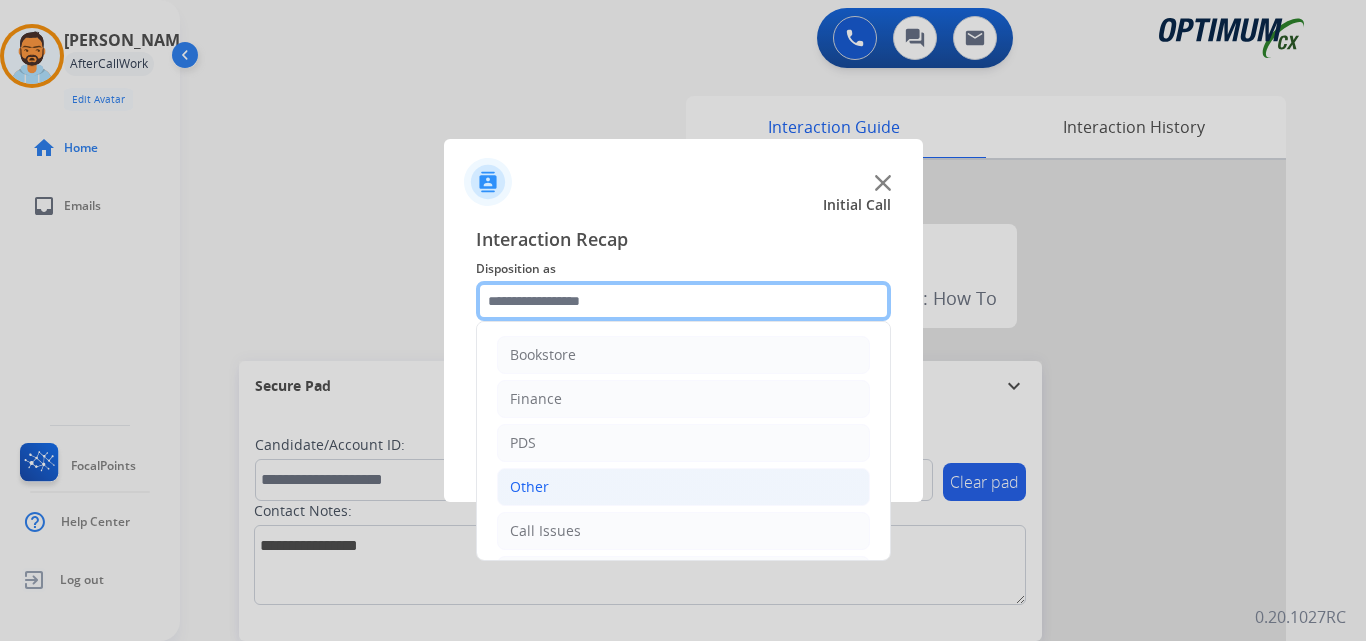 scroll, scrollTop: 136, scrollLeft: 0, axis: vertical 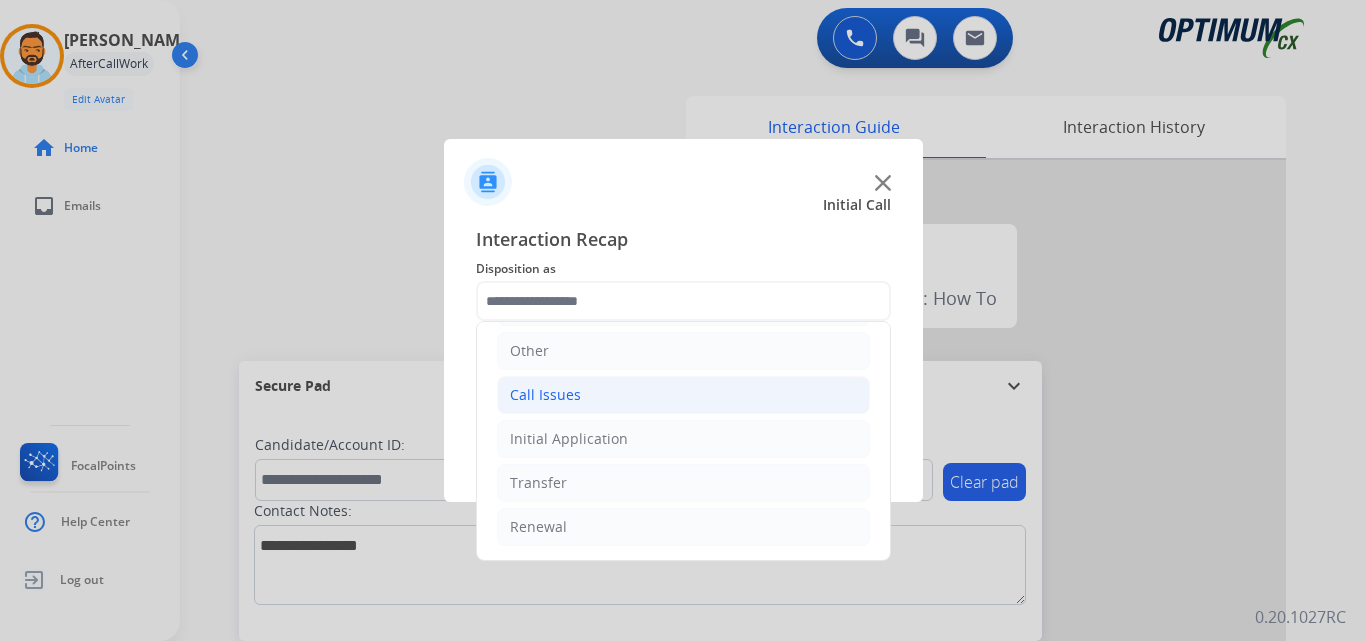 click on "Call Issues" 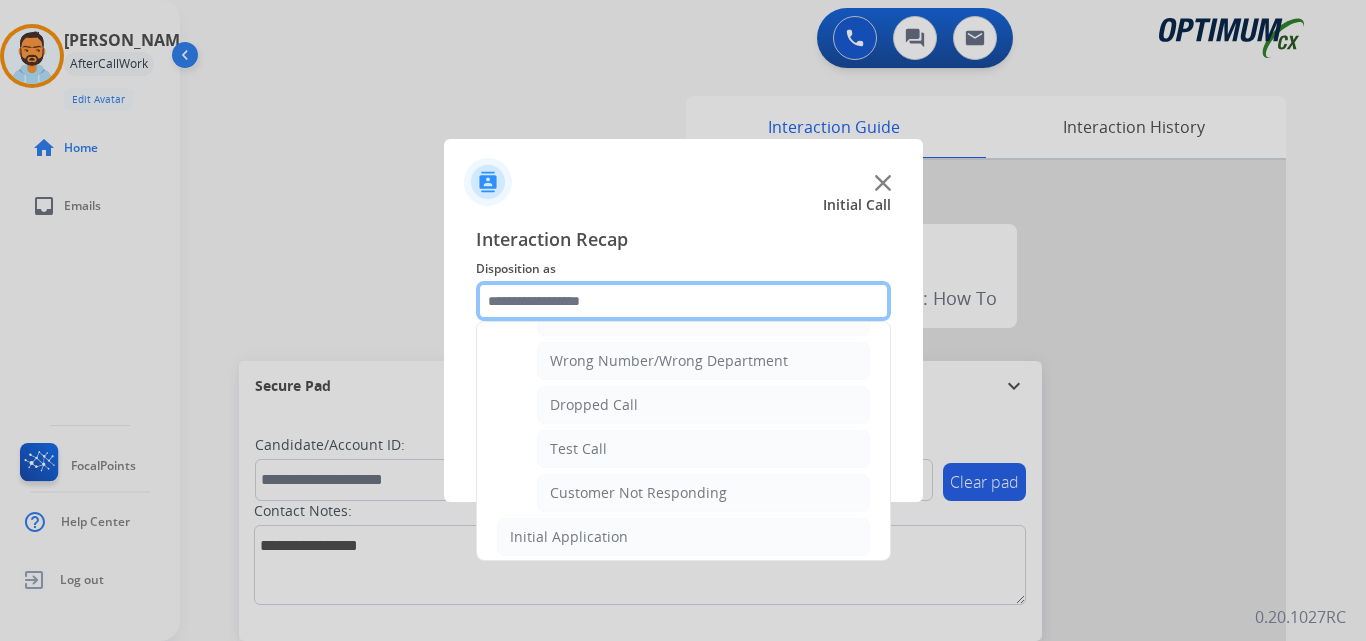 scroll, scrollTop: 259, scrollLeft: 0, axis: vertical 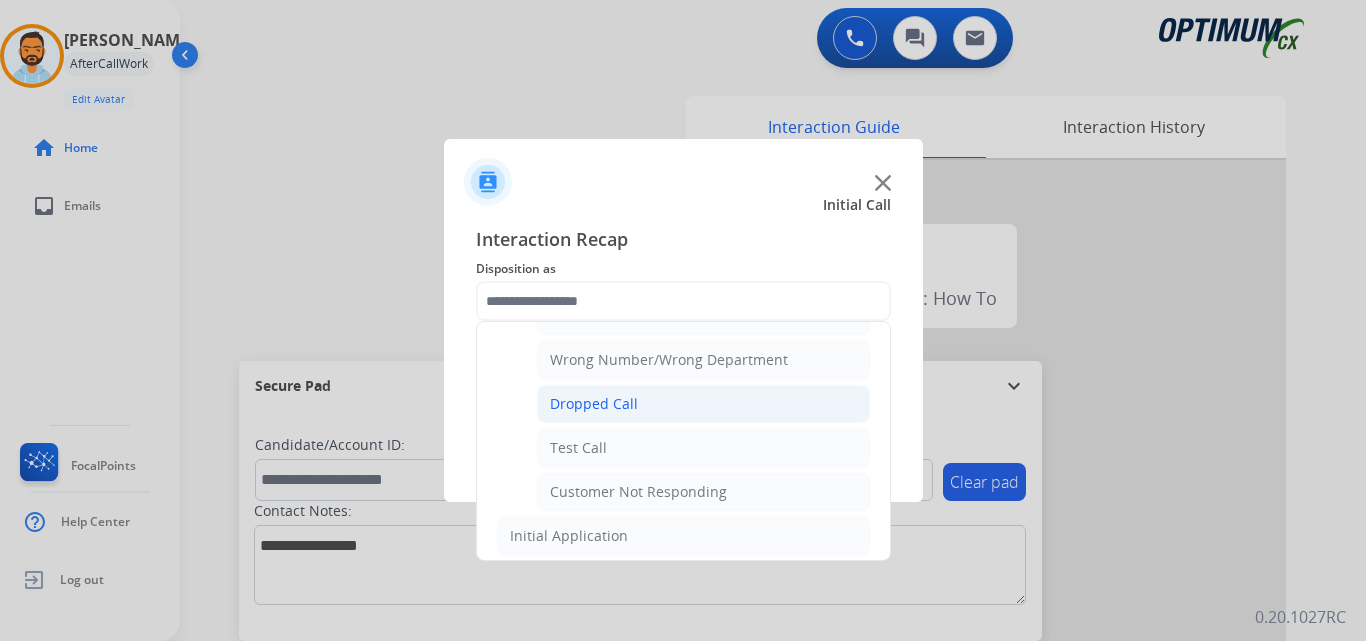 click on "Dropped Call" 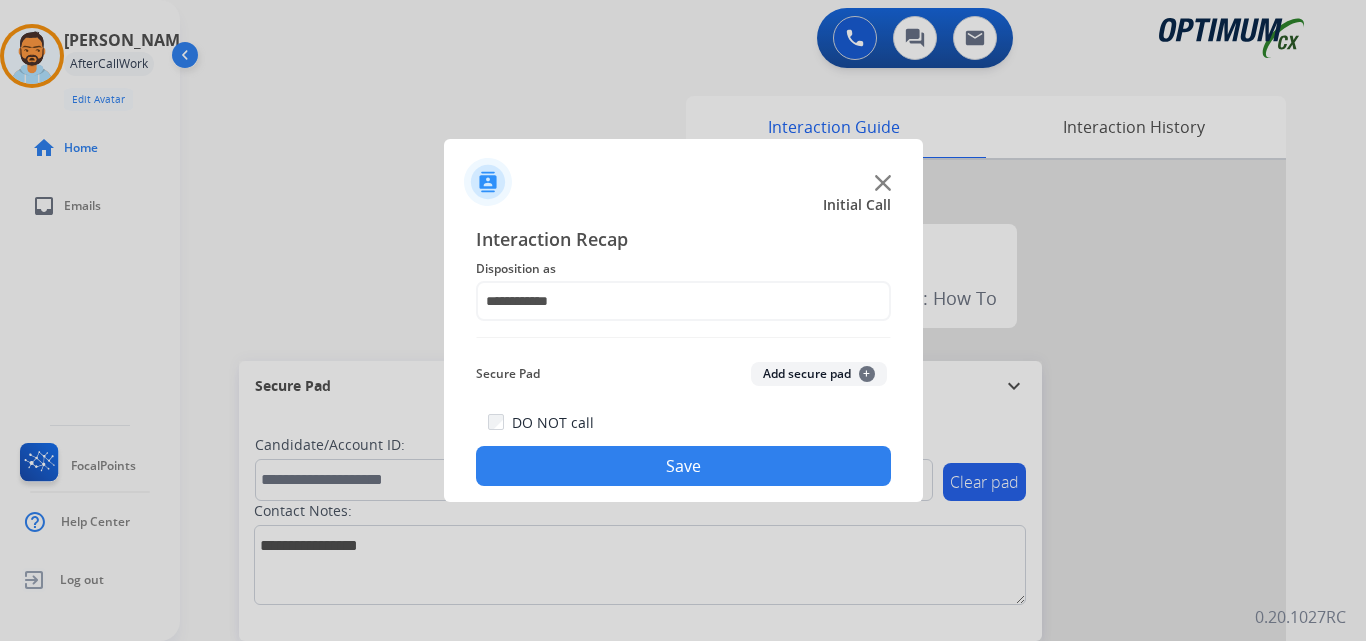 click on "Save" 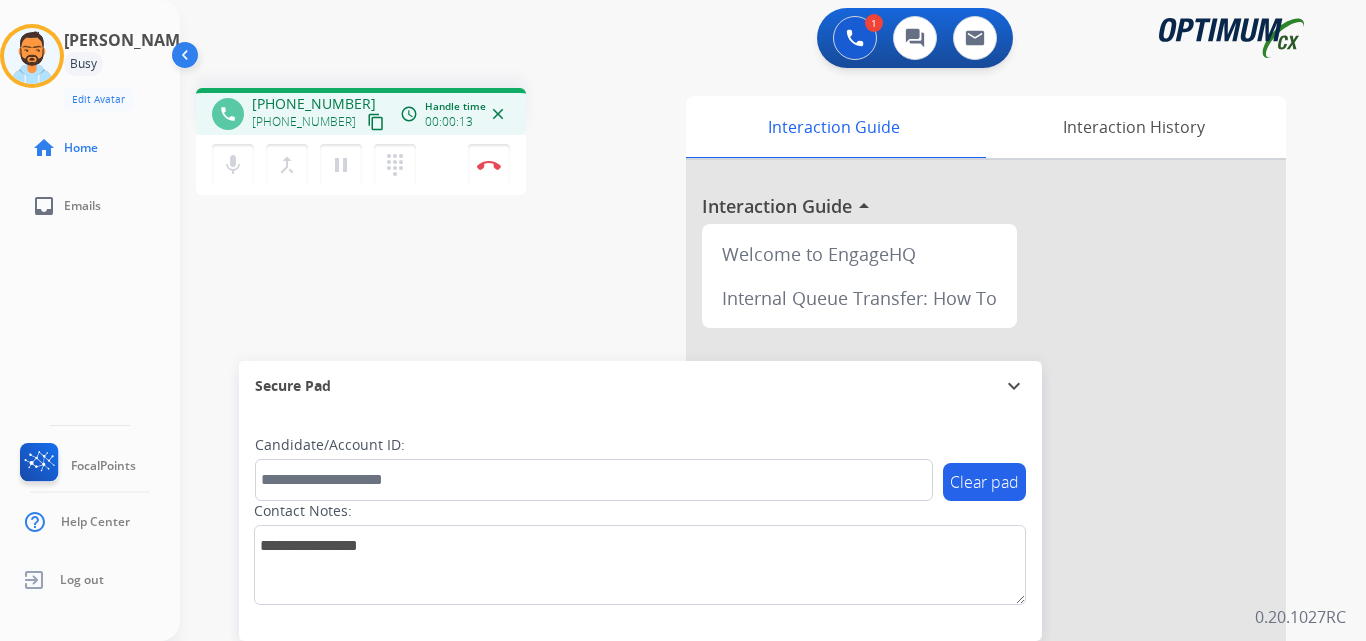 click on "content_copy" at bounding box center (376, 122) 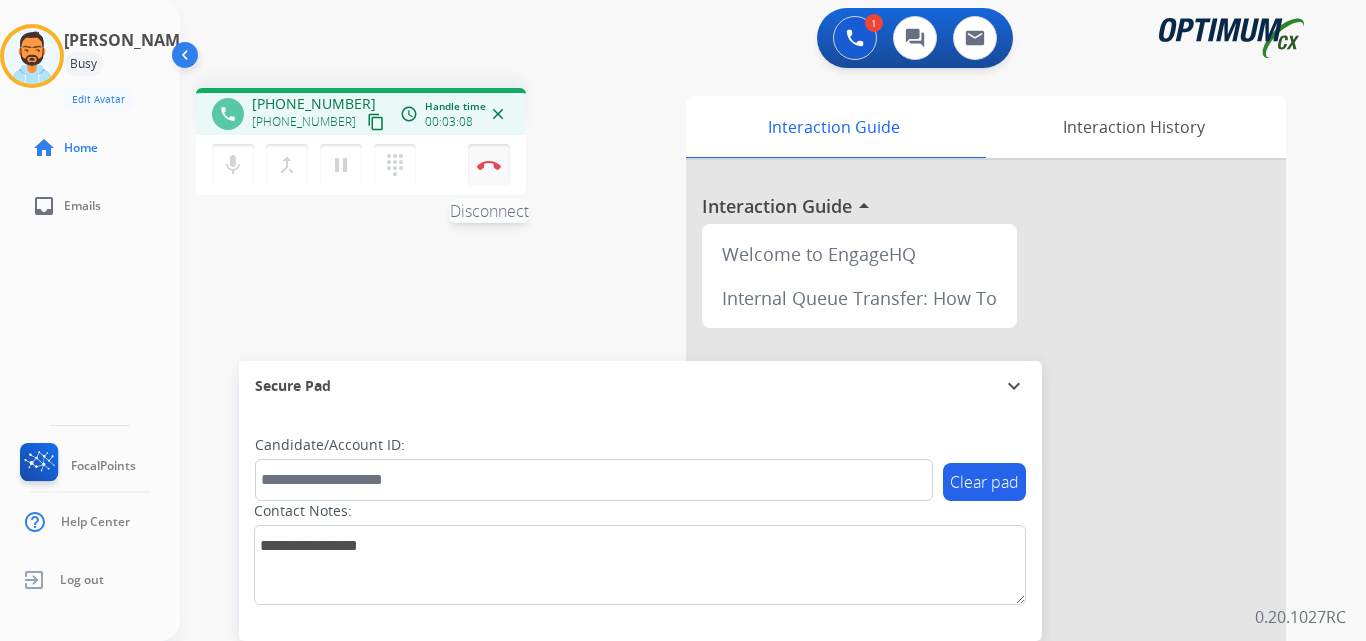click at bounding box center (489, 165) 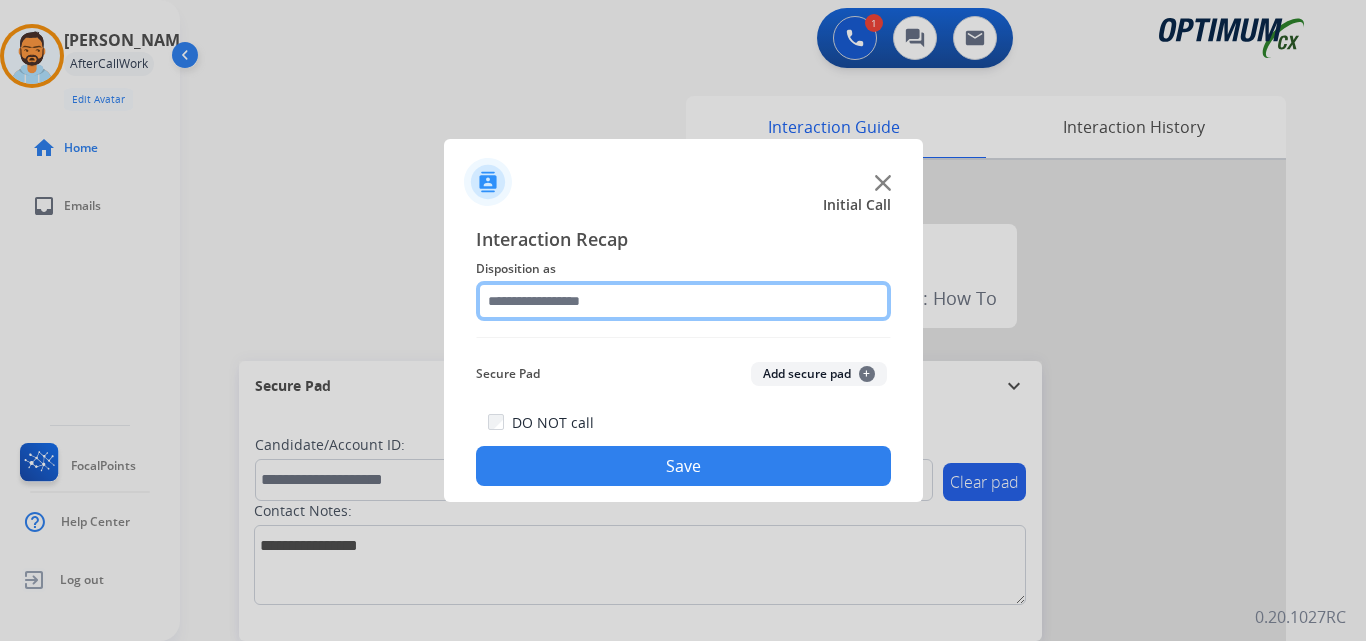 click 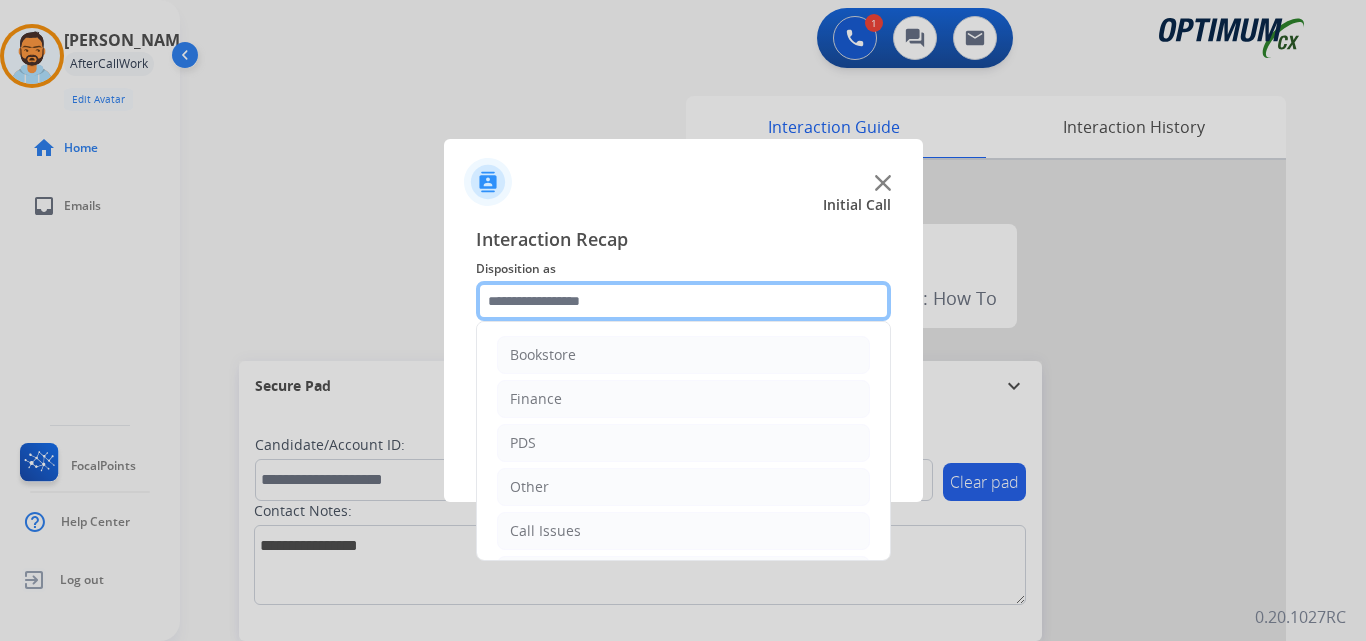 scroll, scrollTop: 136, scrollLeft: 0, axis: vertical 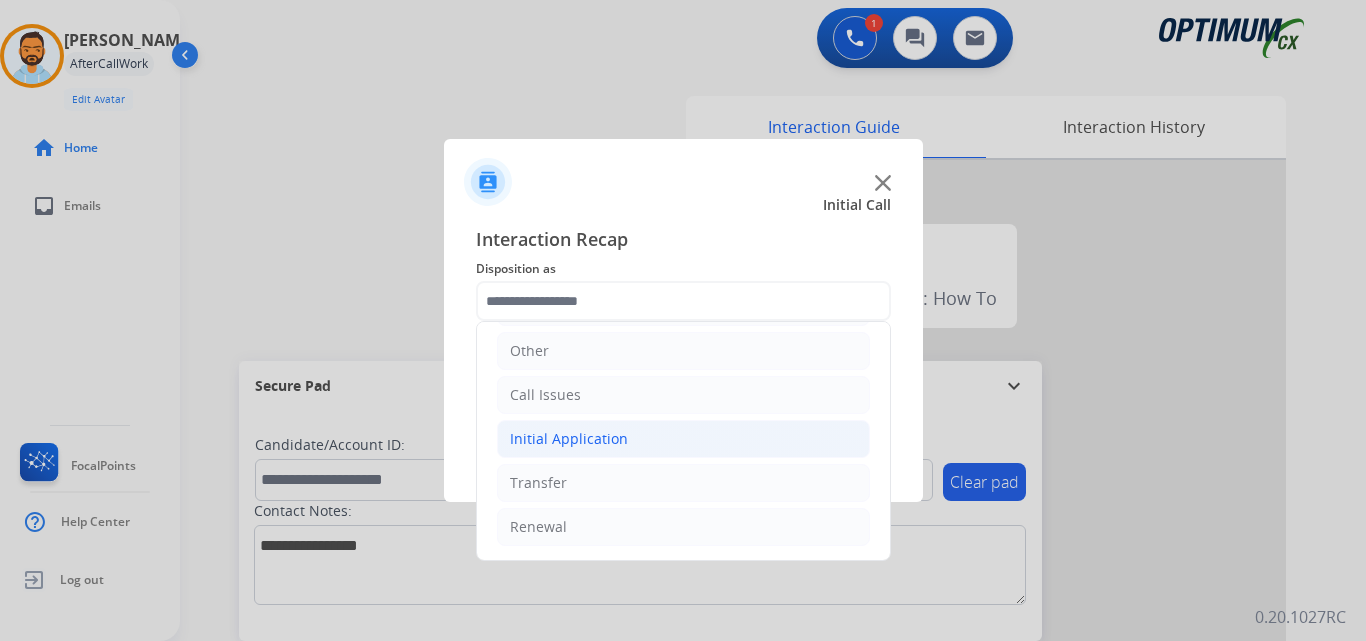 click on "Initial Application" 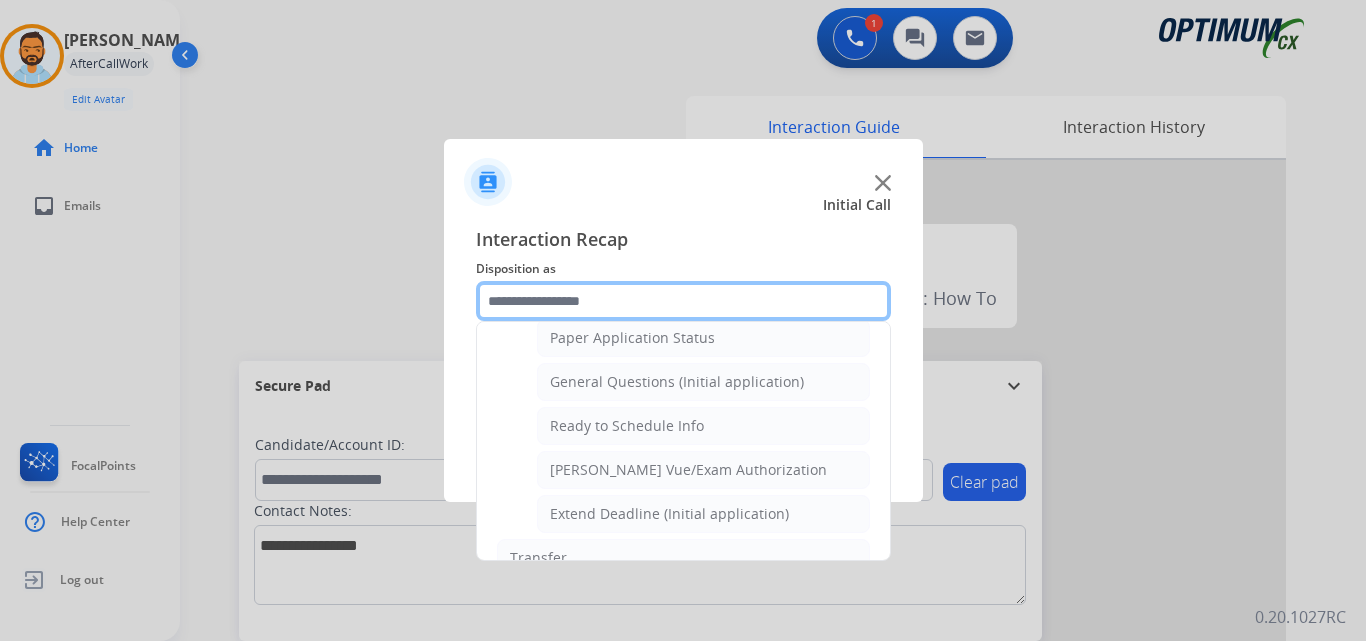 scroll, scrollTop: 1131, scrollLeft: 0, axis: vertical 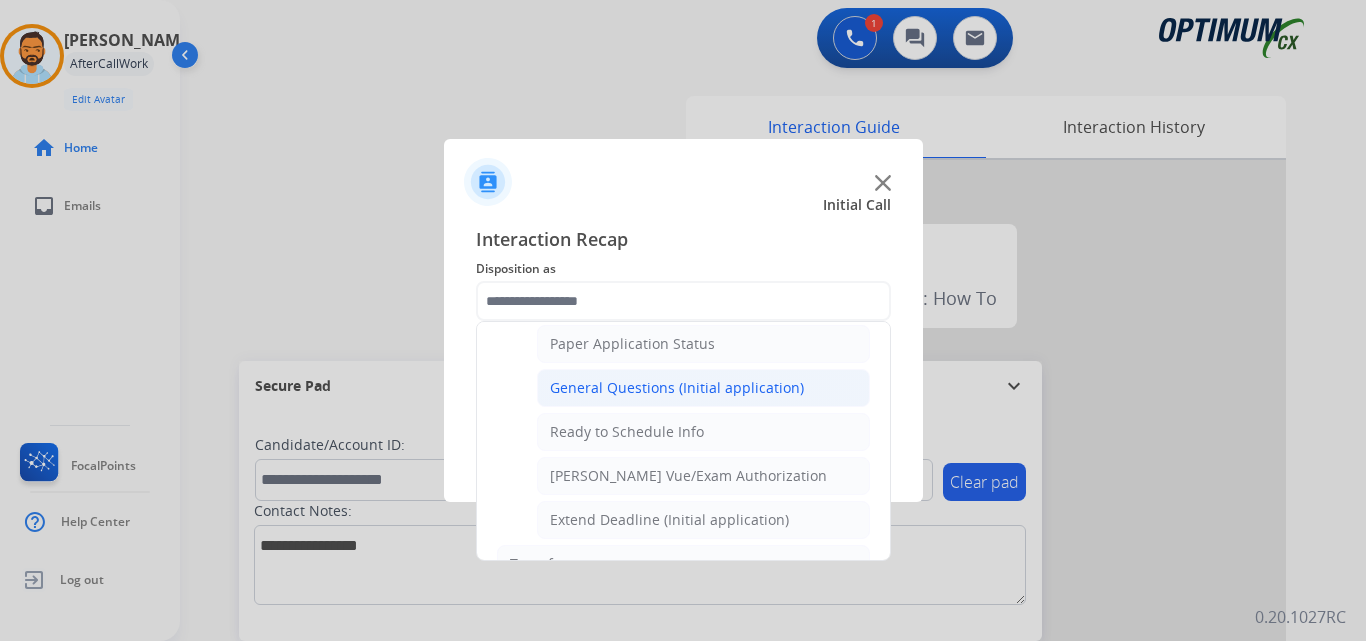click on "General Questions (Initial application)" 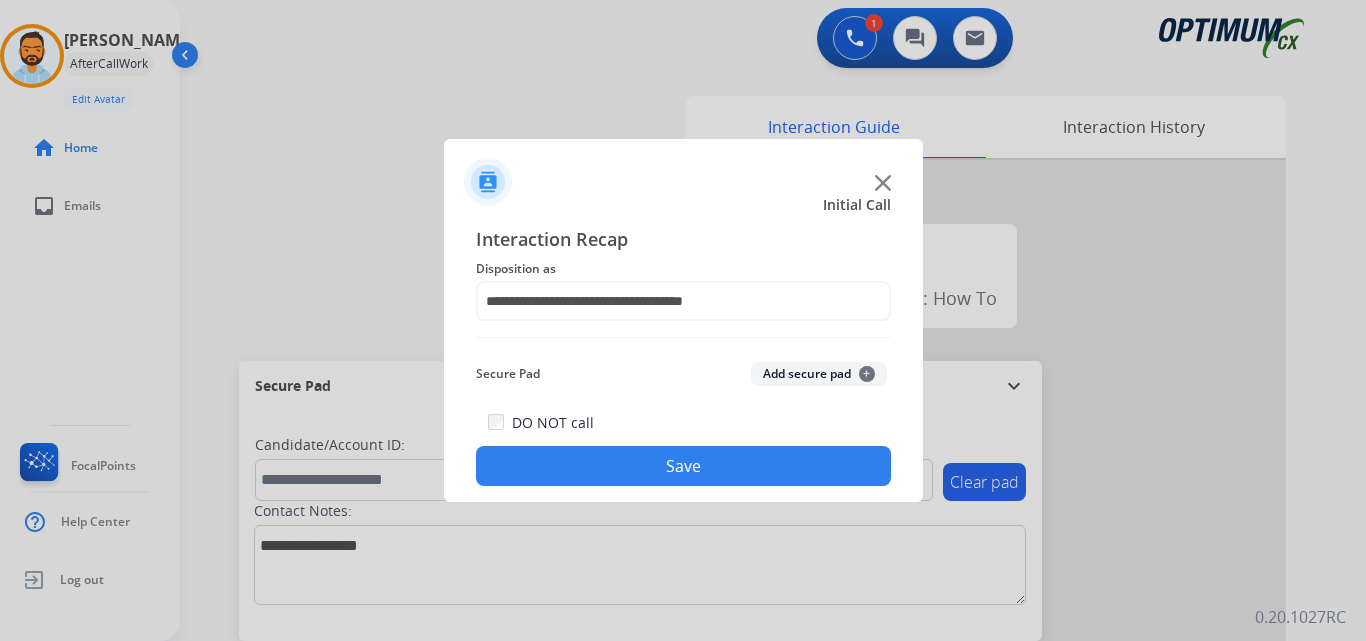 click on "Save" 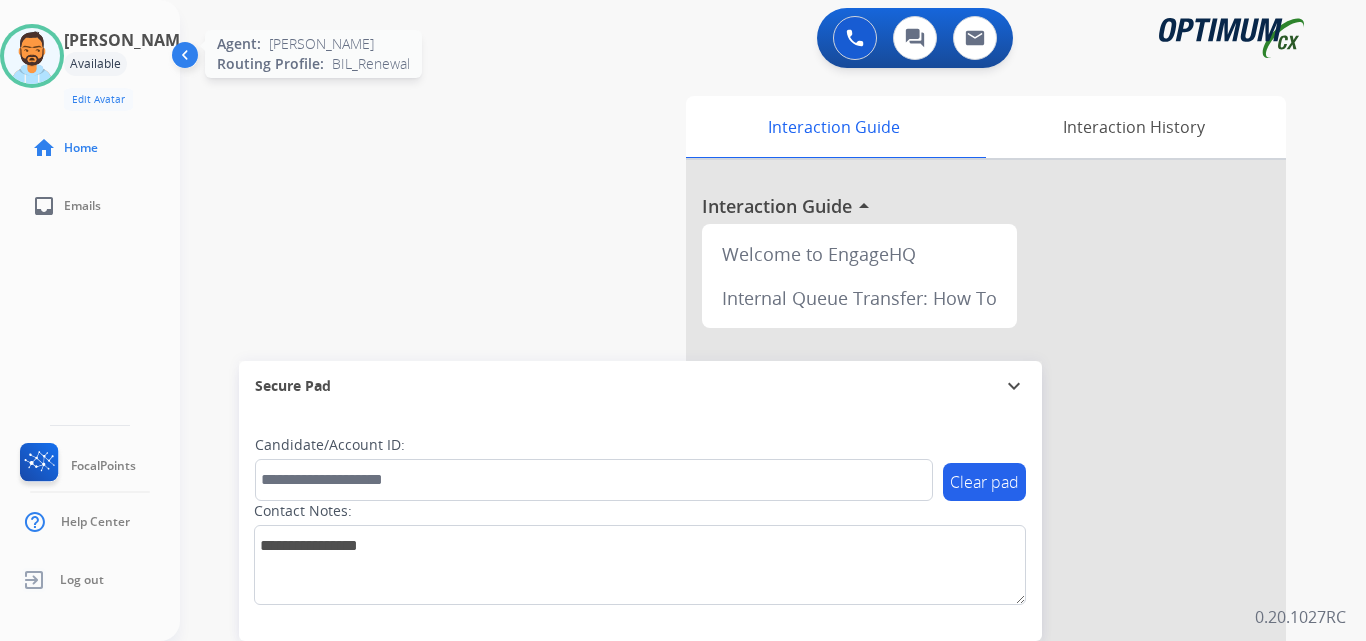 click at bounding box center [32, 56] 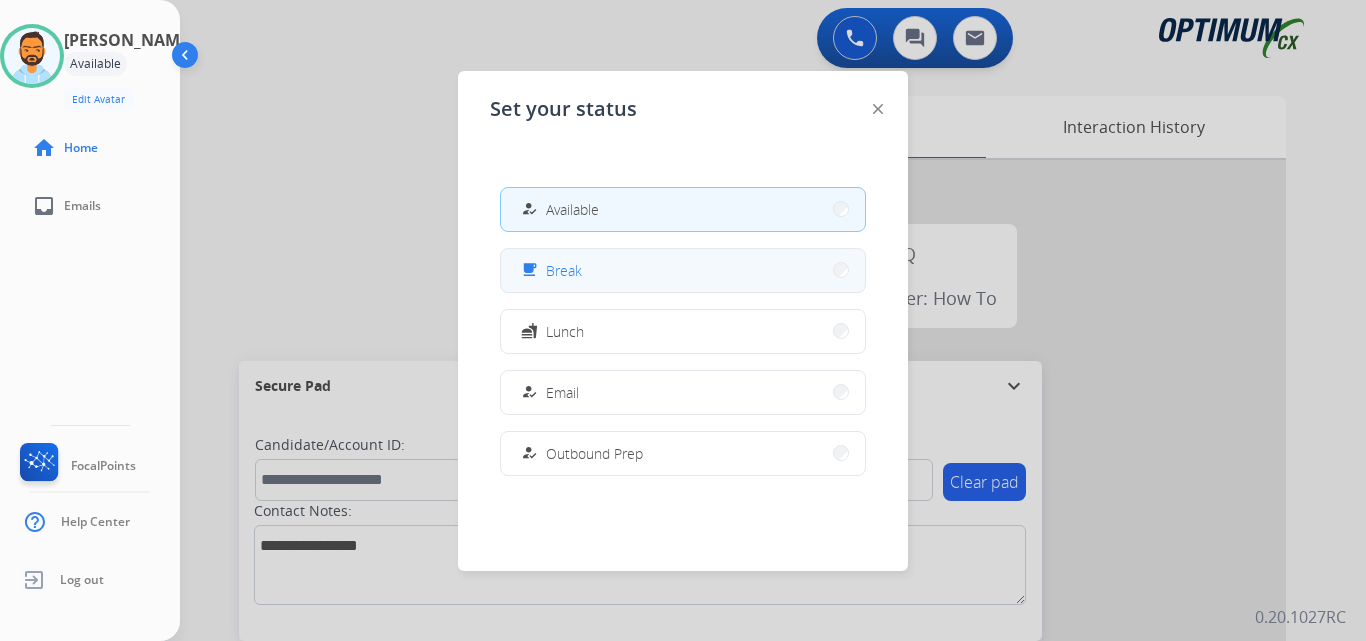 click on "Break" at bounding box center [564, 270] 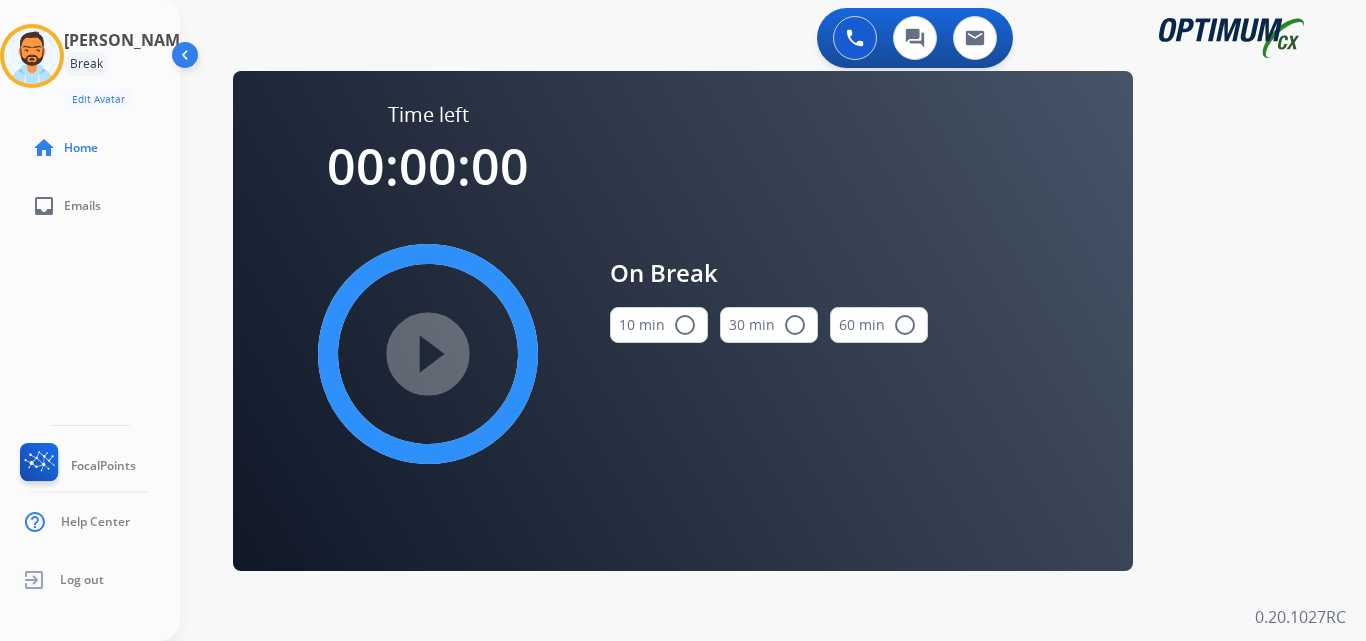 click on "radio_button_unchecked" at bounding box center [685, 325] 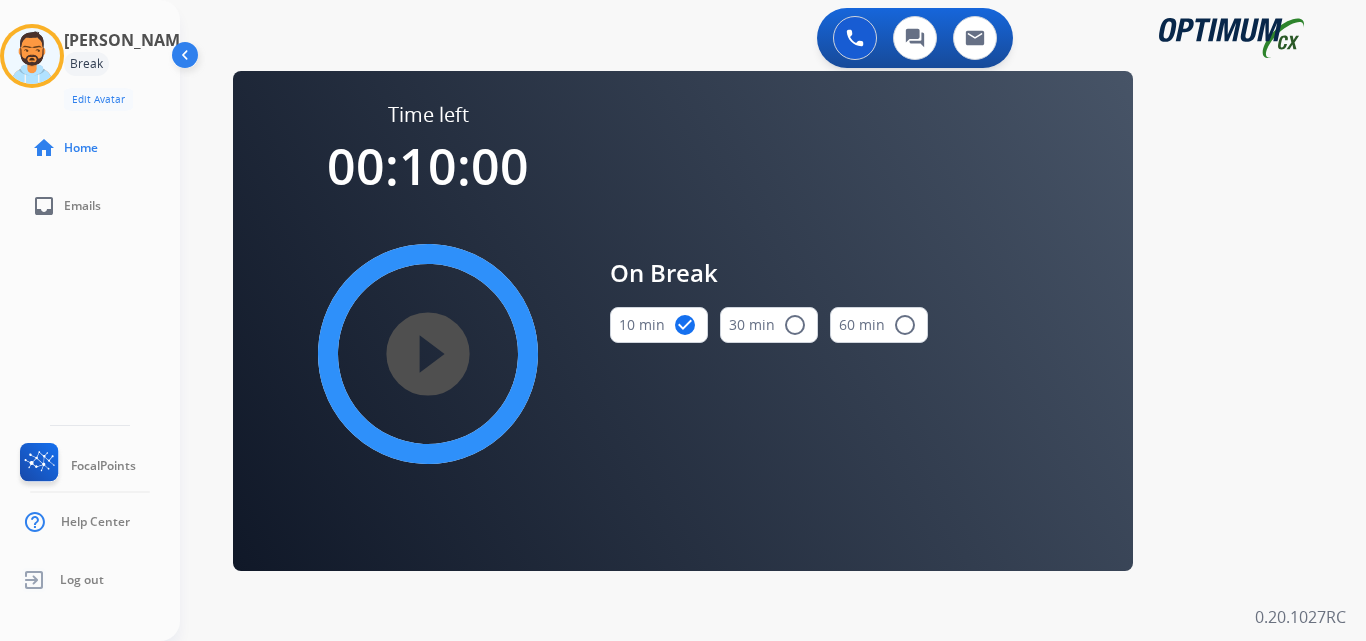 click on "play_circle_filled" at bounding box center (428, 354) 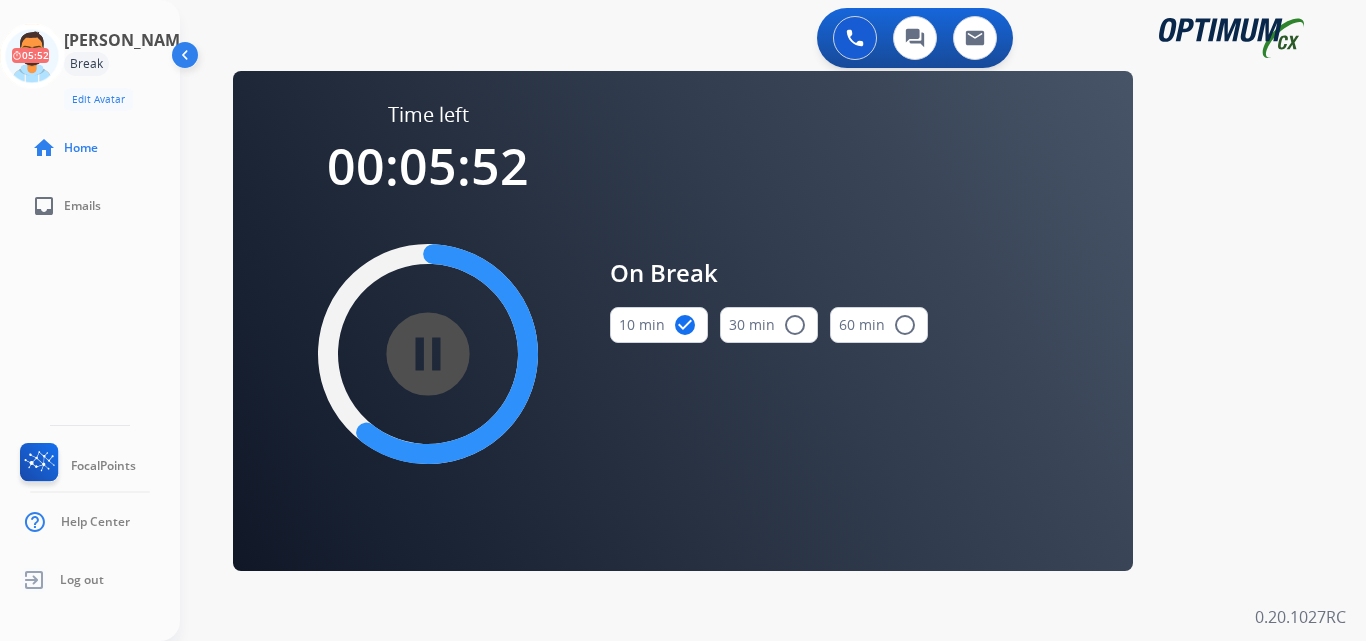 click on "[PERSON_NAME]   Break  Edit Avatar  05:52   Agent:   [PERSON_NAME] Profile:  BIL_Renewal home  Home  inbox  Emails   FocalPoints   Help Center   Log out" 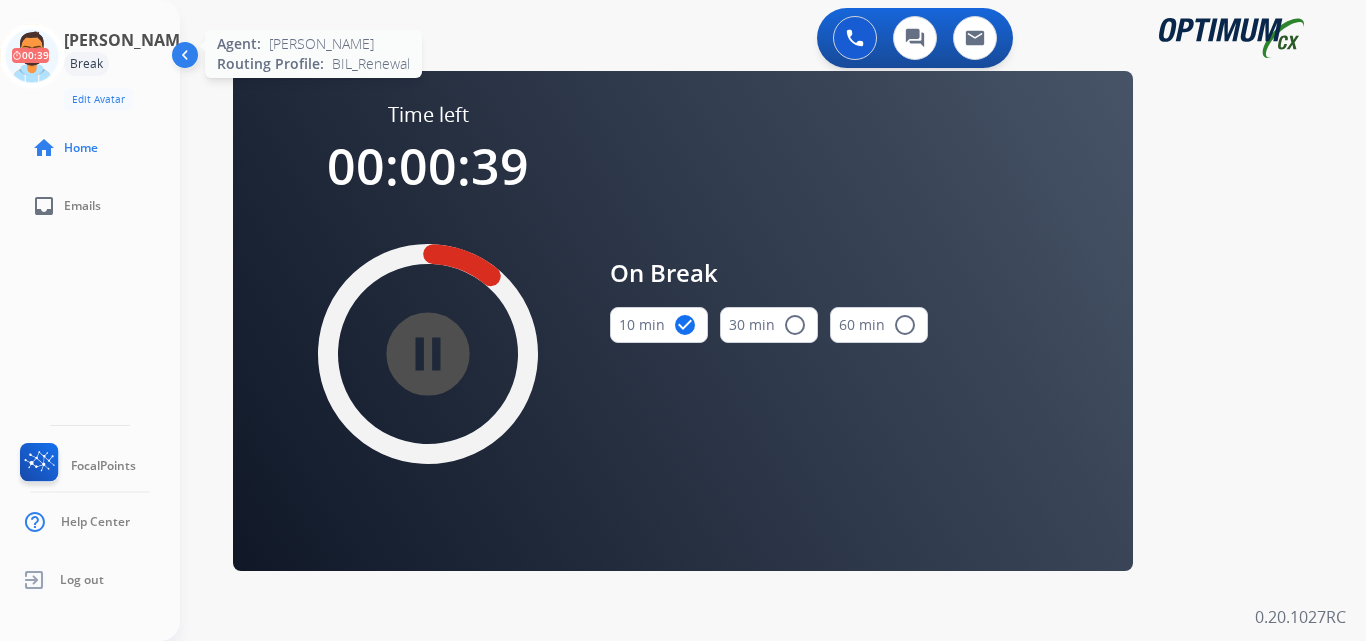 click 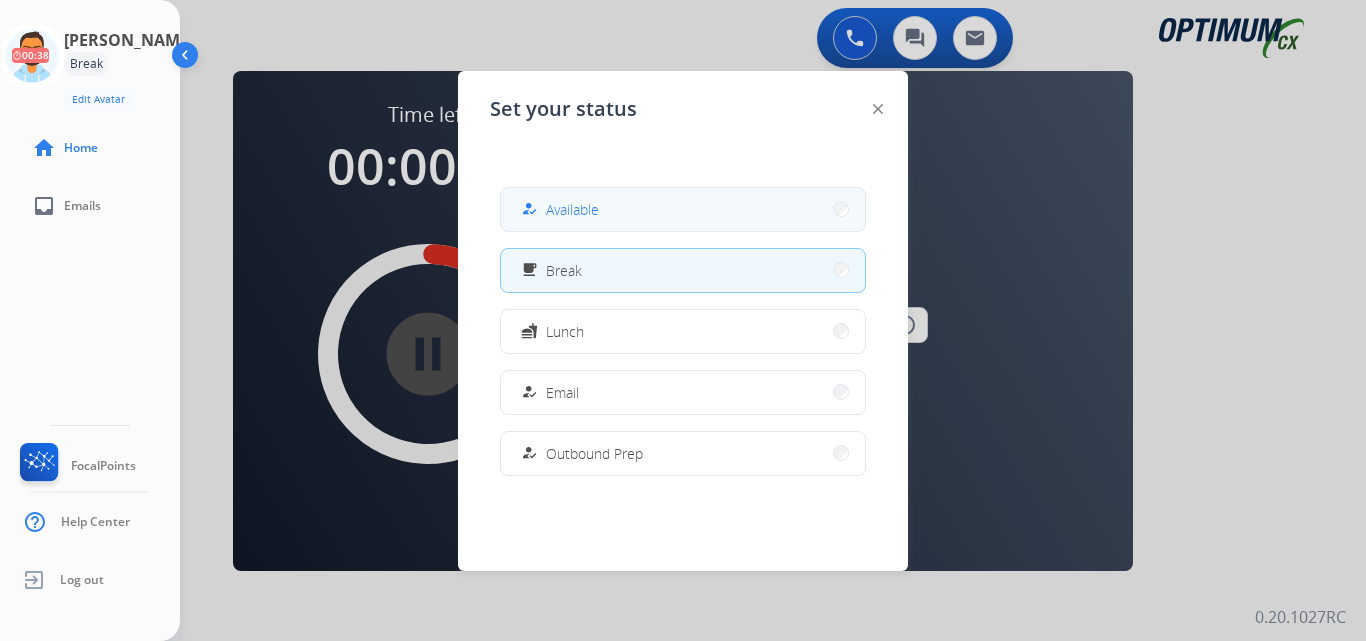click on "how_to_reg Available" at bounding box center [683, 209] 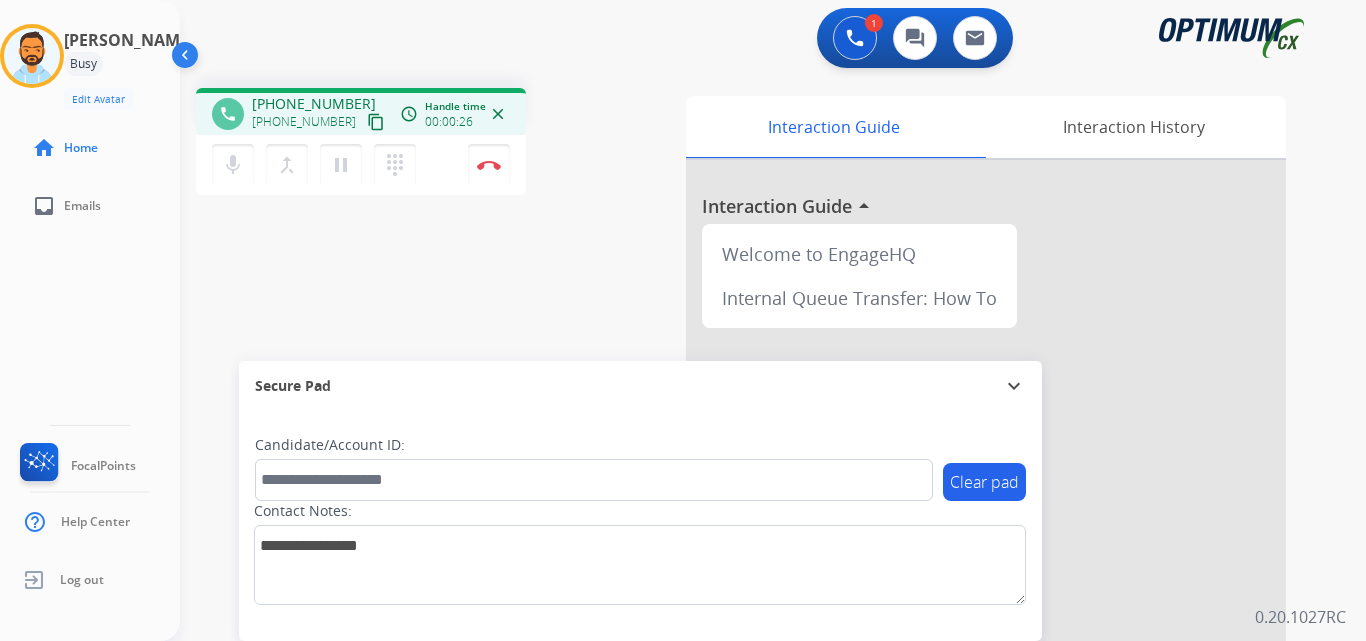 click on "content_copy" at bounding box center (376, 122) 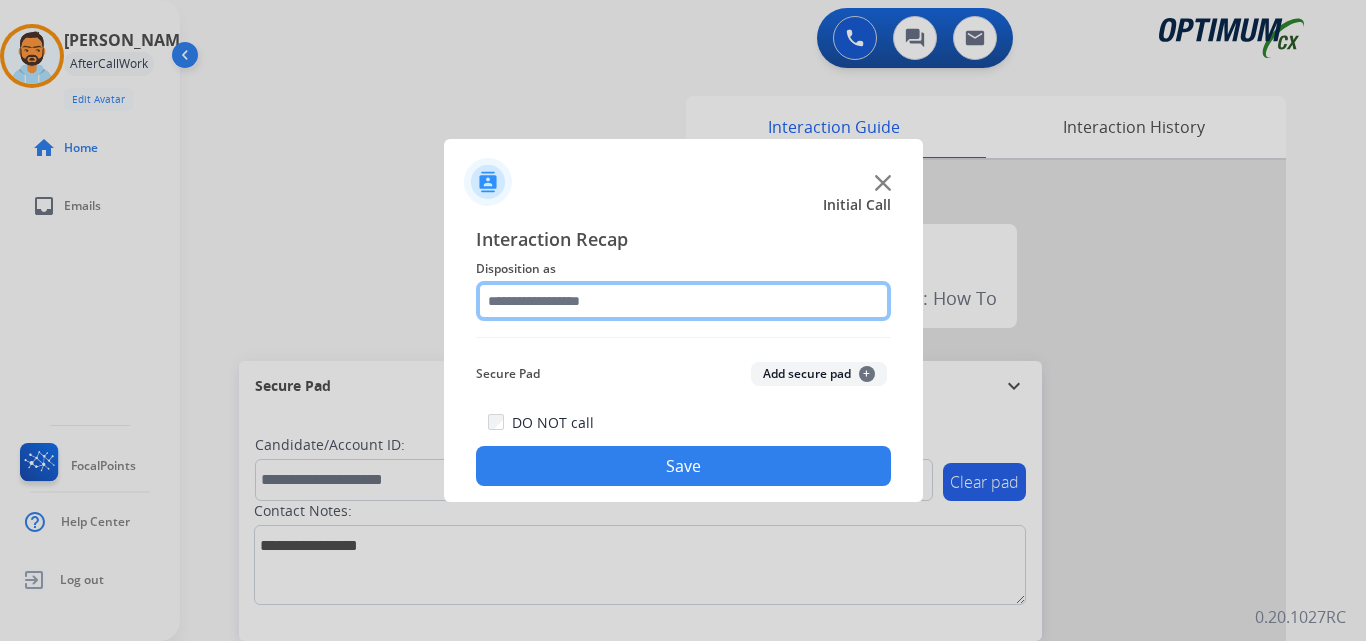click 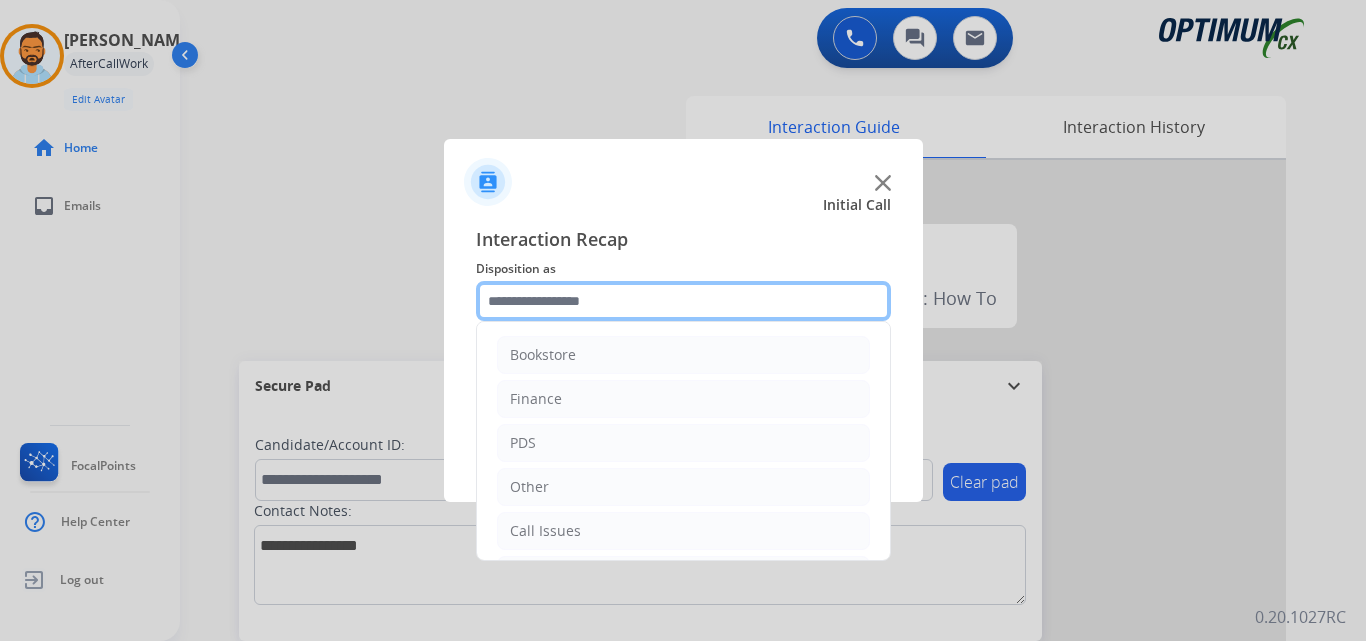 scroll, scrollTop: 136, scrollLeft: 0, axis: vertical 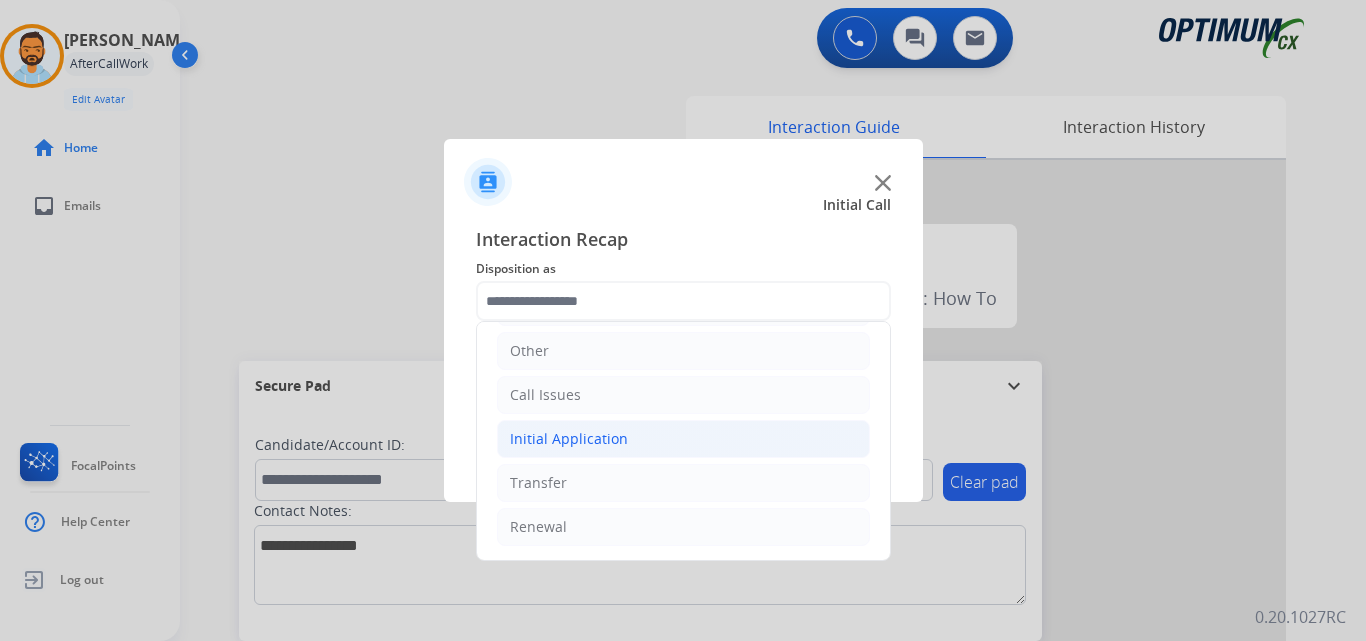 click on "Initial Application" 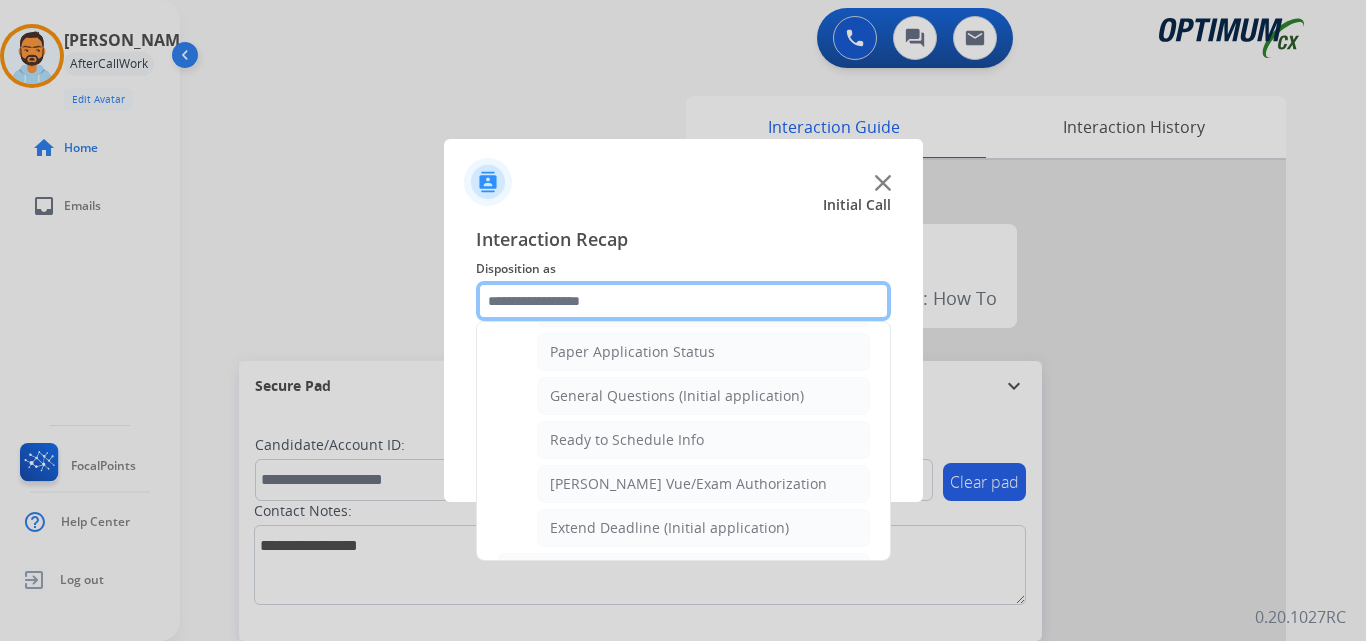 scroll, scrollTop: 1112, scrollLeft: 0, axis: vertical 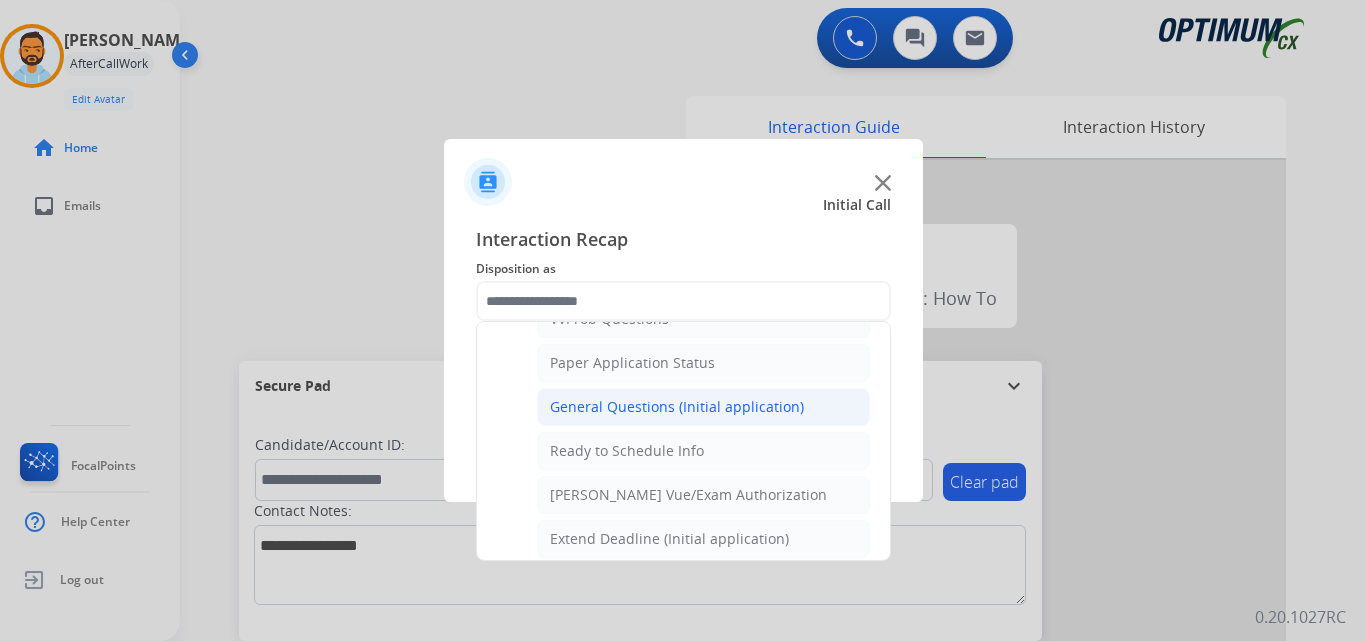 click on "General Questions (Initial application)" 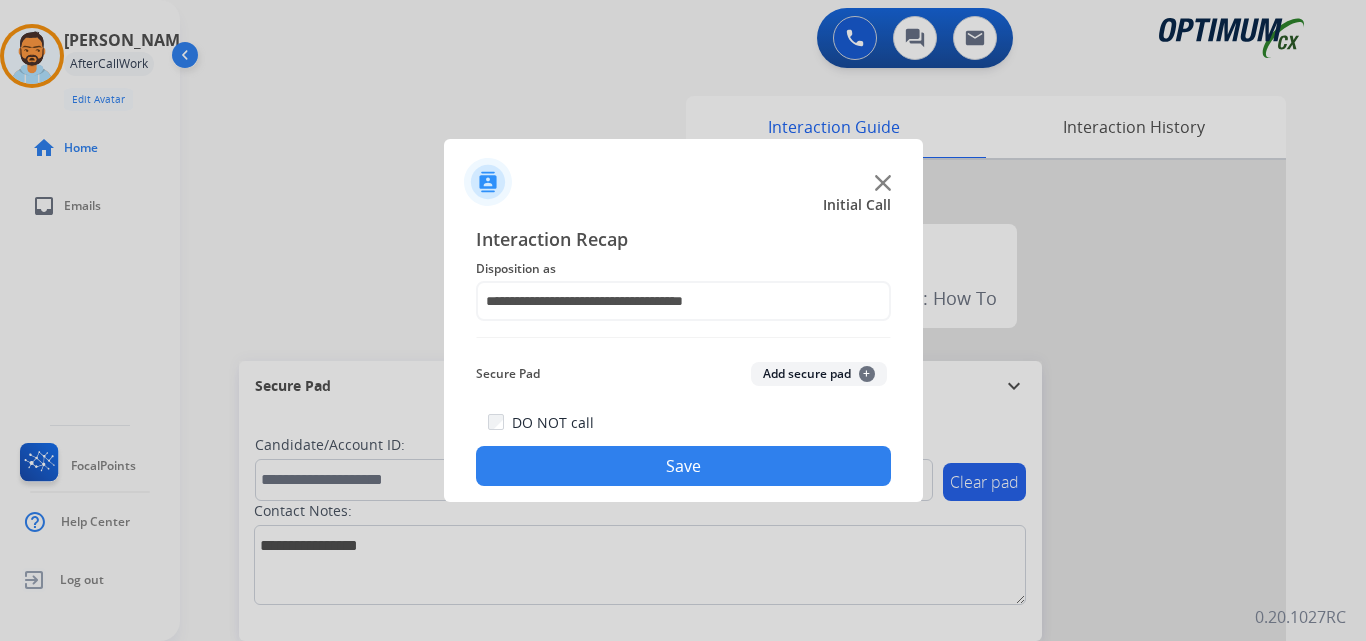 click on "Save" 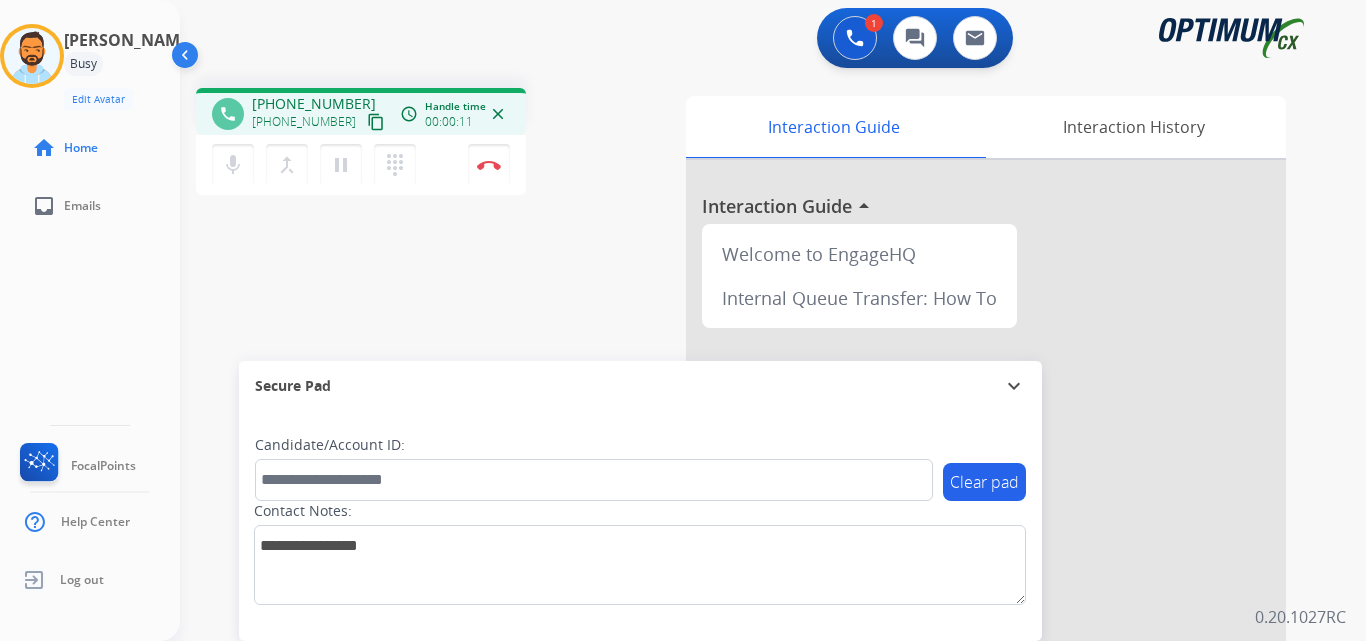 click on "content_copy" at bounding box center (376, 122) 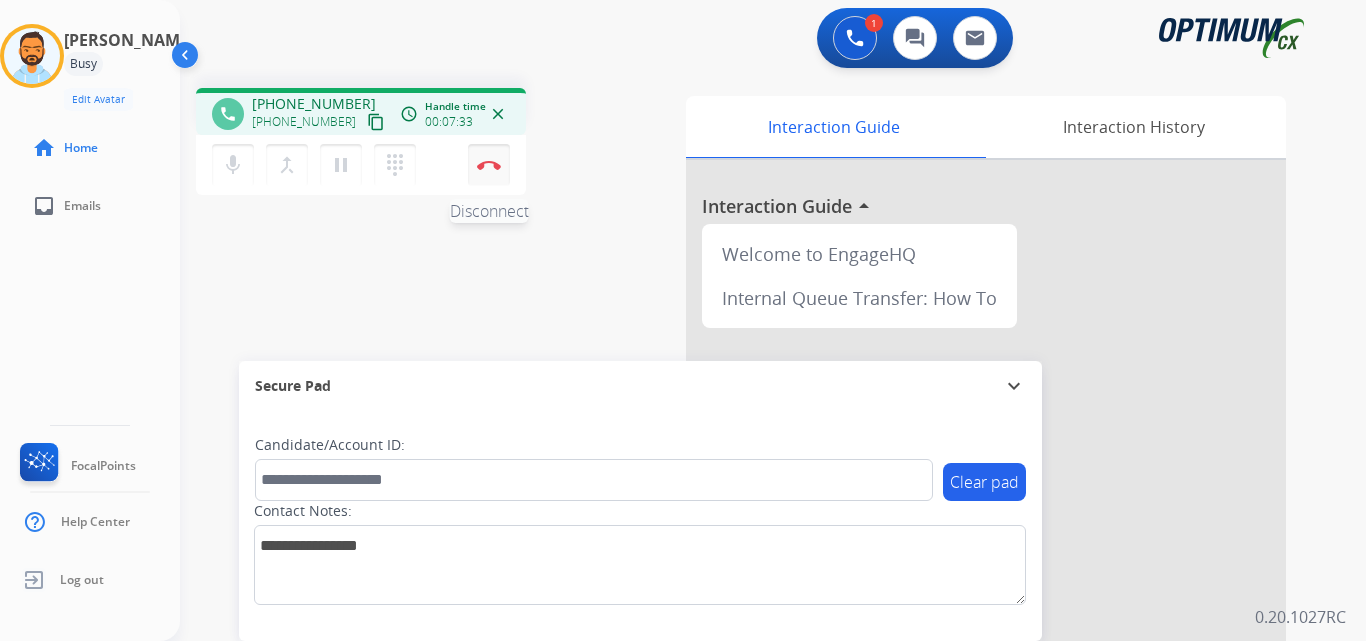 click at bounding box center [489, 165] 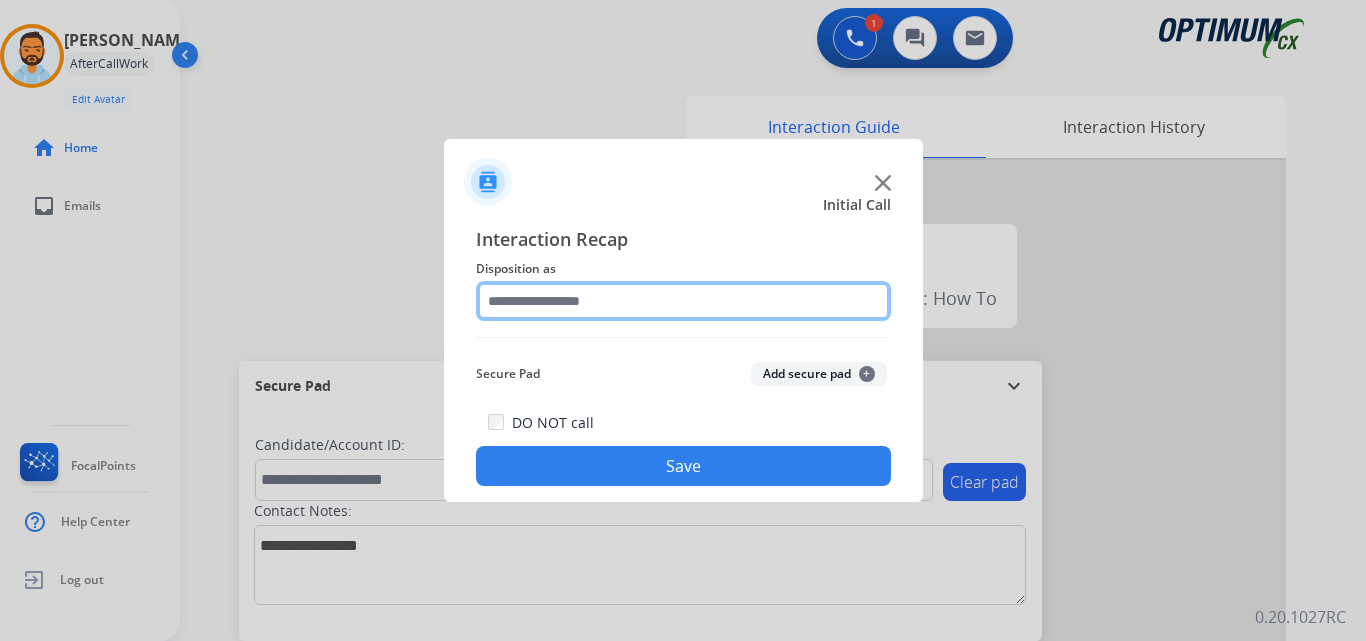 click 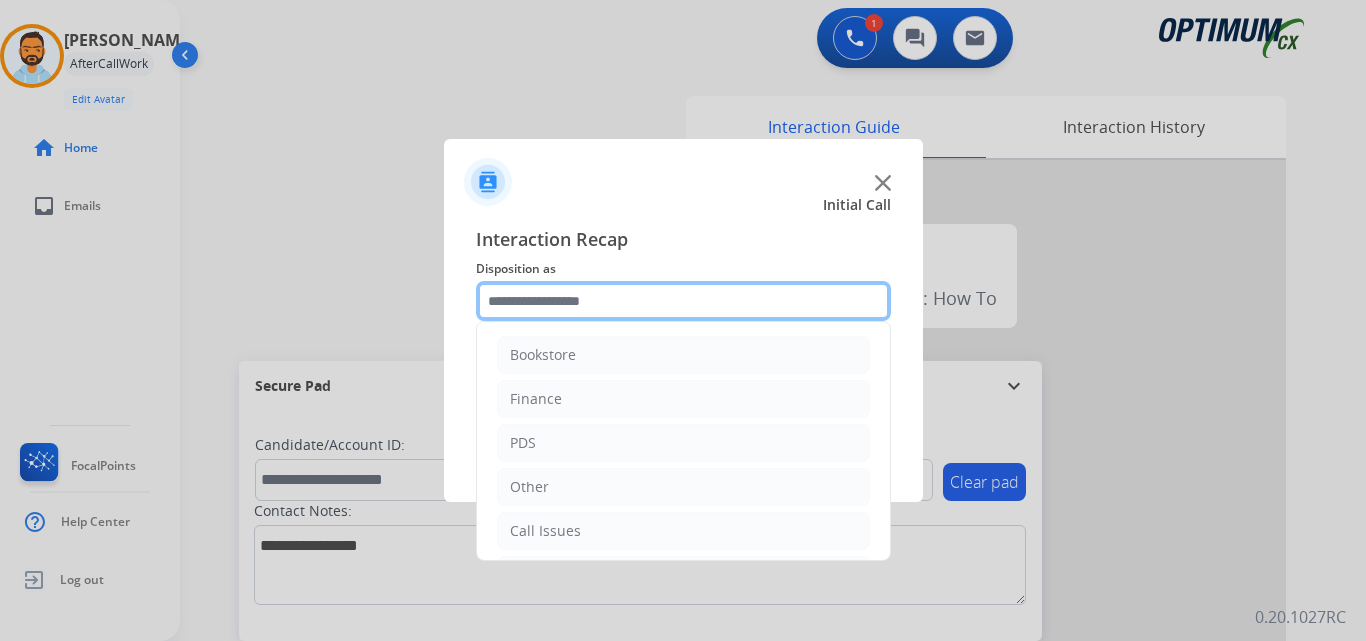 scroll, scrollTop: 136, scrollLeft: 0, axis: vertical 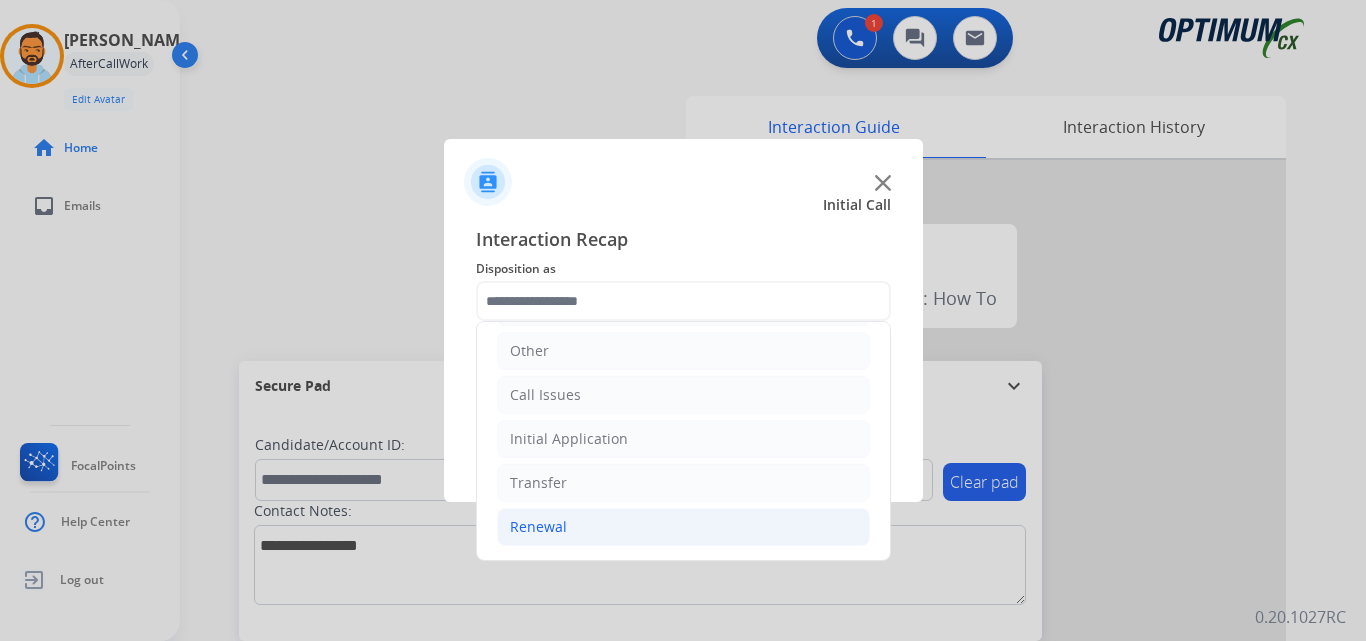 click on "Renewal" 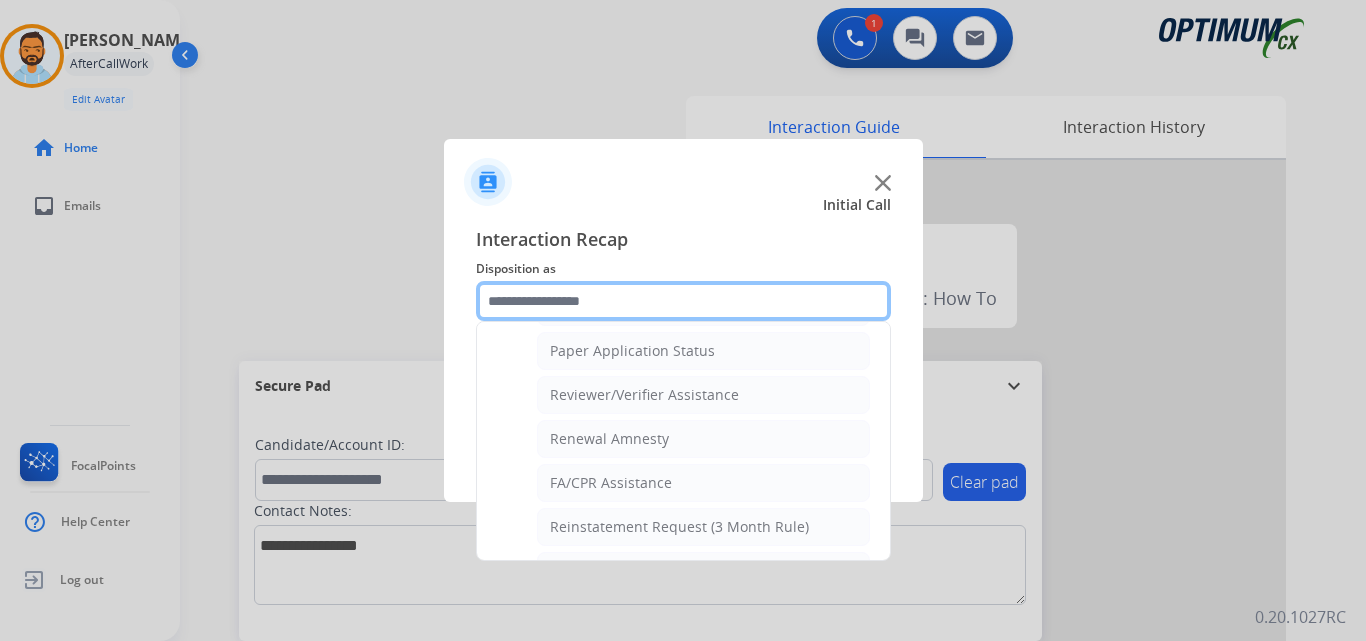 scroll, scrollTop: 721, scrollLeft: 0, axis: vertical 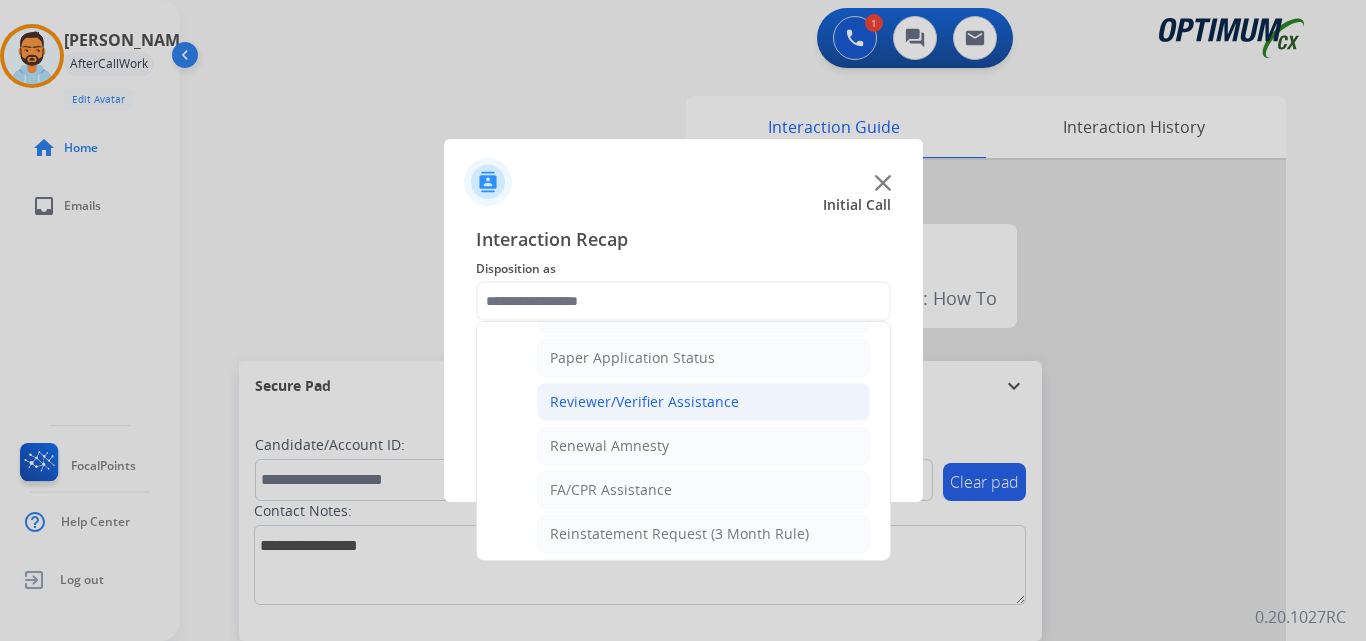 click on "Reviewer/Verifier Assistance" 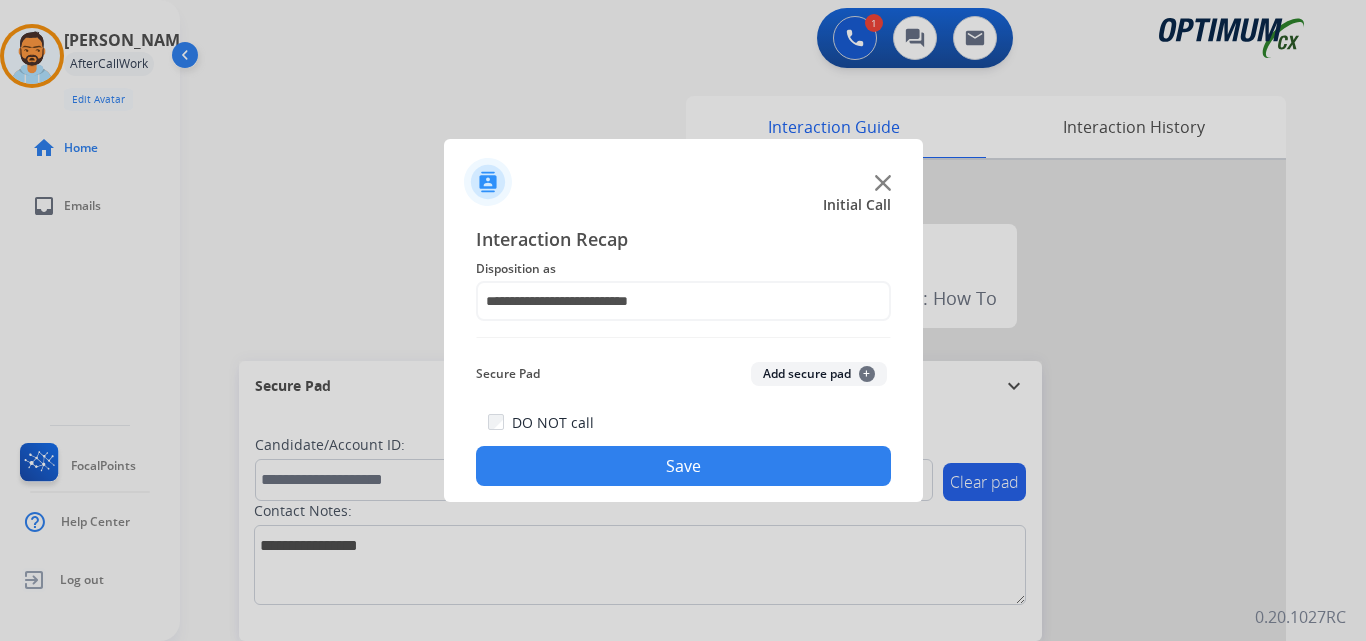 click on "Save" 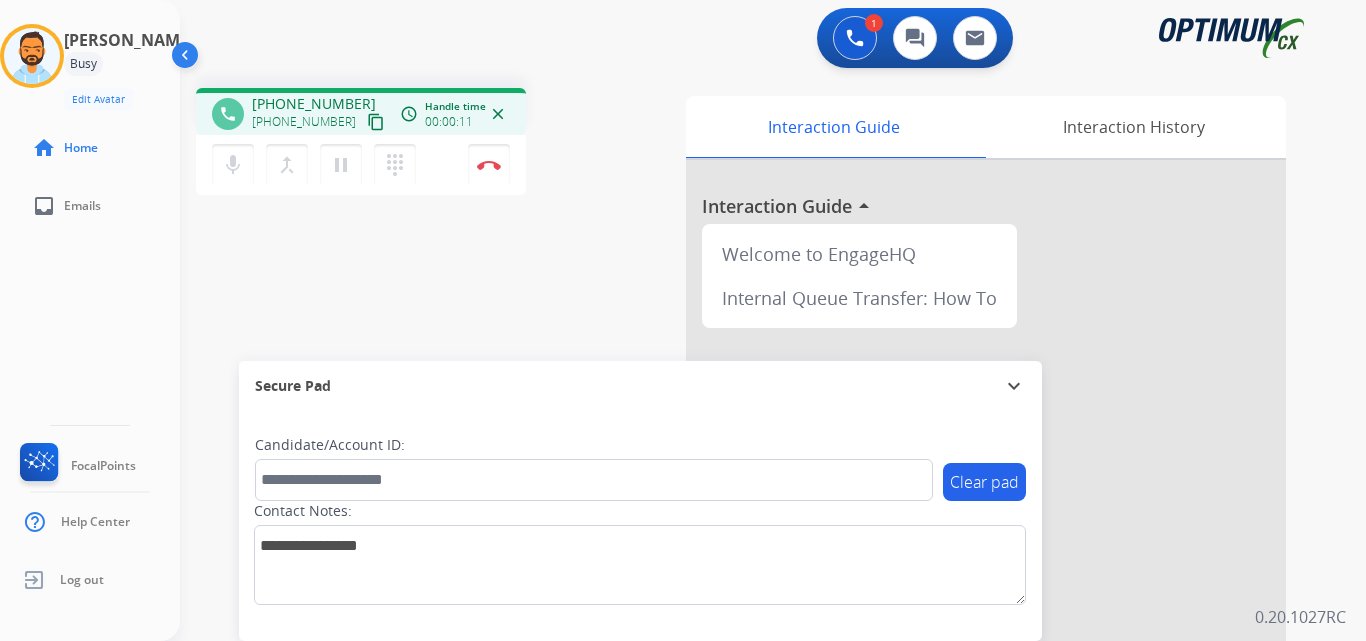 click on "content_copy" at bounding box center (376, 122) 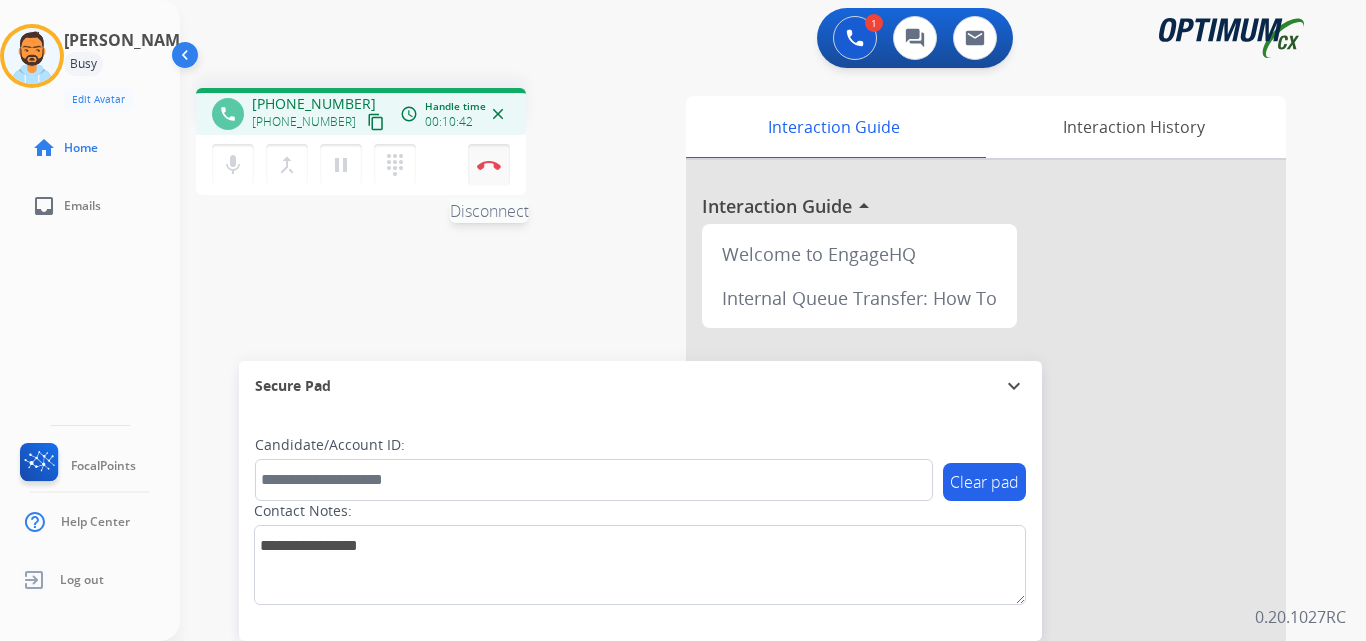 click at bounding box center [489, 165] 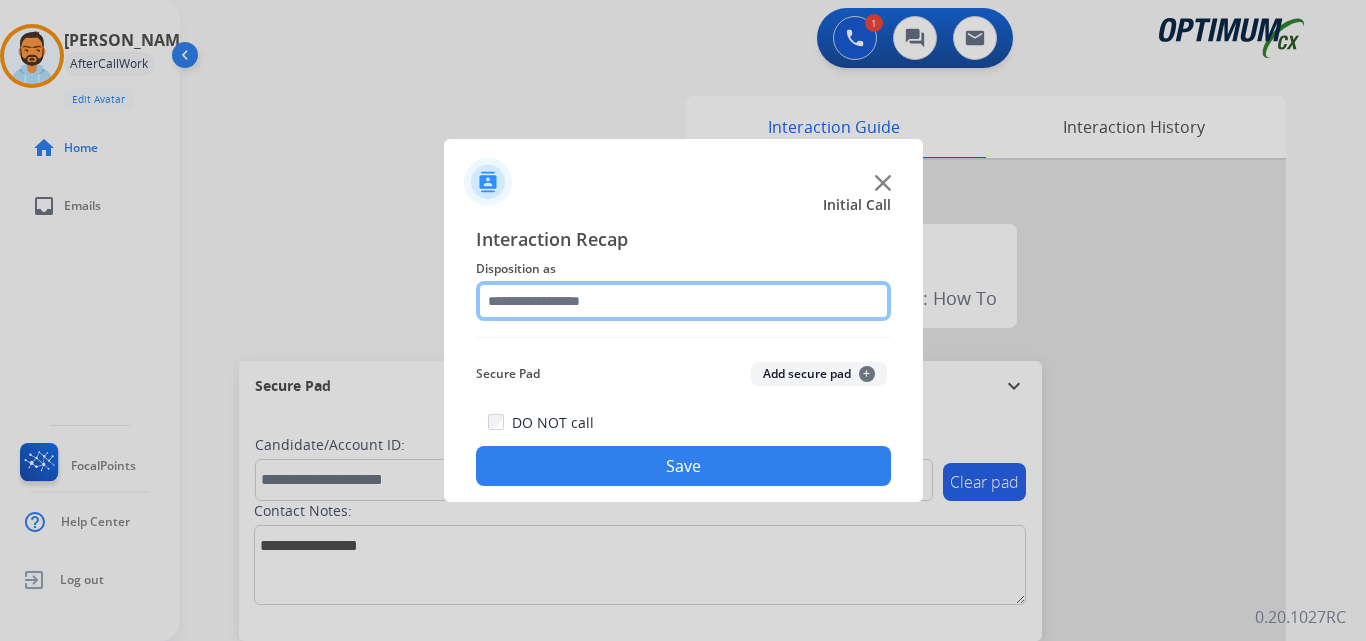 click 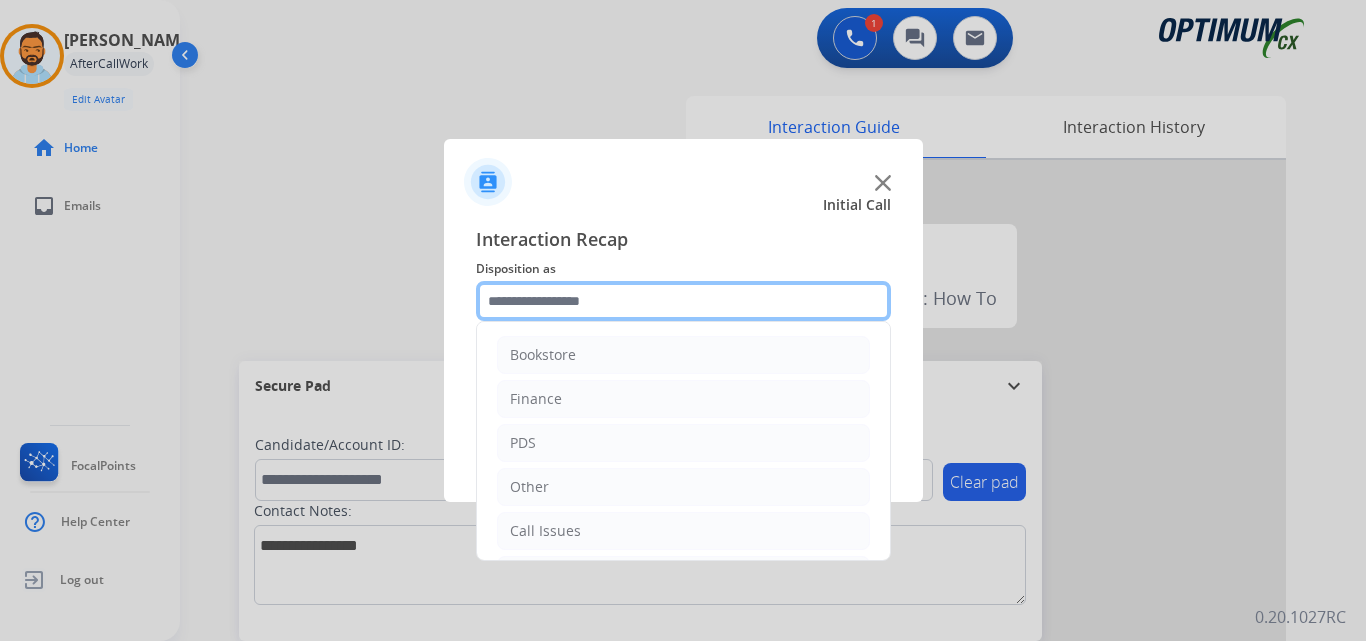 scroll, scrollTop: 136, scrollLeft: 0, axis: vertical 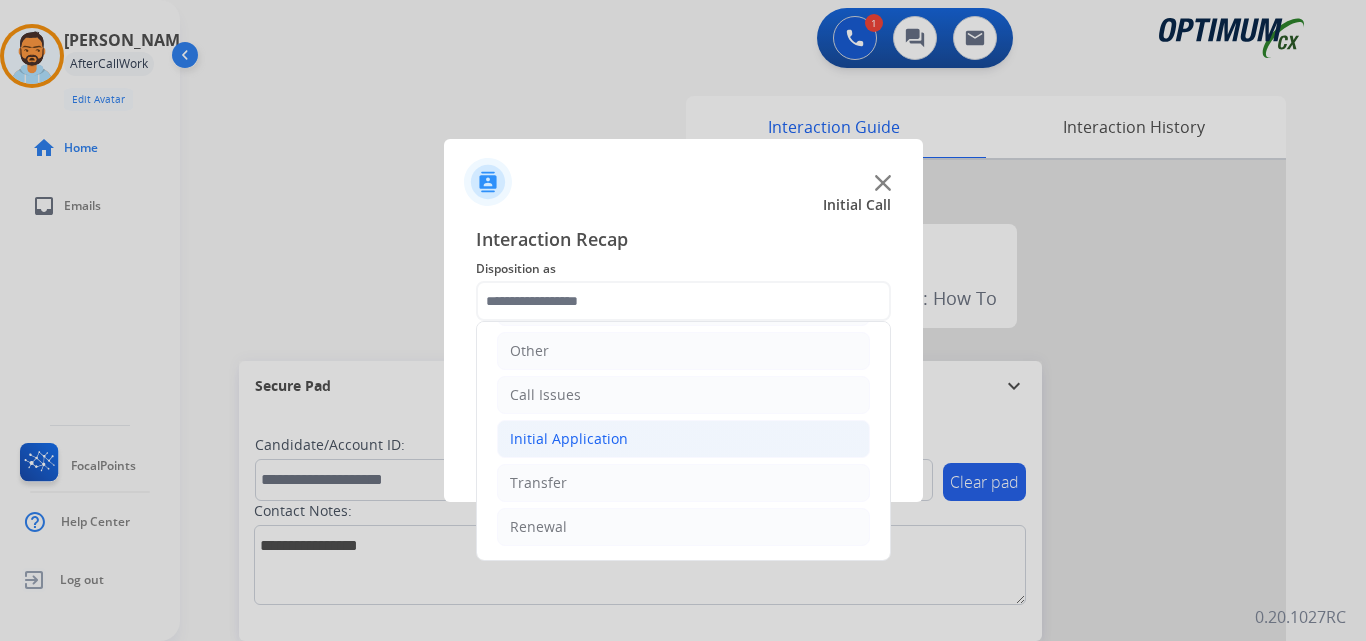 click on "Initial Application" 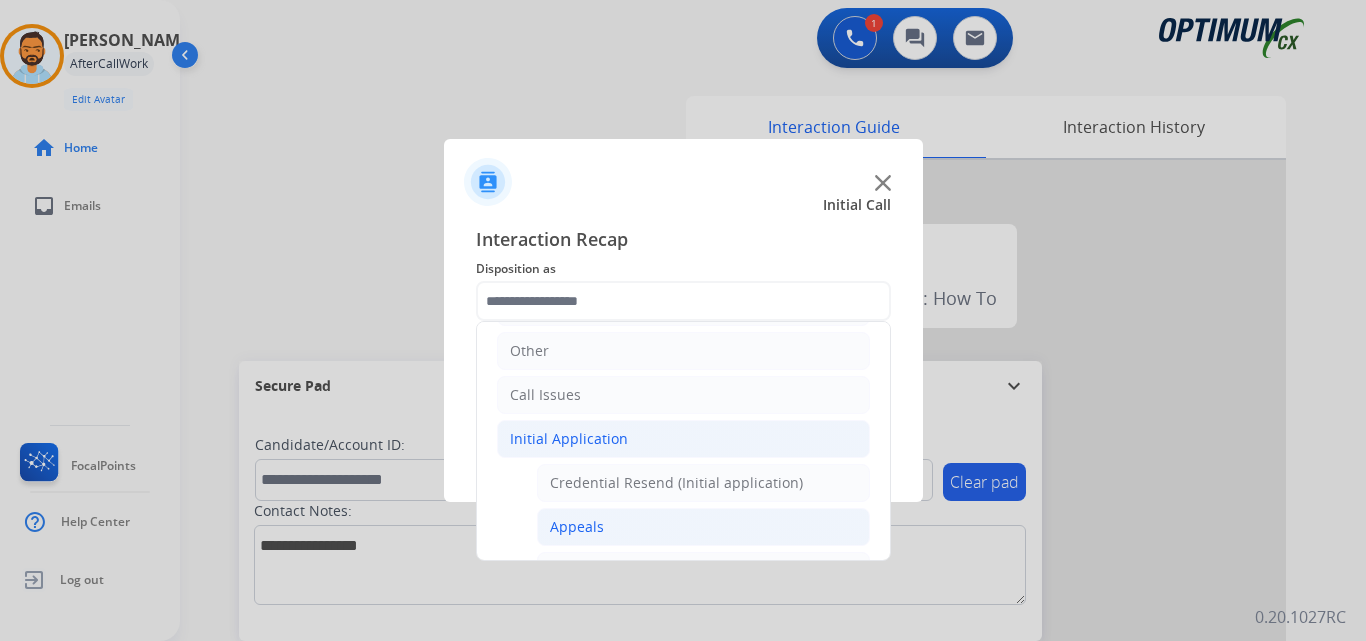 click on "Appeals" 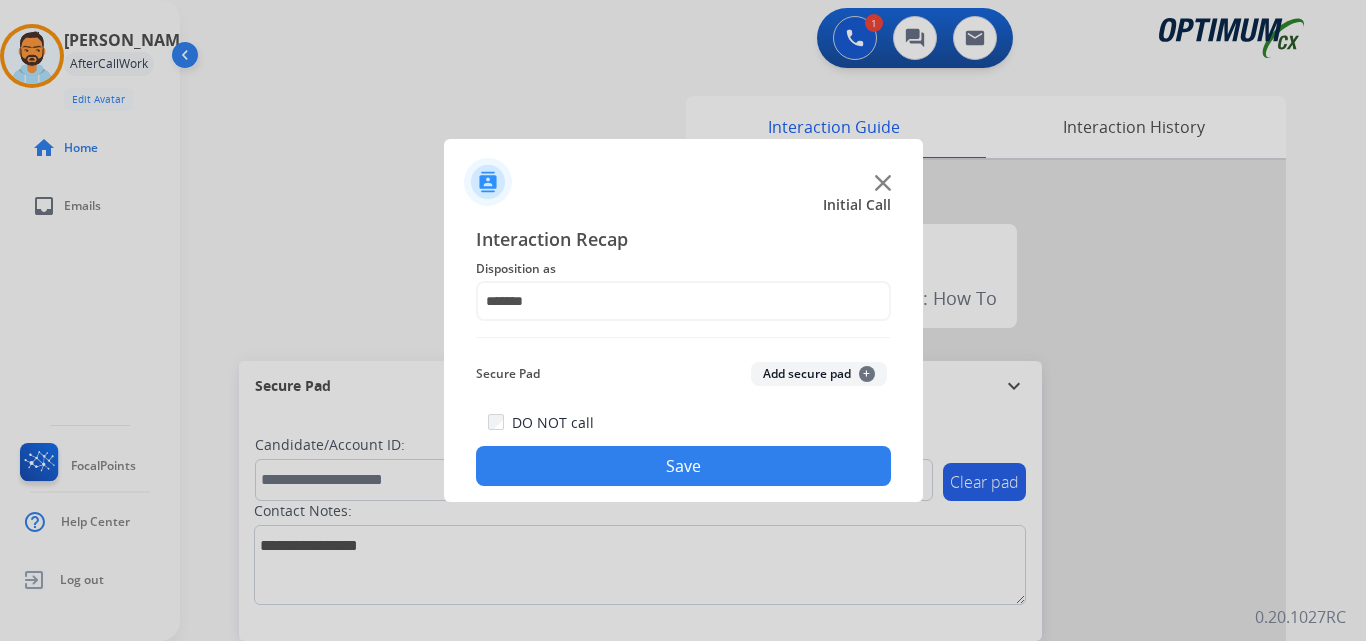 click on "Save" 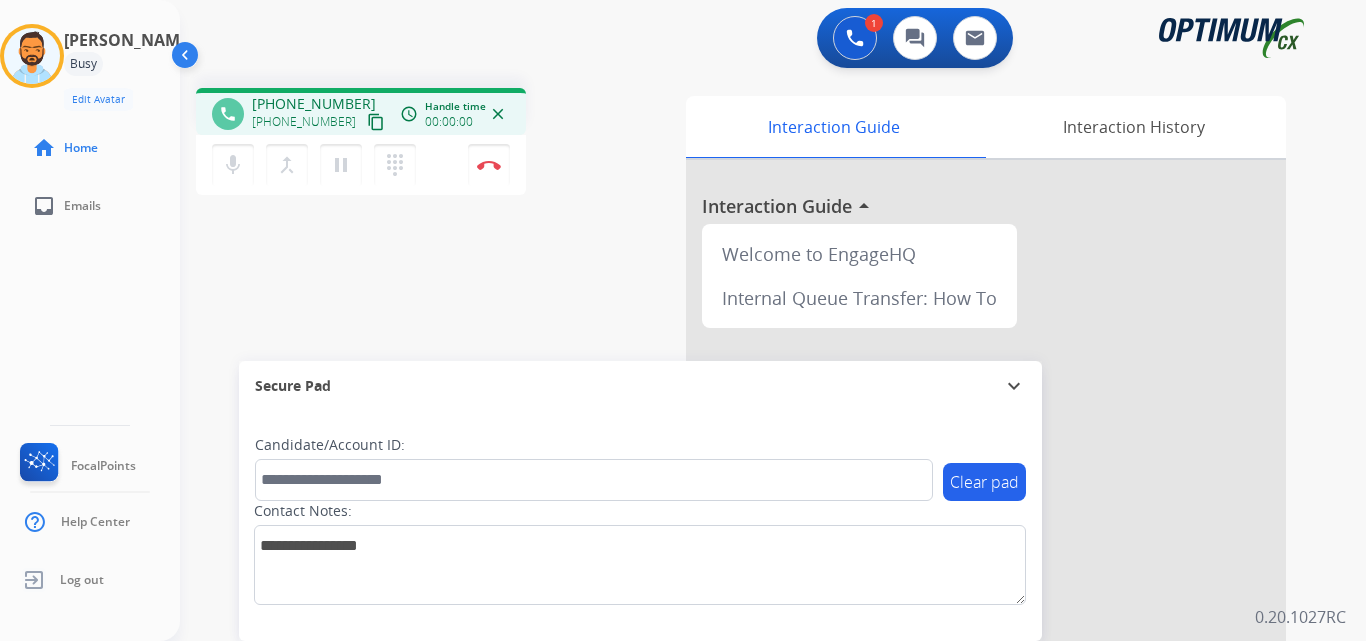 click on "content_copy" at bounding box center (376, 122) 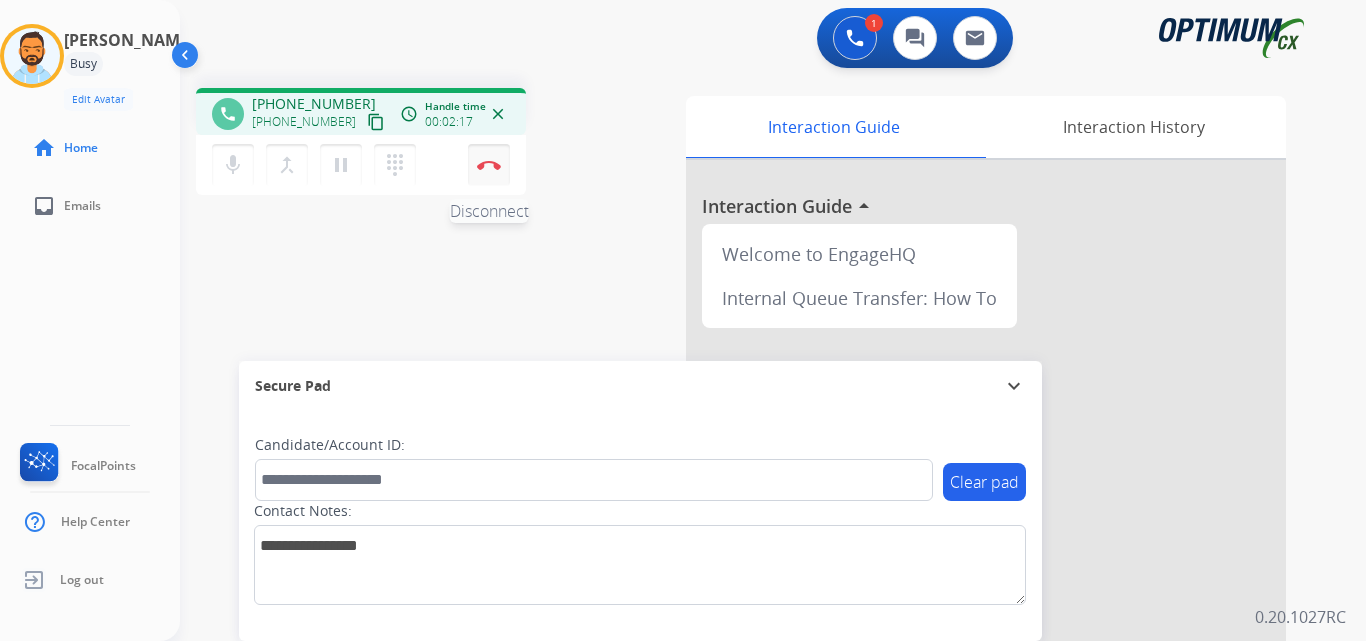 click at bounding box center [489, 165] 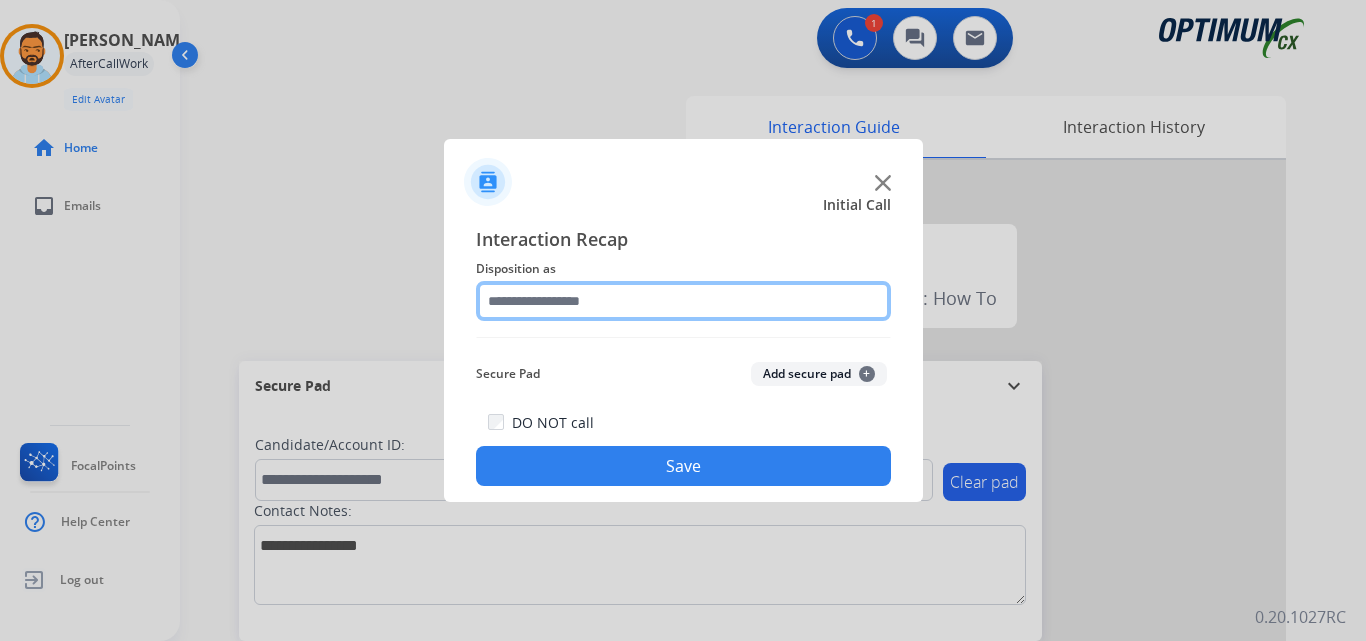 click 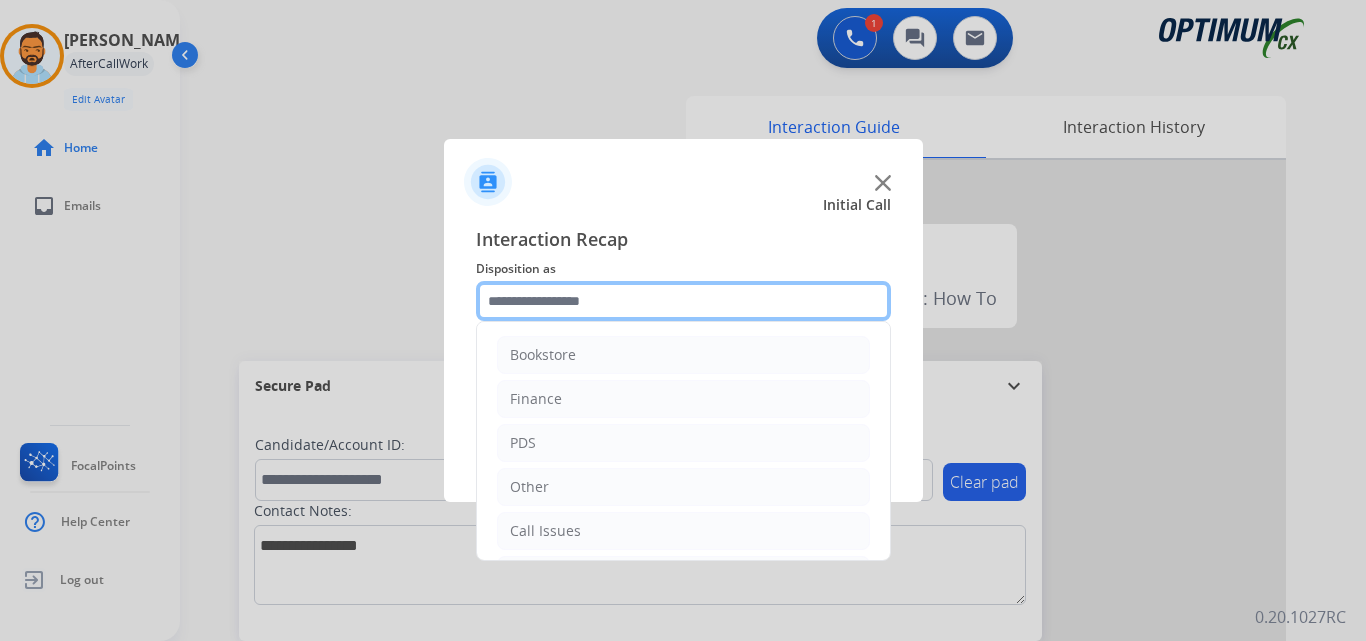 scroll, scrollTop: 136, scrollLeft: 0, axis: vertical 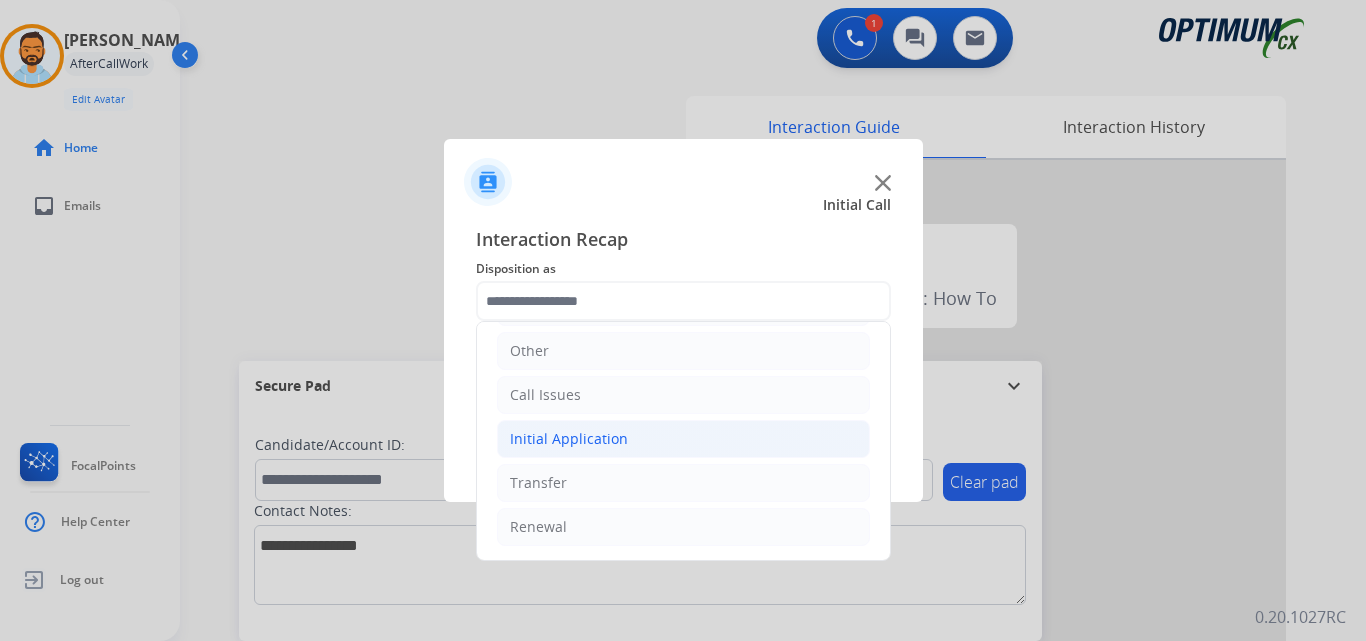 click on "Initial Application" 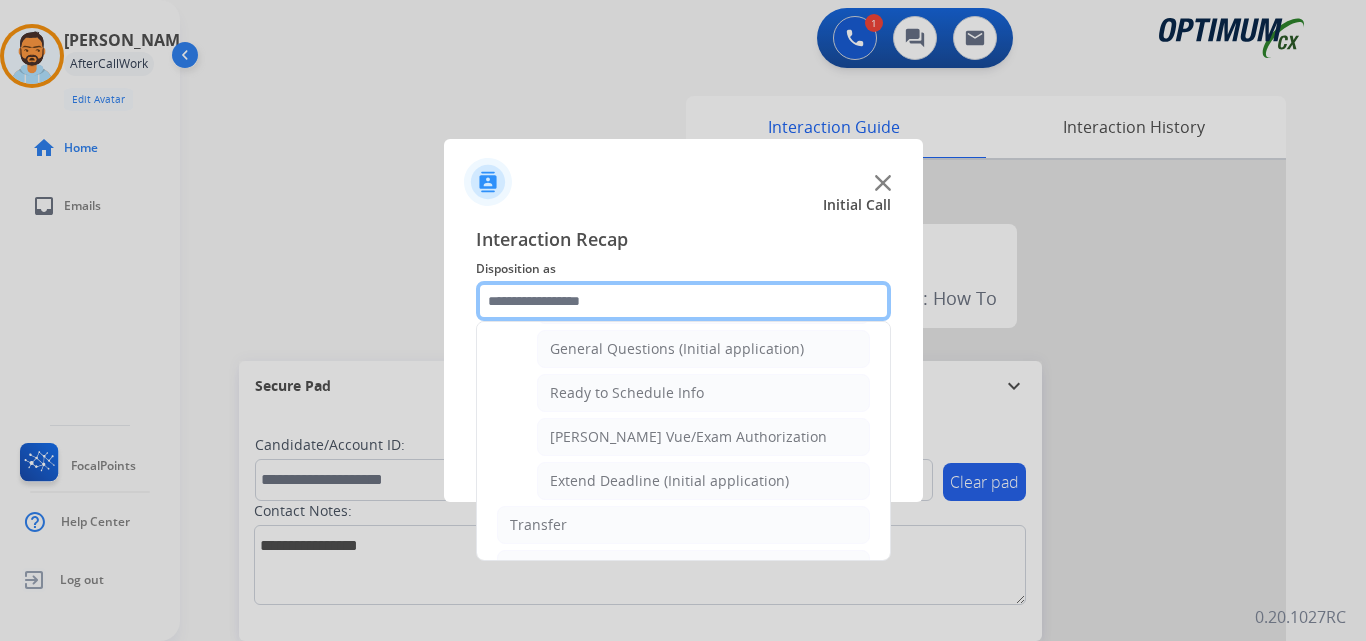 scroll, scrollTop: 1167, scrollLeft: 0, axis: vertical 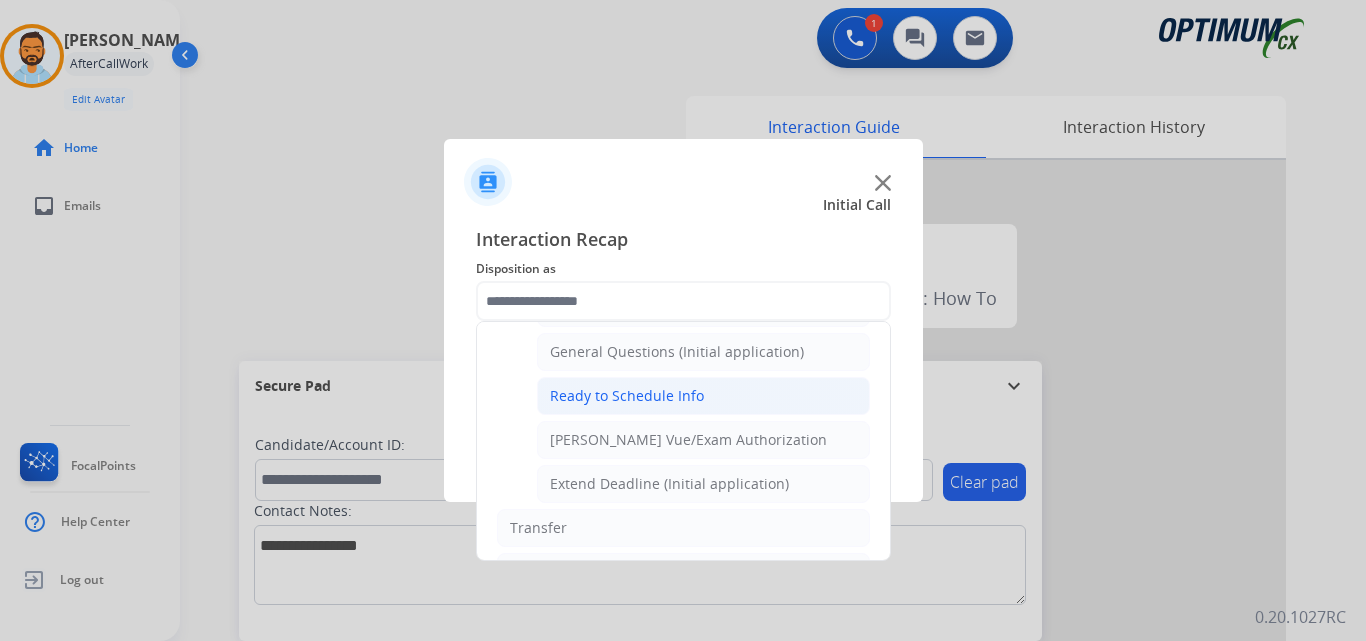 click on "Ready to Schedule Info" 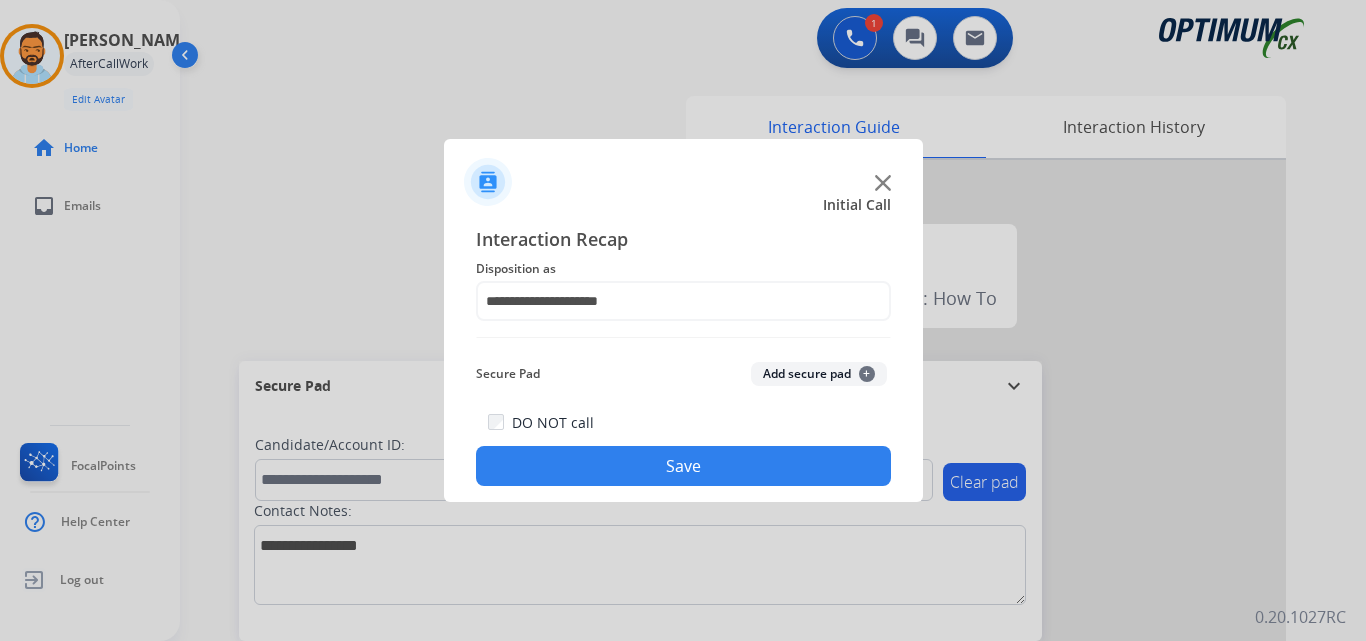 click on "Save" 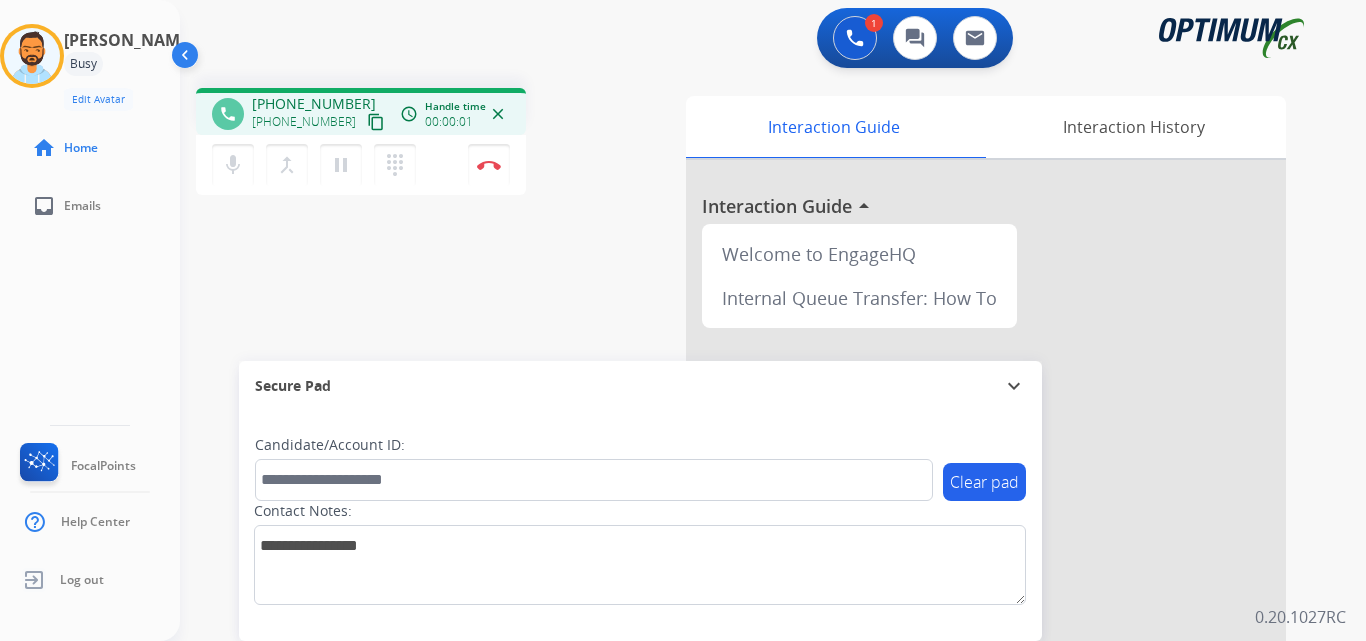 click on "content_copy" at bounding box center [376, 122] 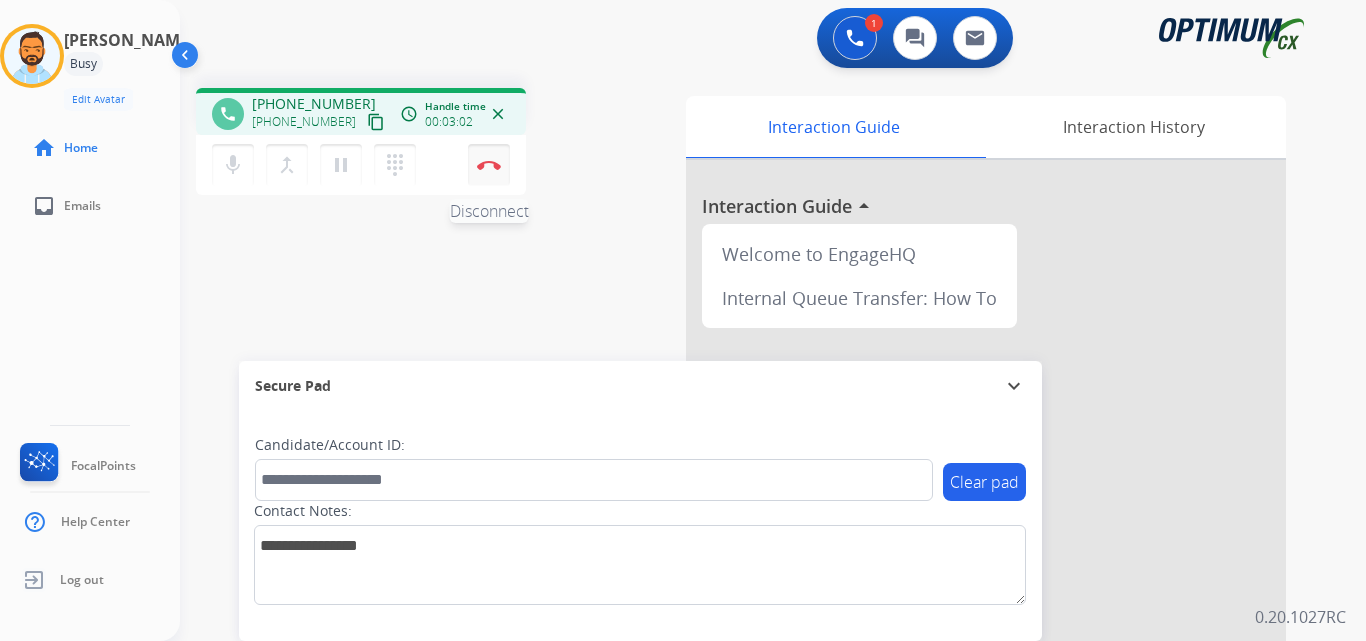 click on "Disconnect" at bounding box center (489, 165) 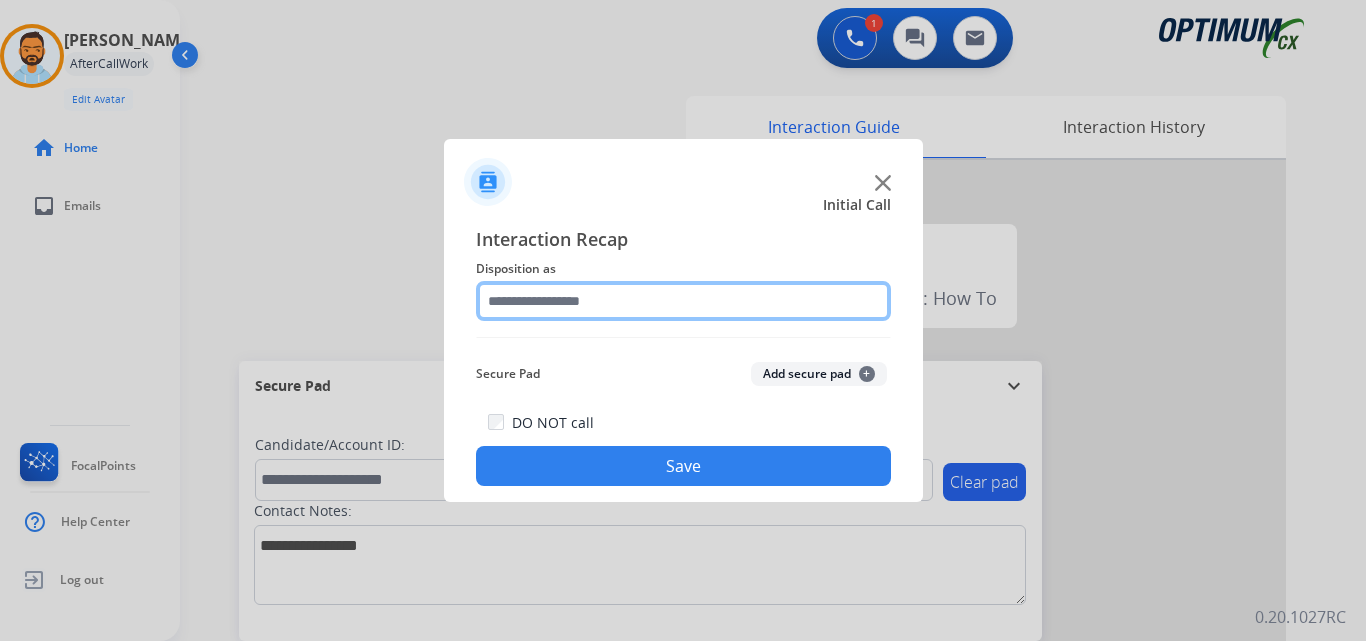 click 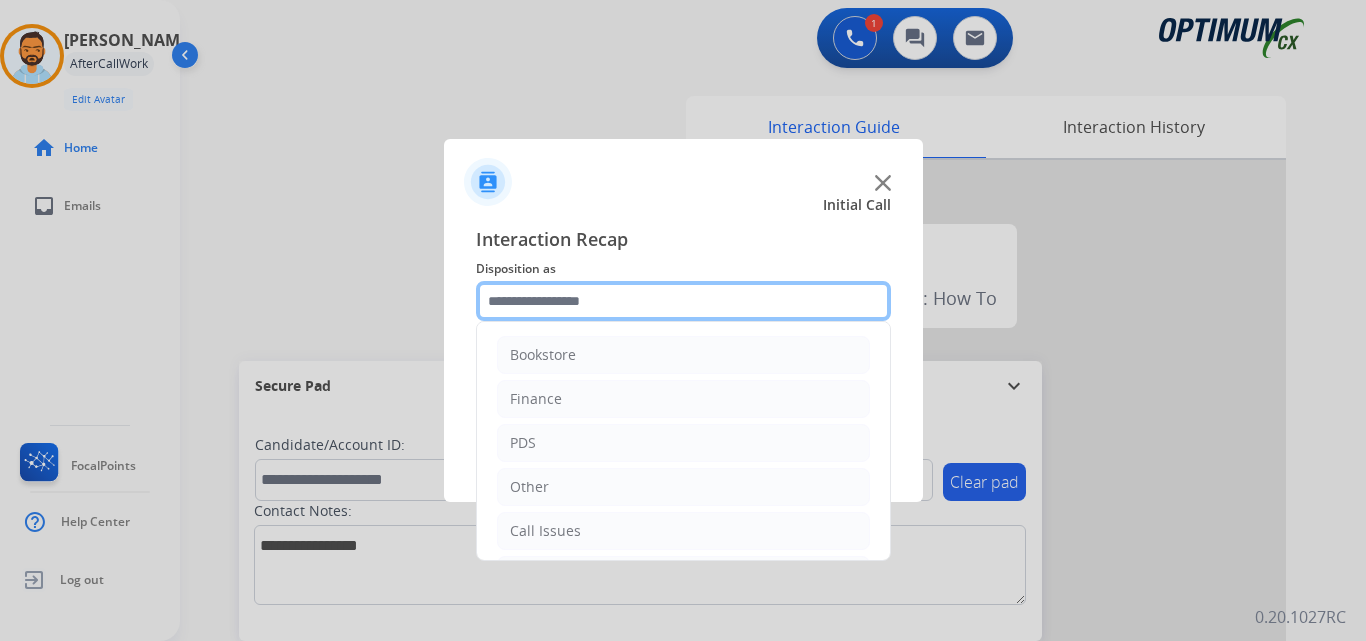 scroll, scrollTop: 136, scrollLeft: 0, axis: vertical 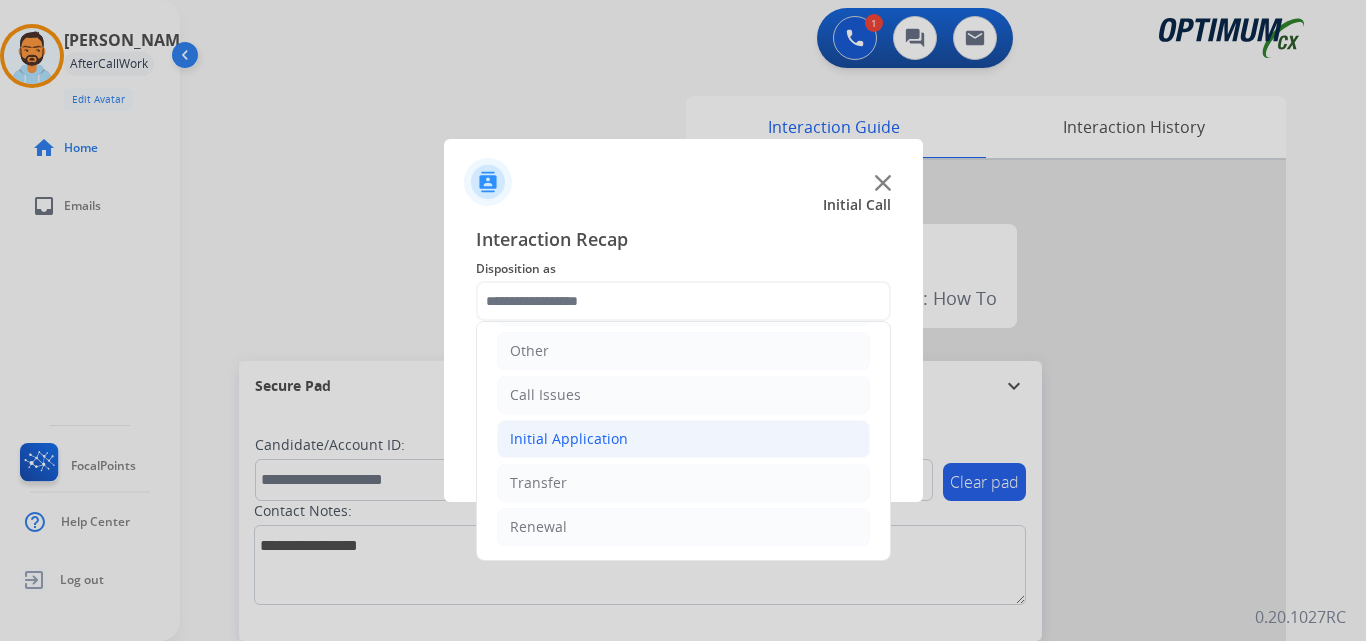 click on "Initial Application" 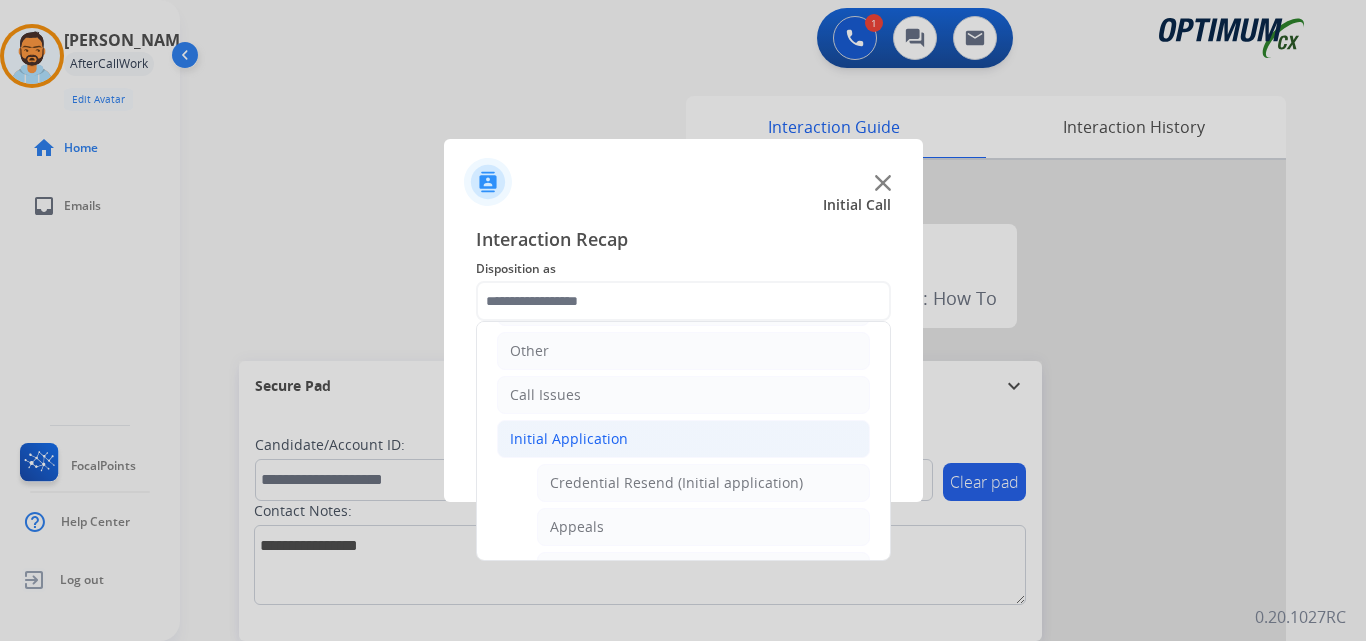 click on "Initial Application" 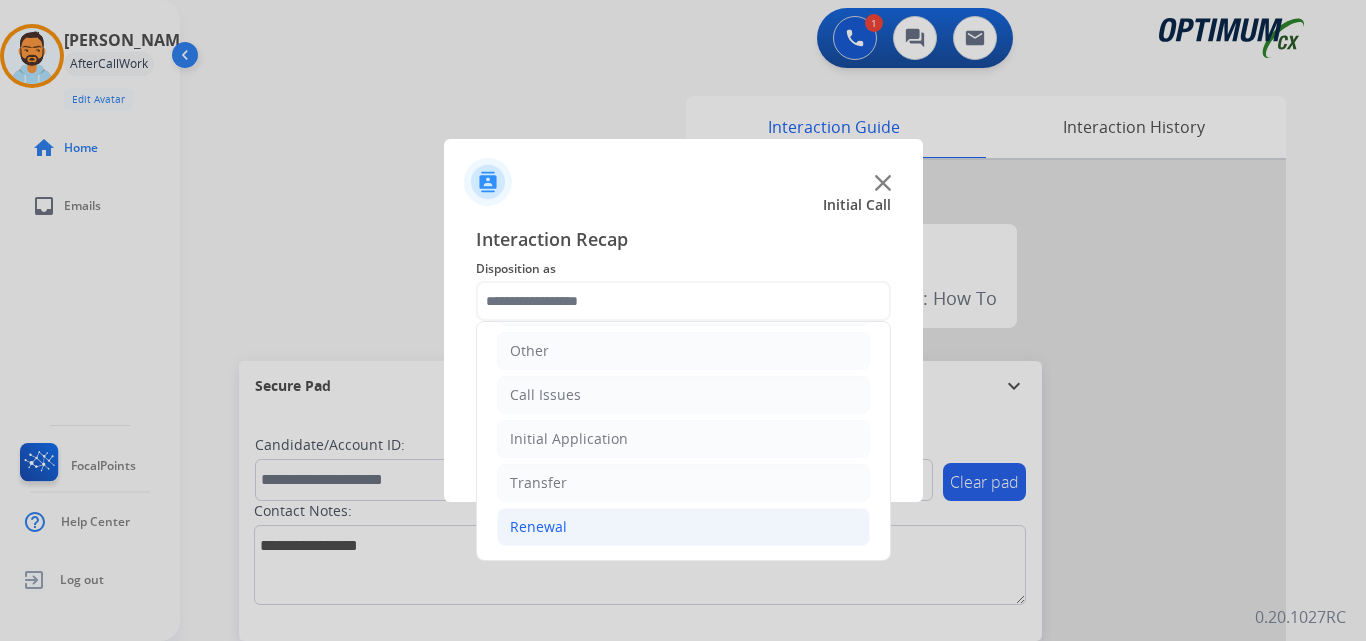 click on "Renewal" 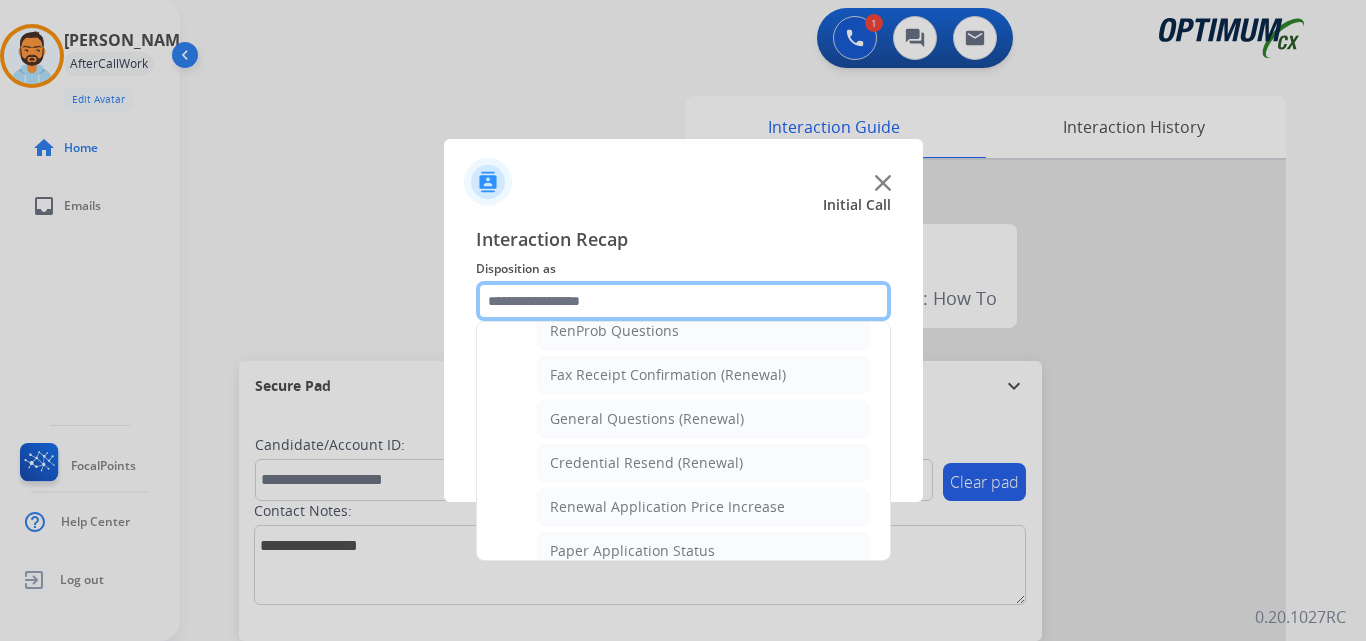 scroll, scrollTop: 531, scrollLeft: 0, axis: vertical 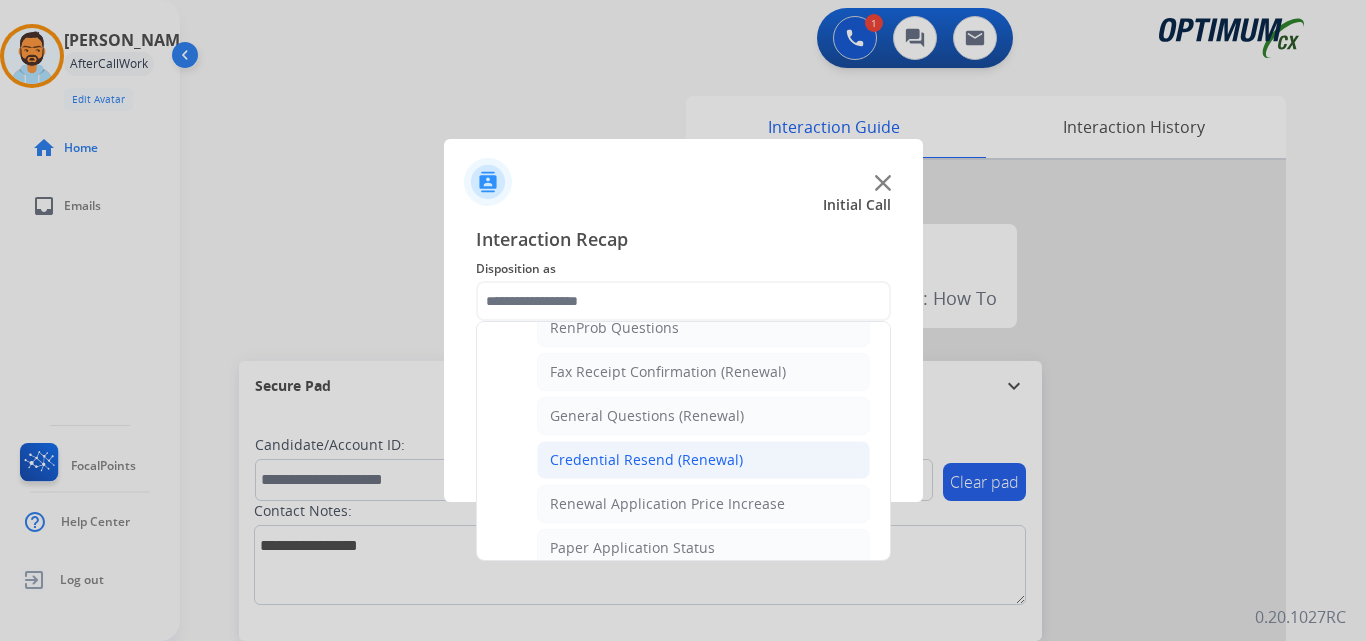 click on "Credential Resend (Renewal)" 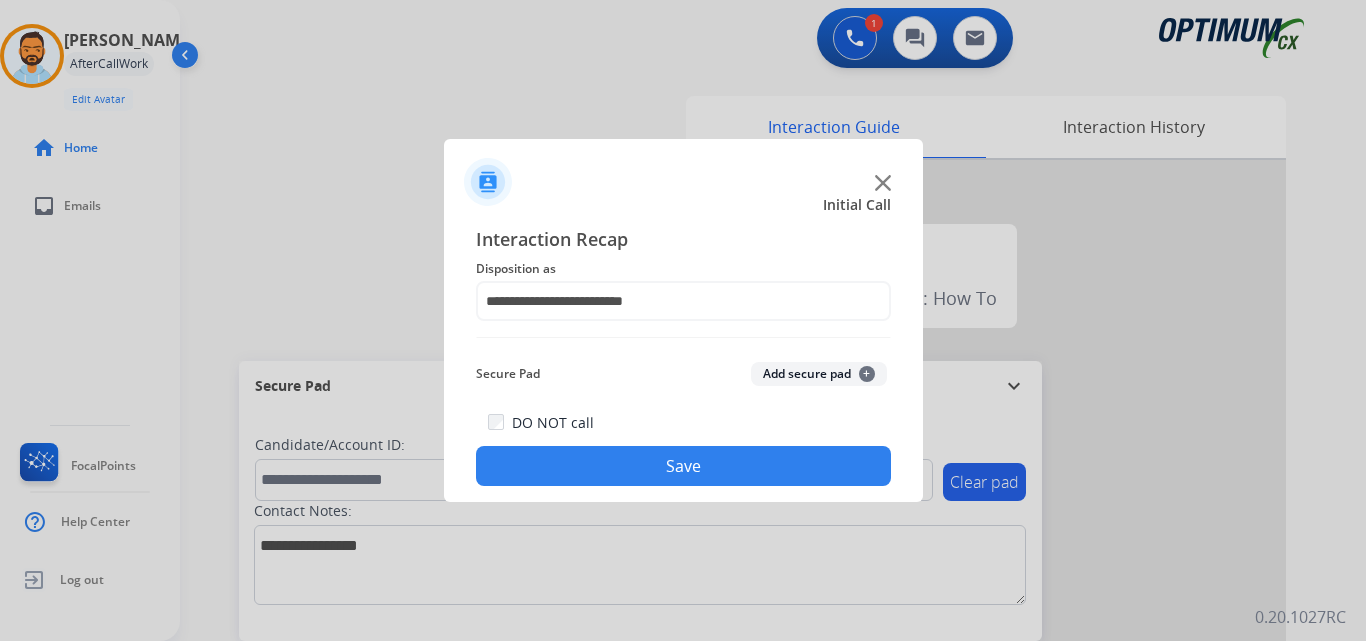 click on "Save" 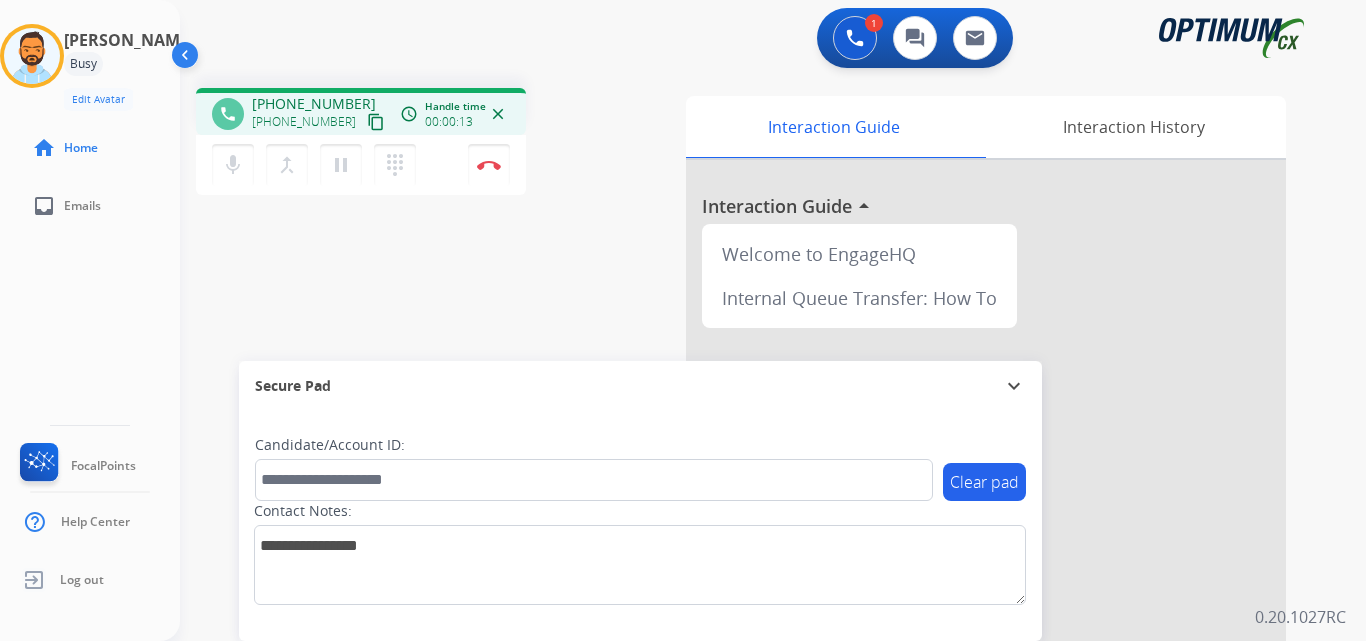 click on "content_copy" at bounding box center (376, 122) 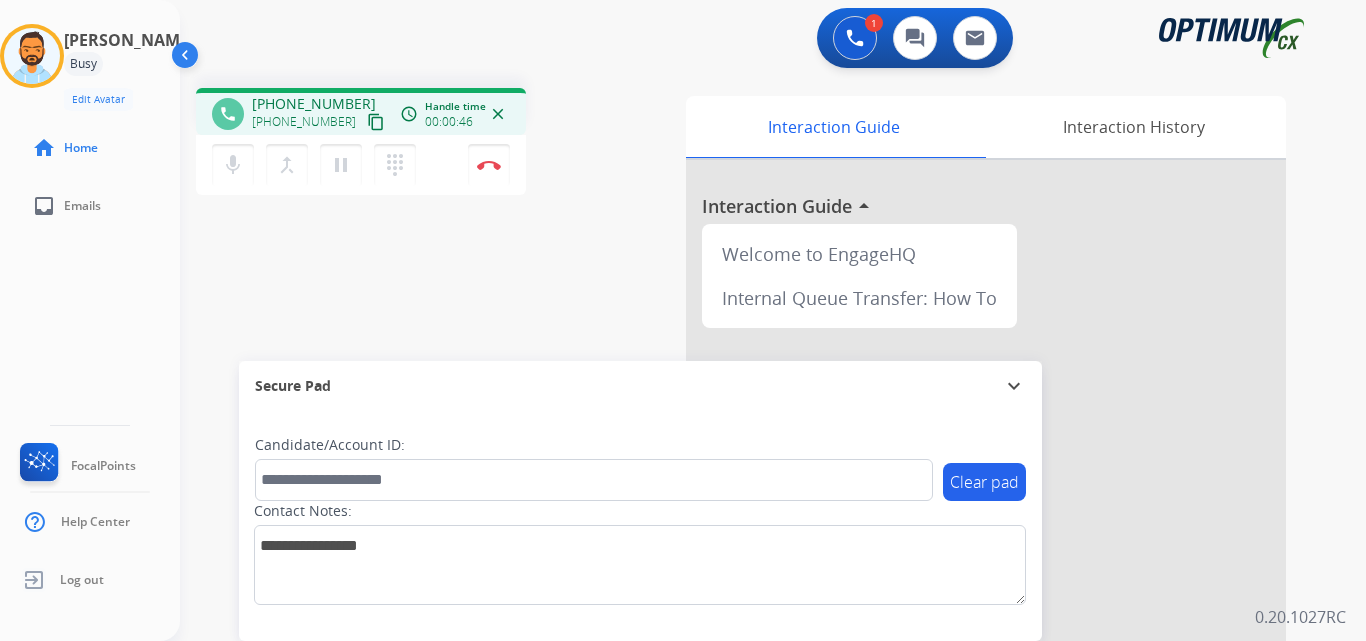 click on "content_copy" at bounding box center [376, 122] 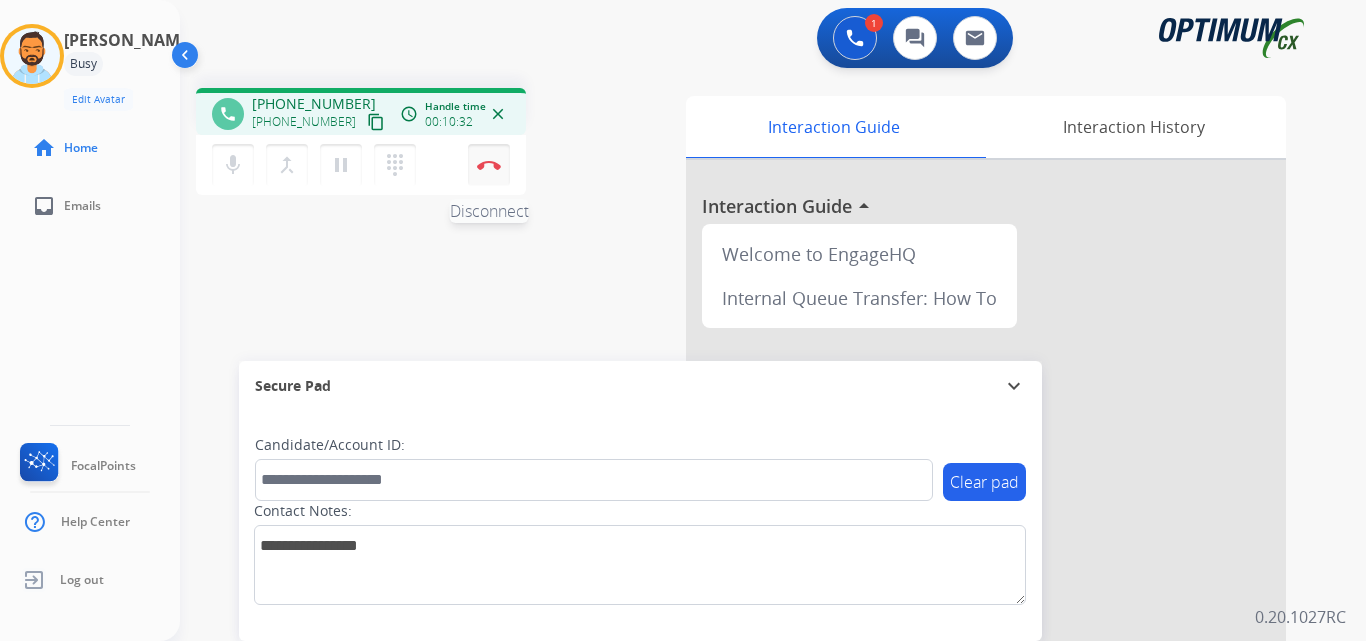 click at bounding box center (489, 165) 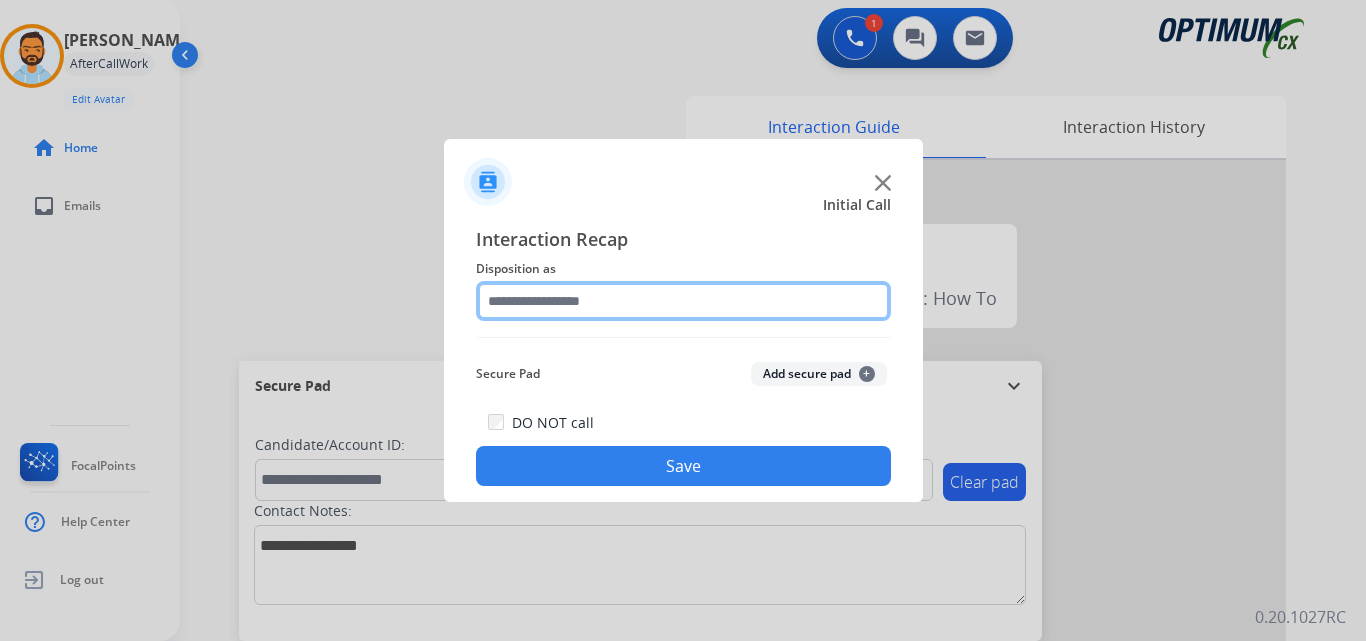 click 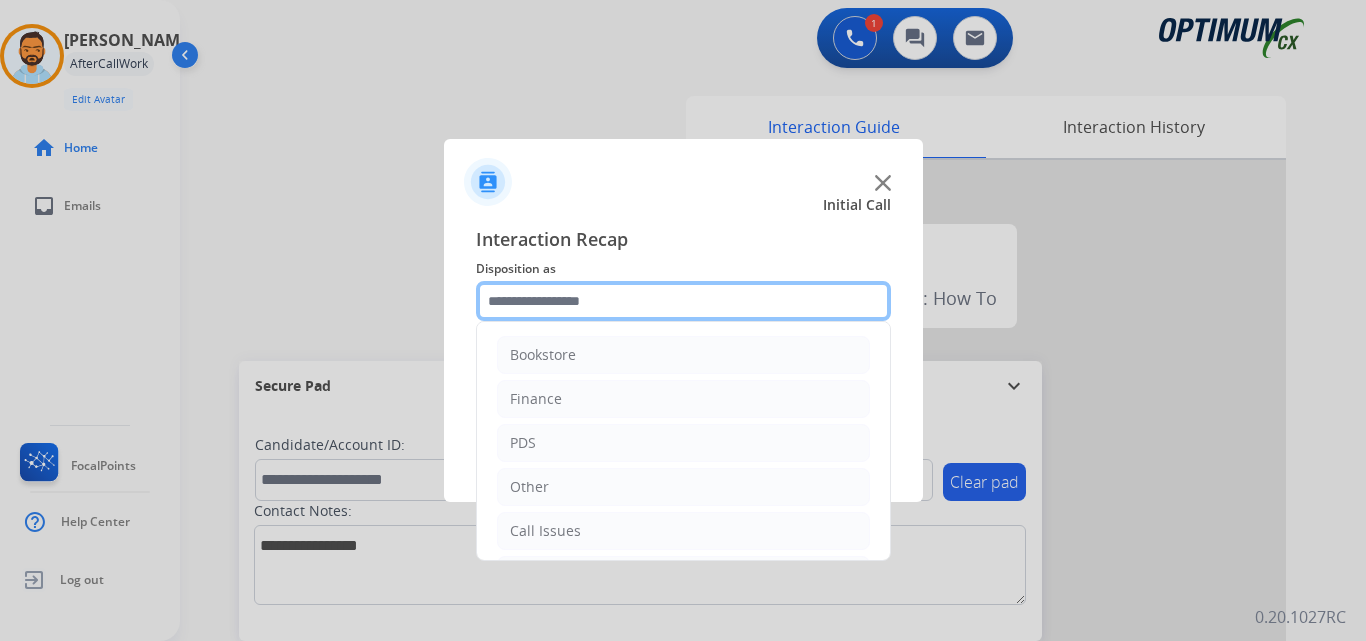 scroll, scrollTop: 136, scrollLeft: 0, axis: vertical 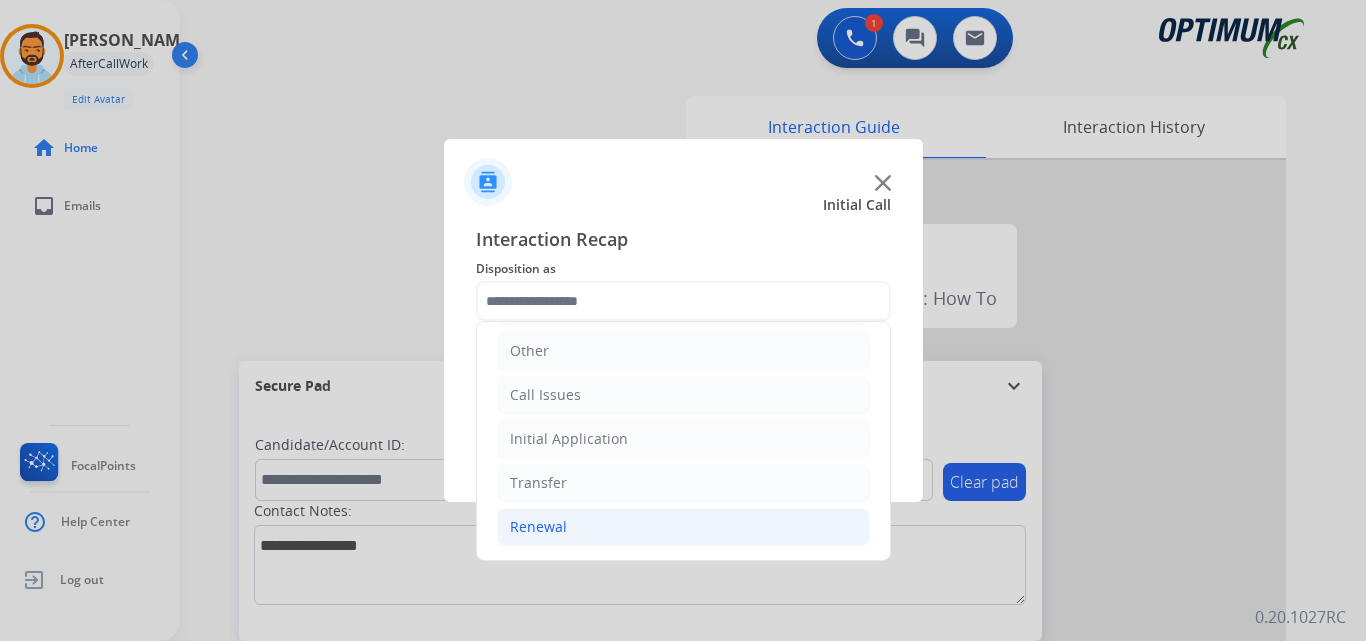 click on "Renewal" 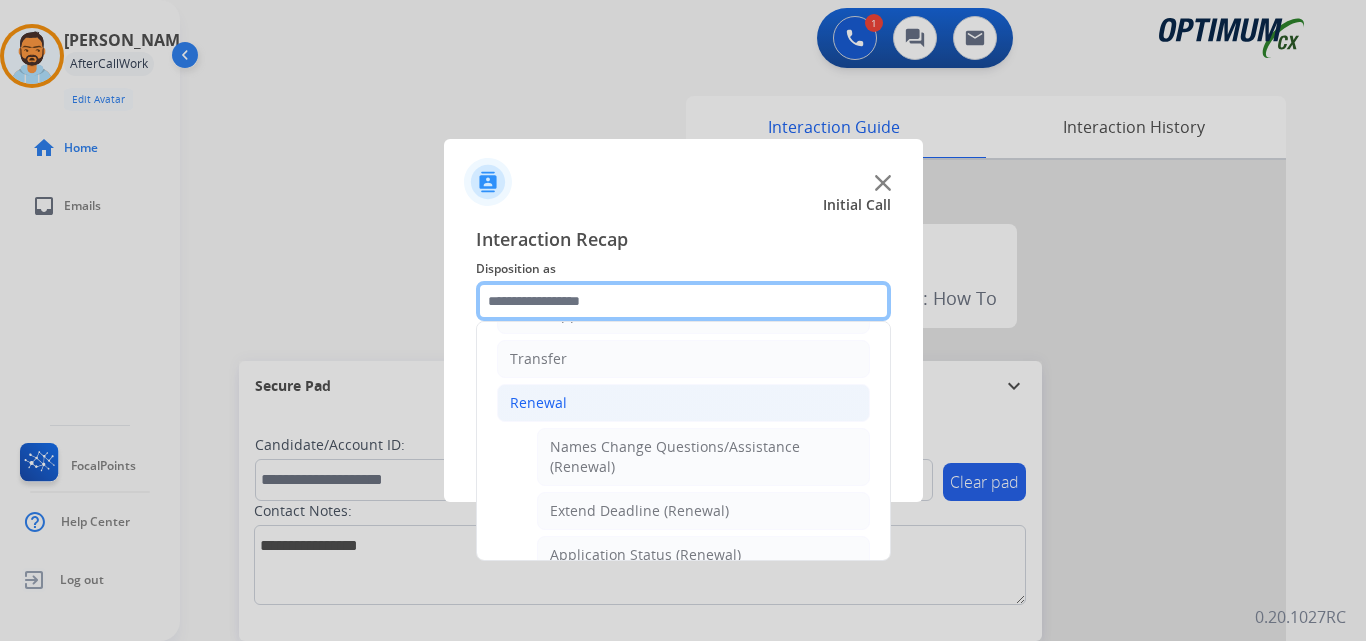 scroll, scrollTop: 263, scrollLeft: 0, axis: vertical 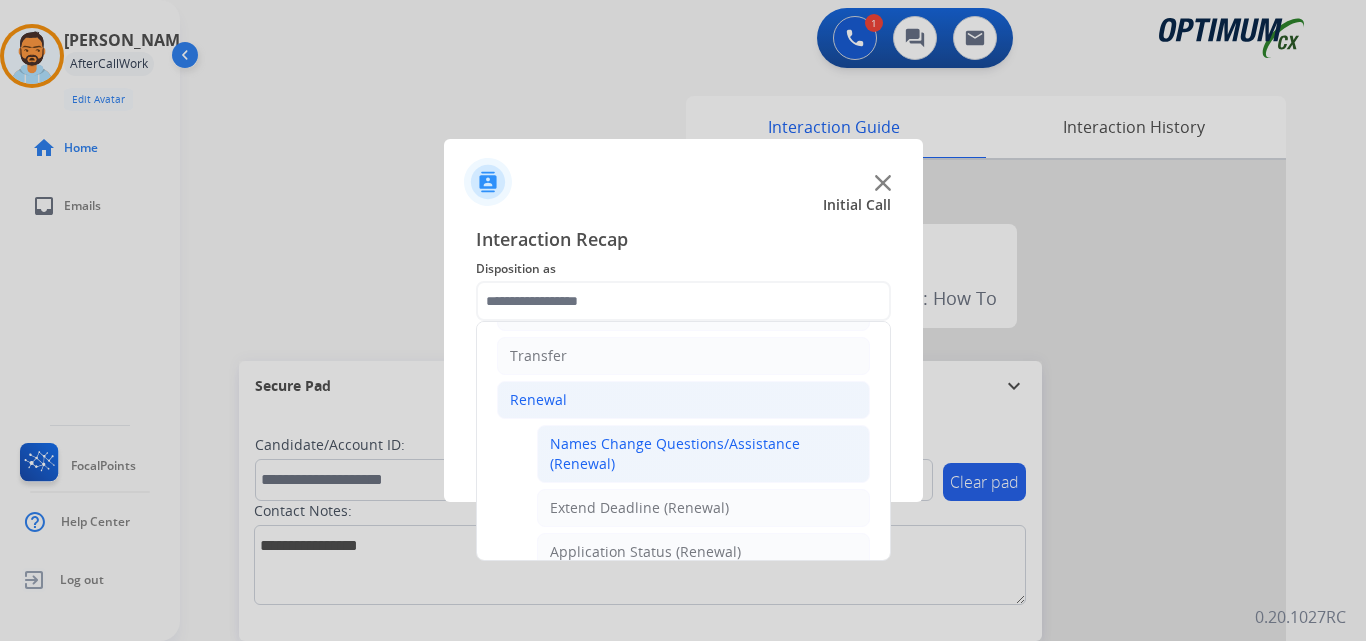 click on "Names Change Questions/Assistance (Renewal)" 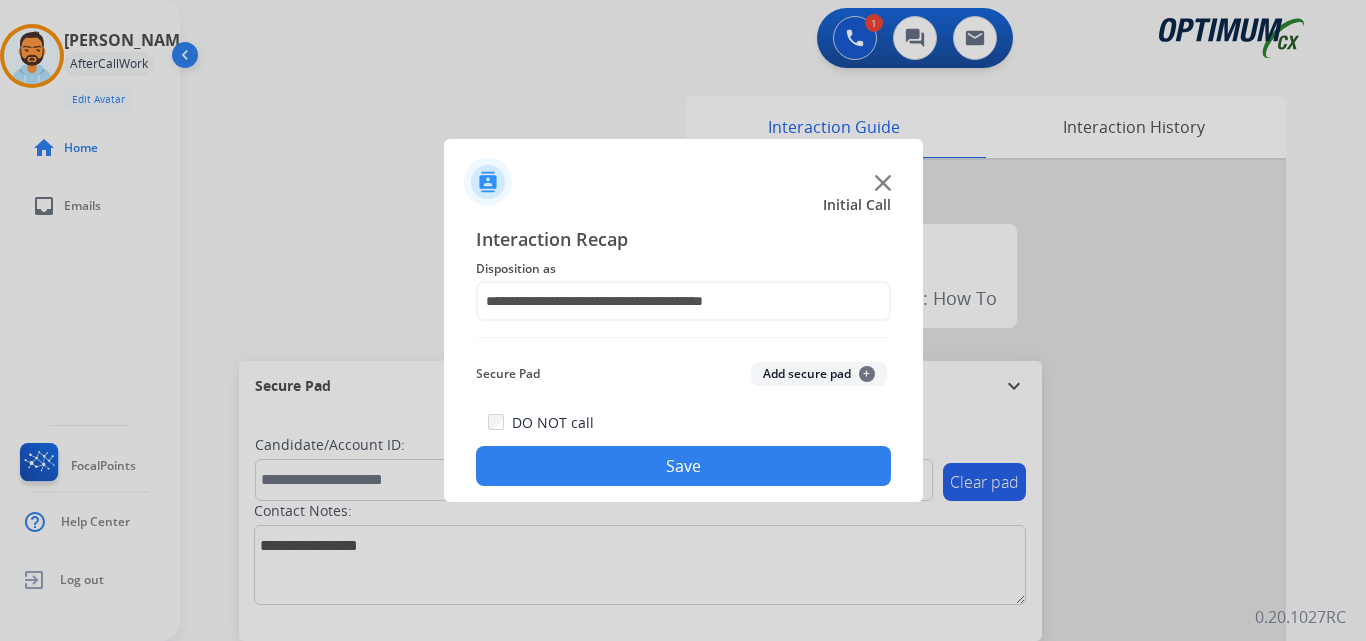click on "Save" 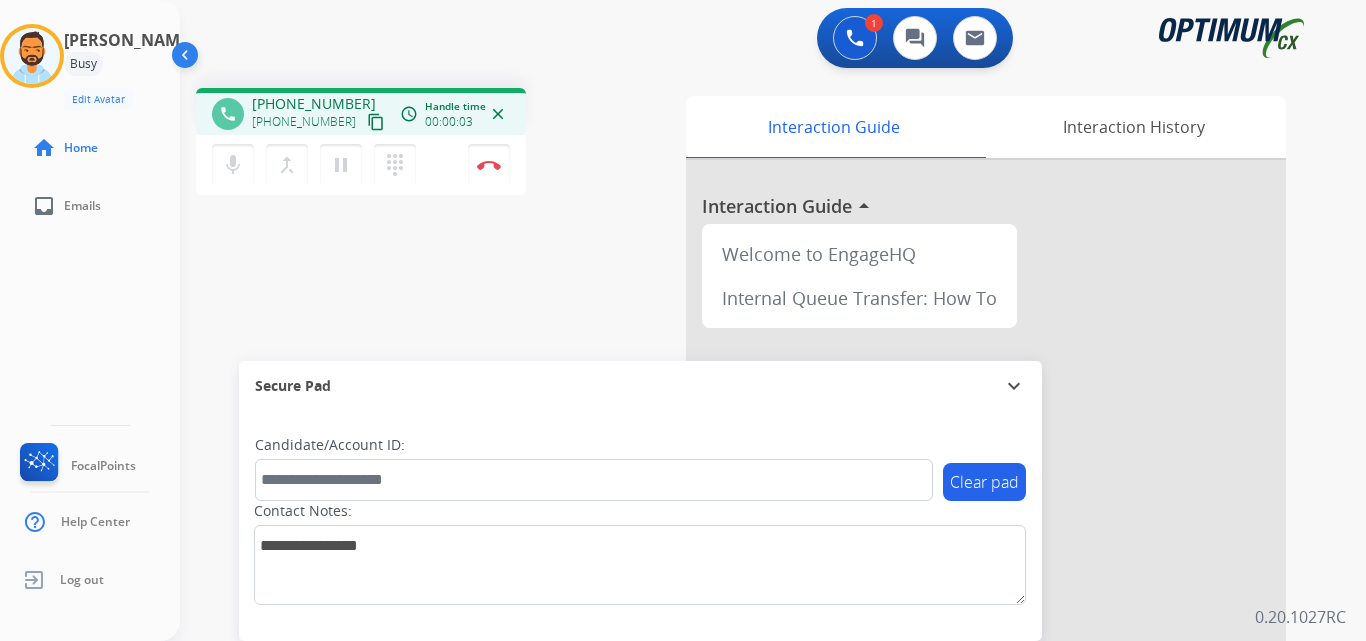 click on "content_copy" at bounding box center [376, 122] 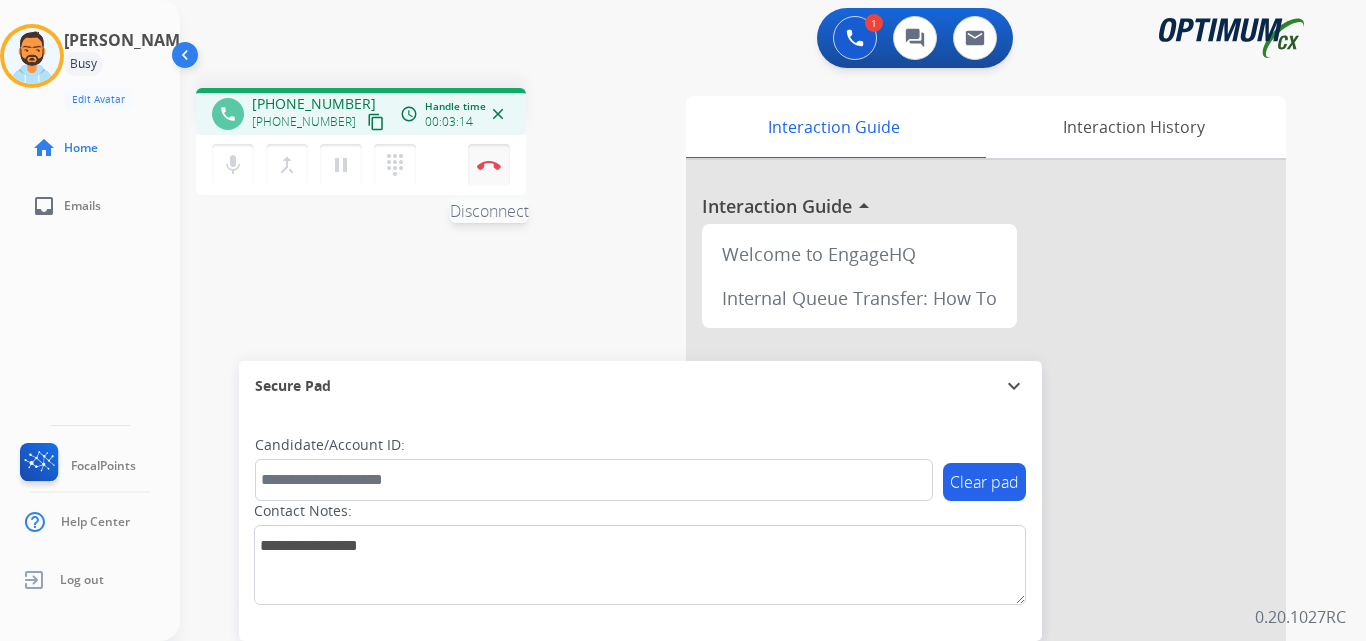 click on "Disconnect" at bounding box center [489, 165] 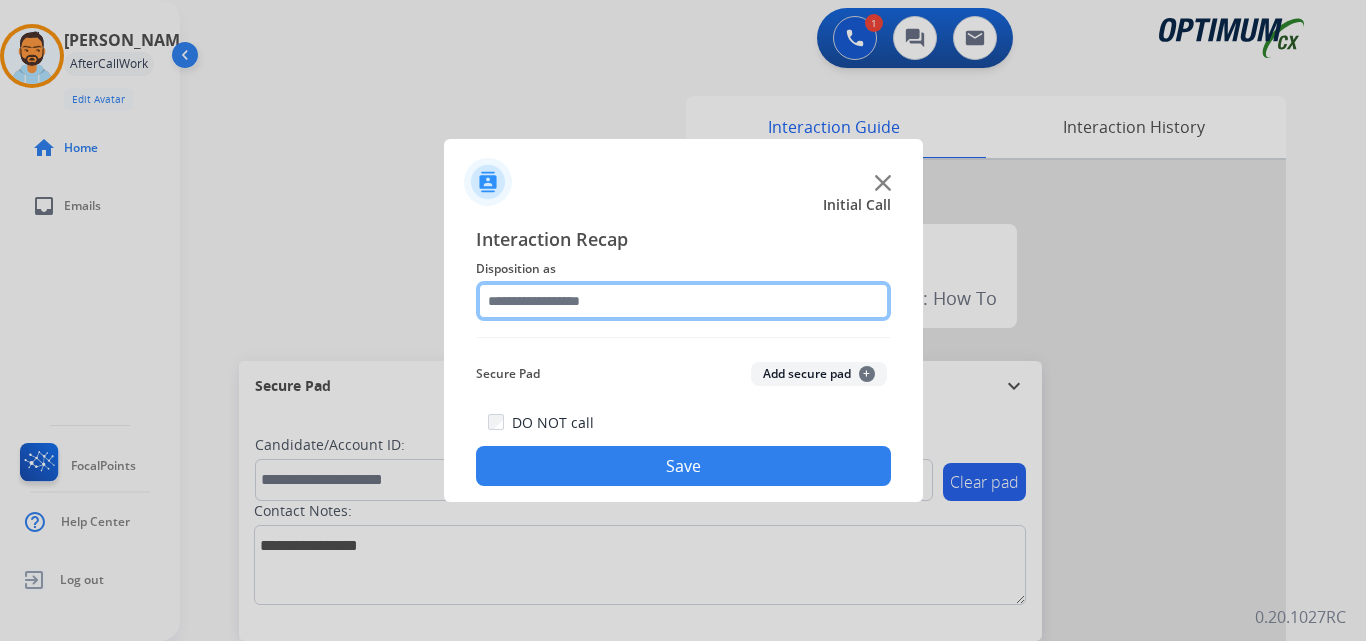 click 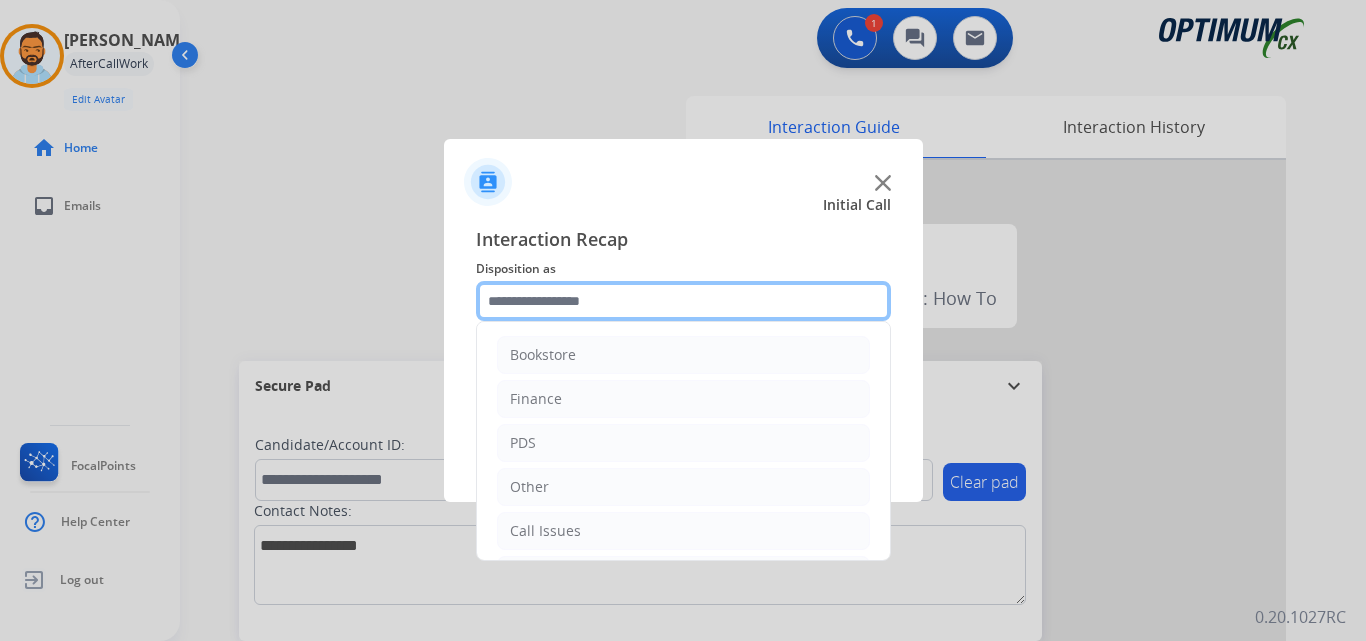 scroll, scrollTop: 136, scrollLeft: 0, axis: vertical 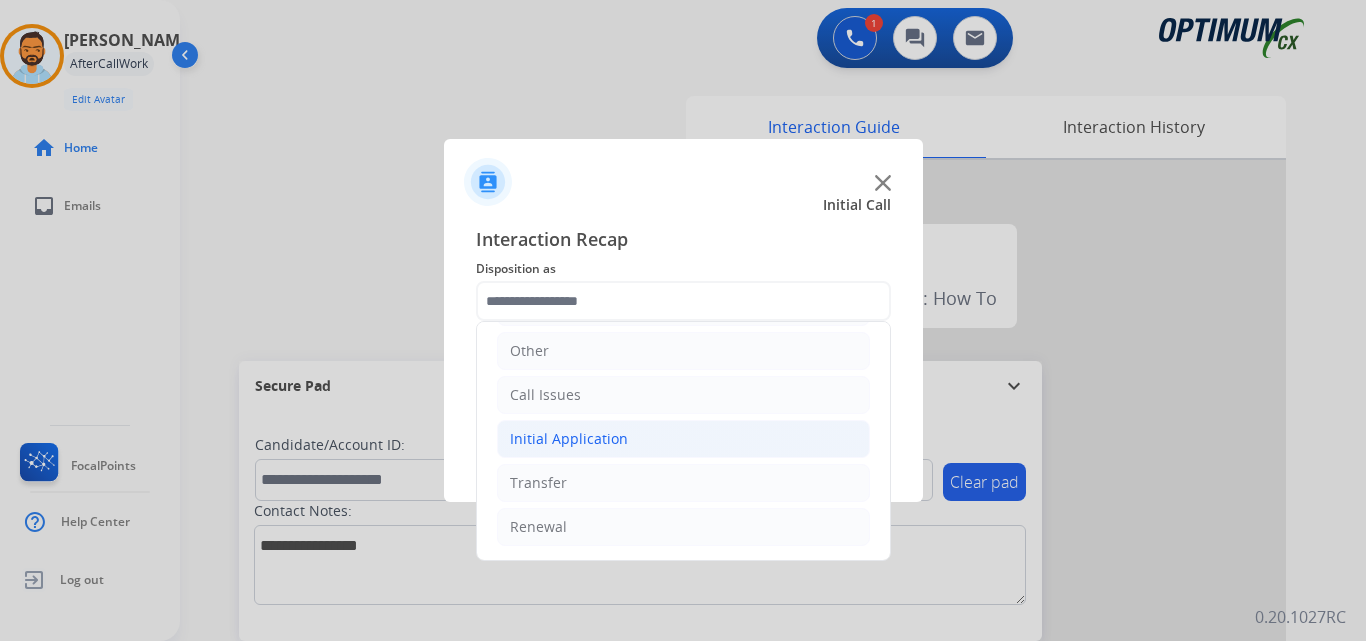 click on "Initial Application" 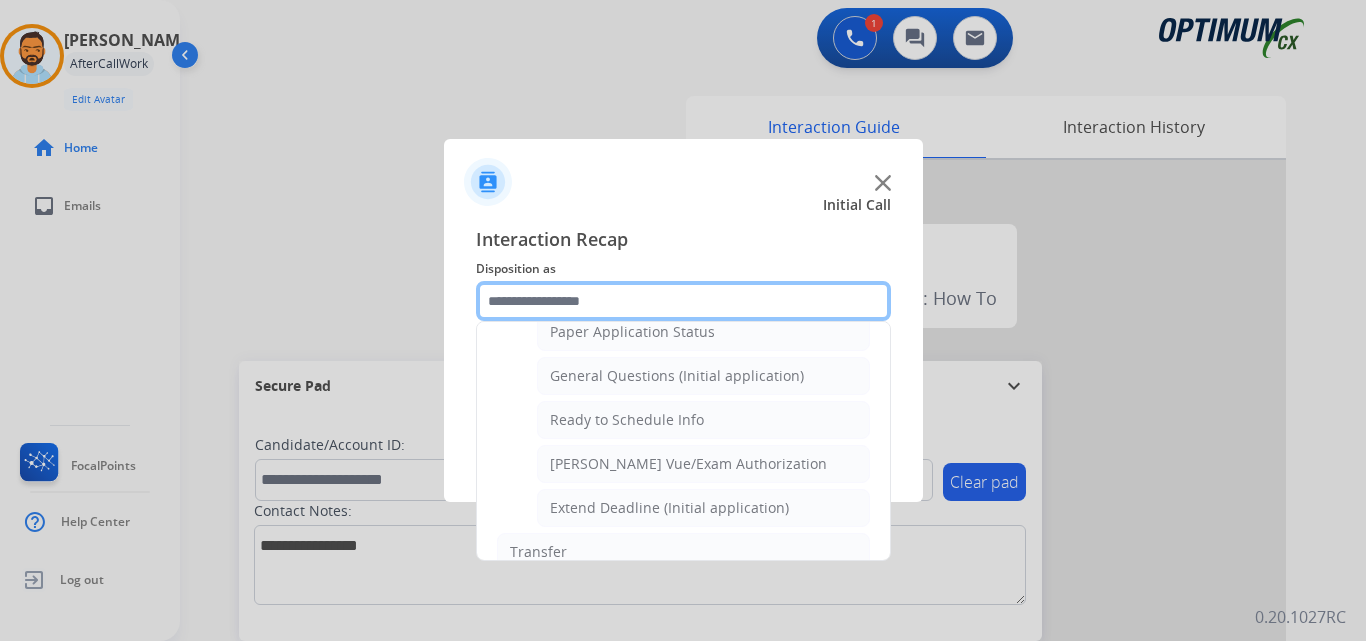 scroll, scrollTop: 1137, scrollLeft: 0, axis: vertical 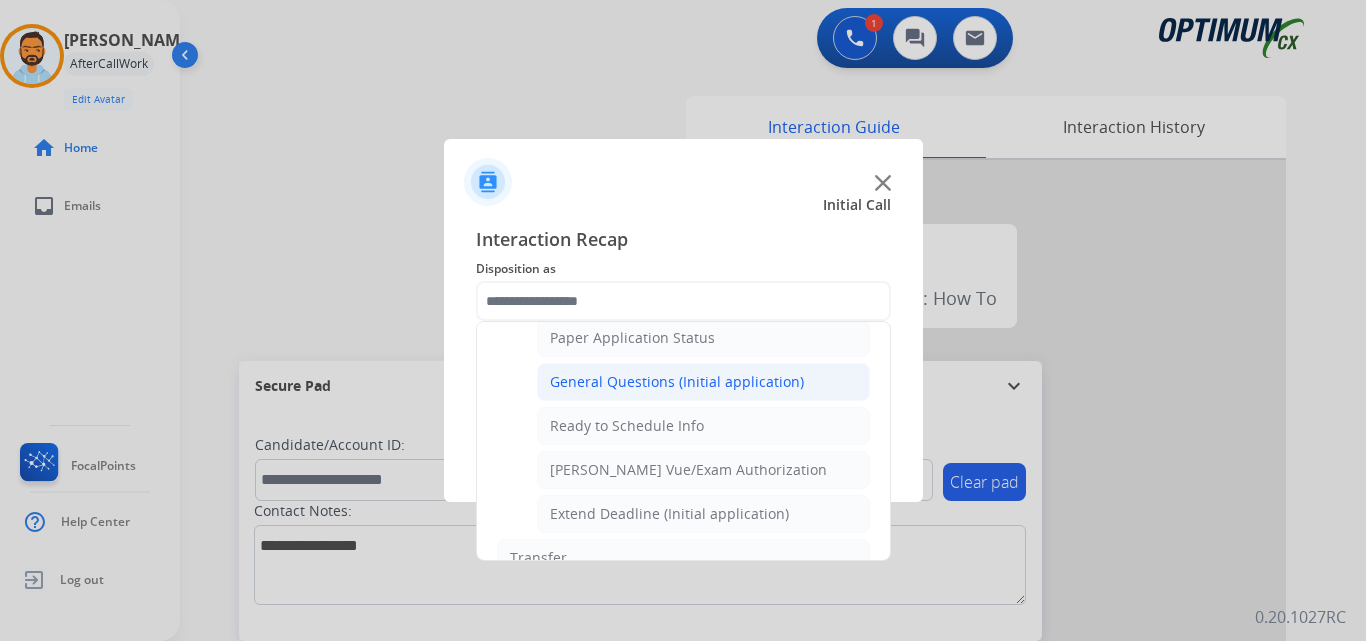 click on "General Questions (Initial application)" 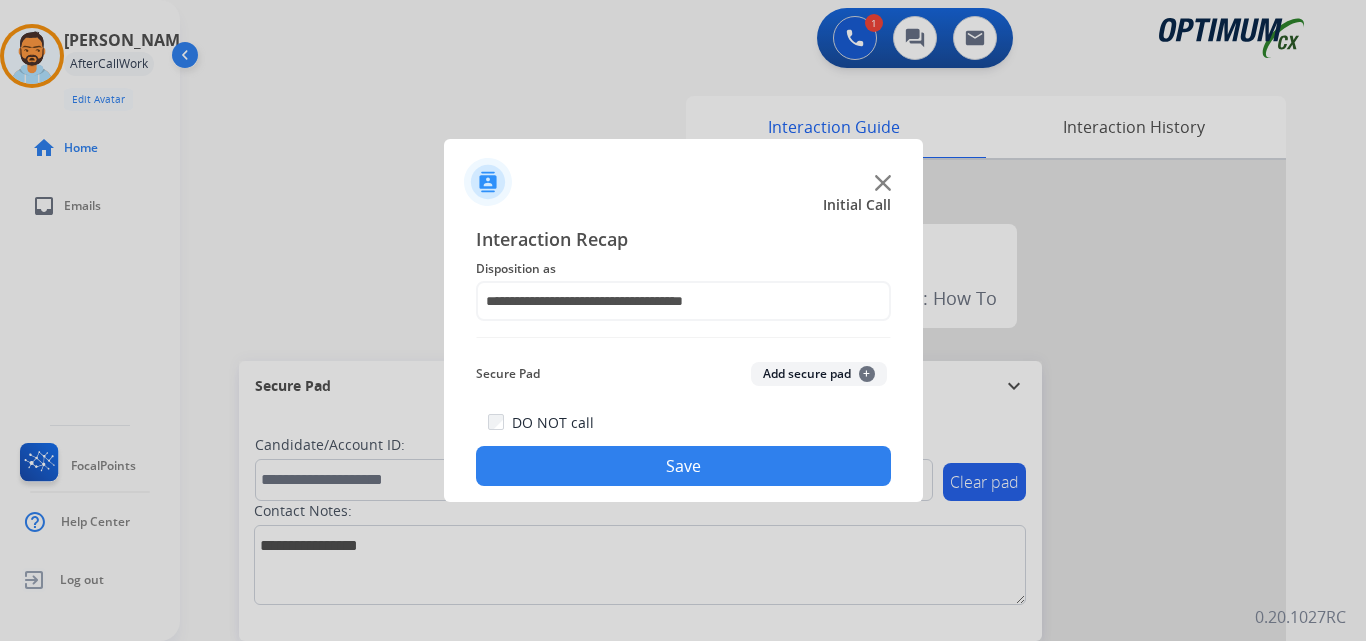 click on "Save" 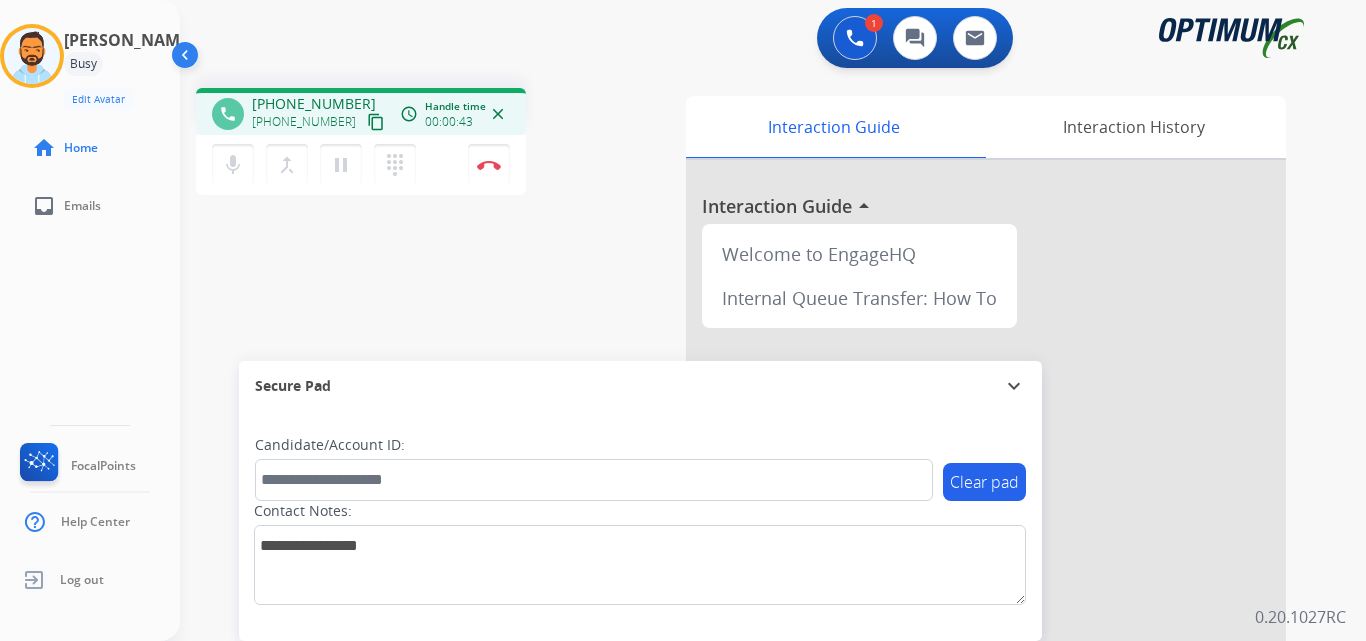 click on "content_copy" at bounding box center (376, 122) 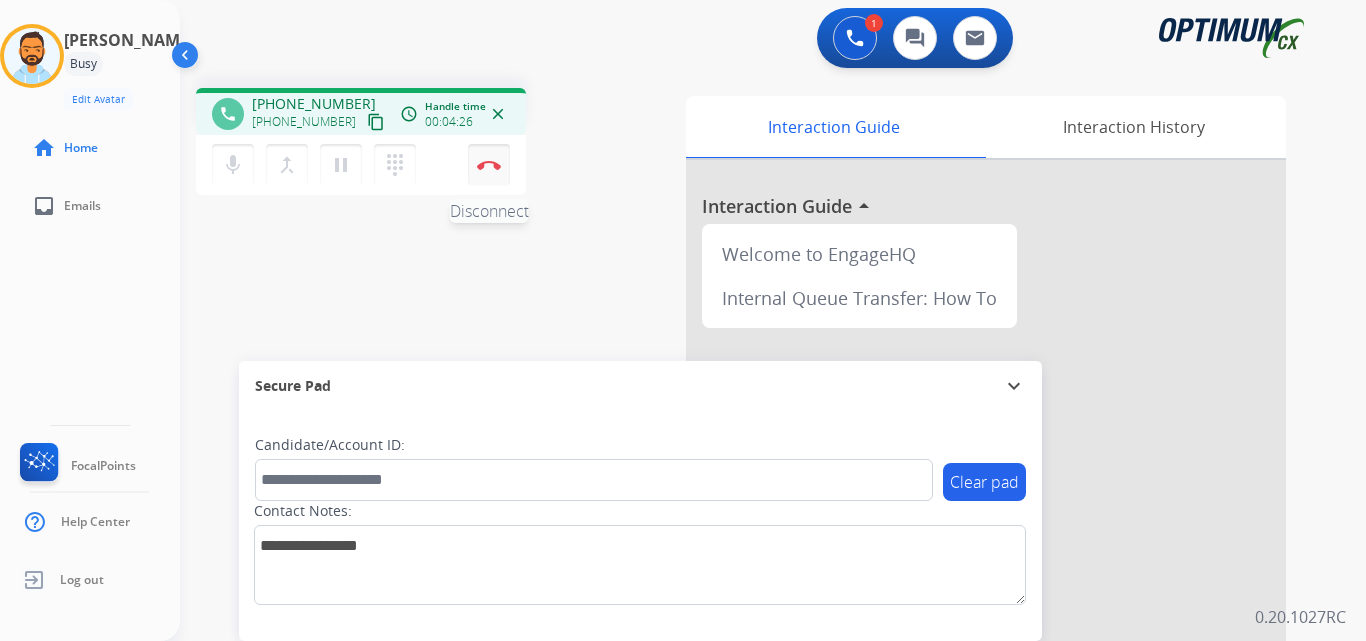 click at bounding box center [489, 165] 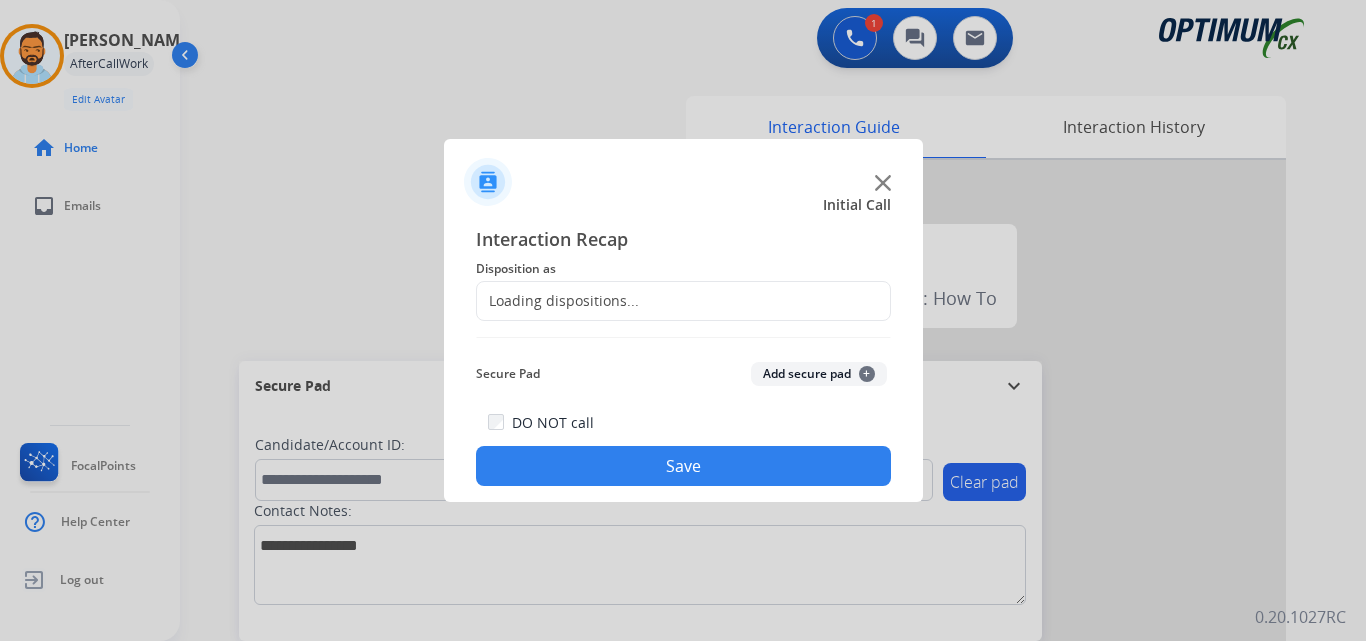 click on "Loading dispositions..." 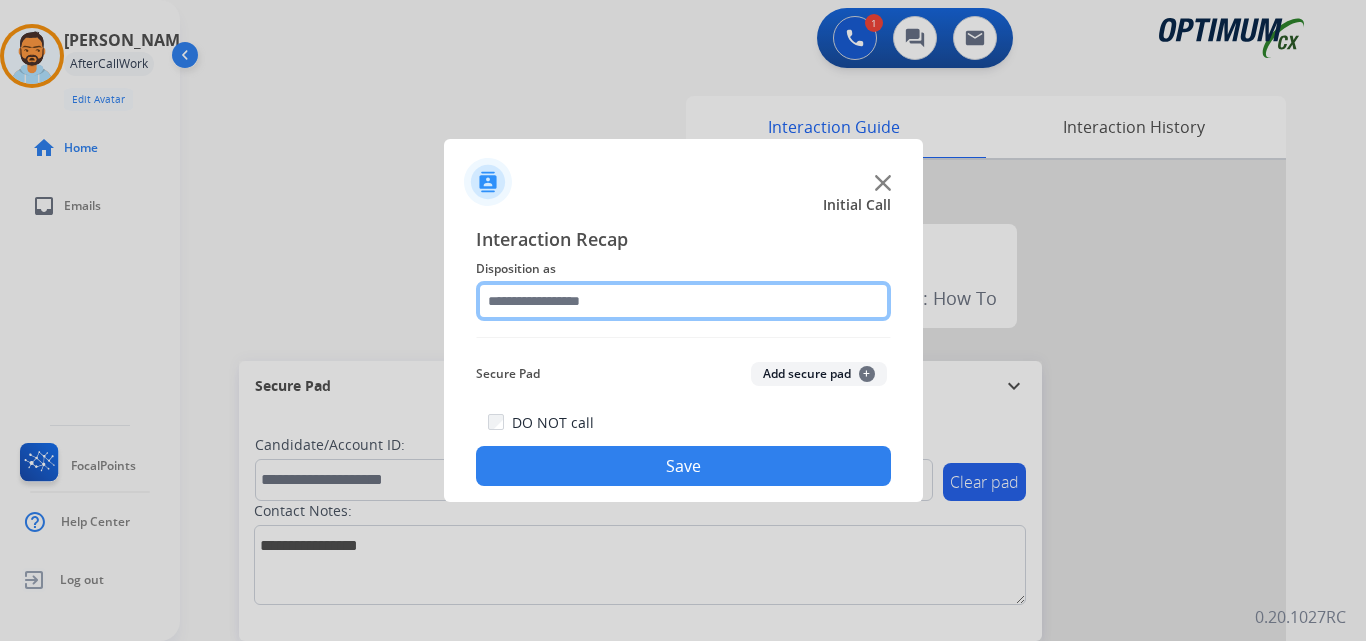 click 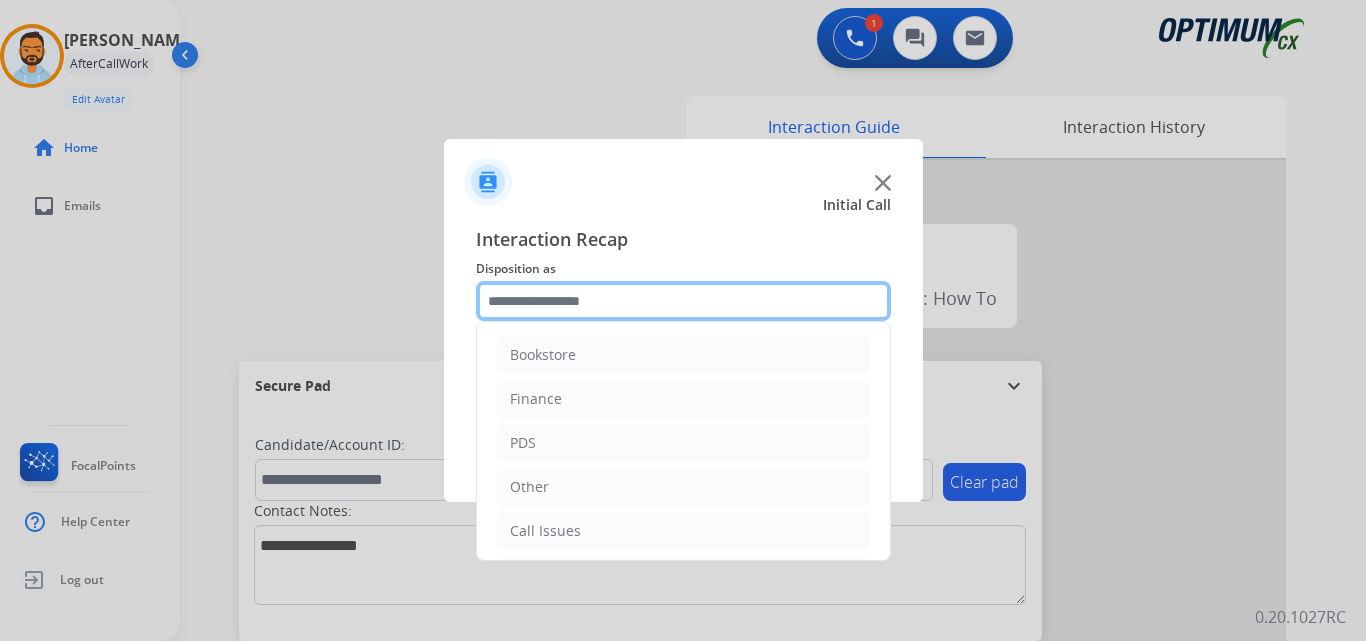 scroll, scrollTop: 136, scrollLeft: 0, axis: vertical 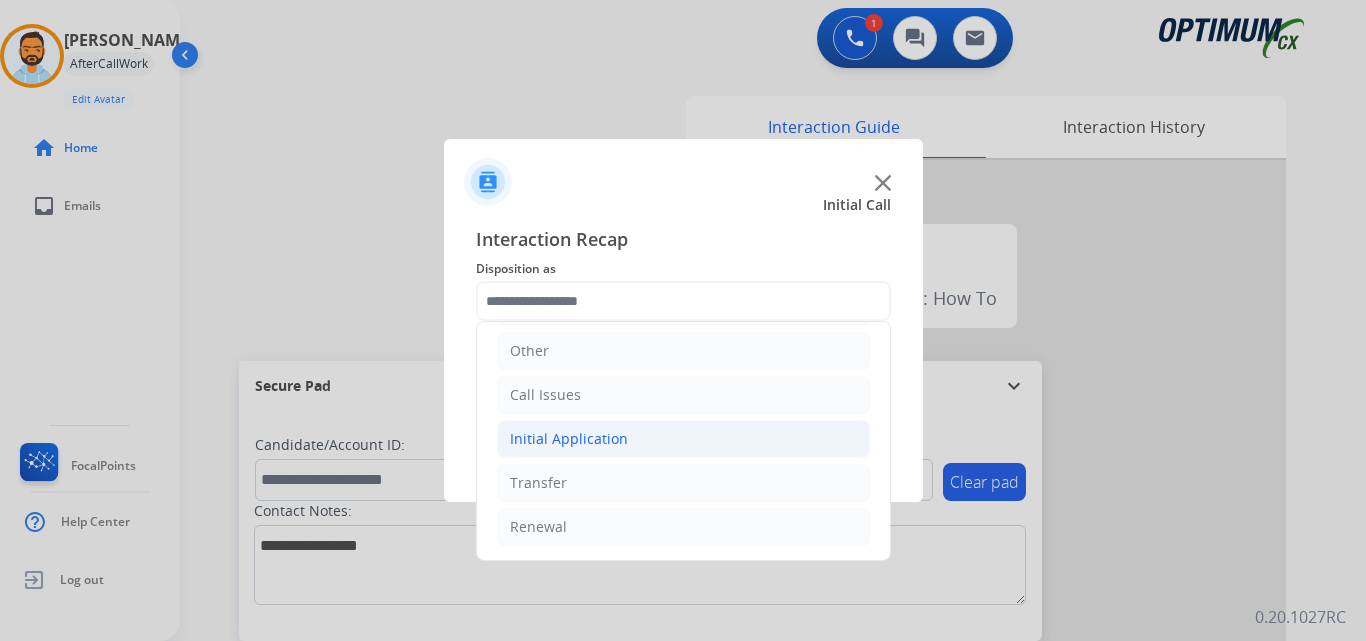 click on "Initial Application" 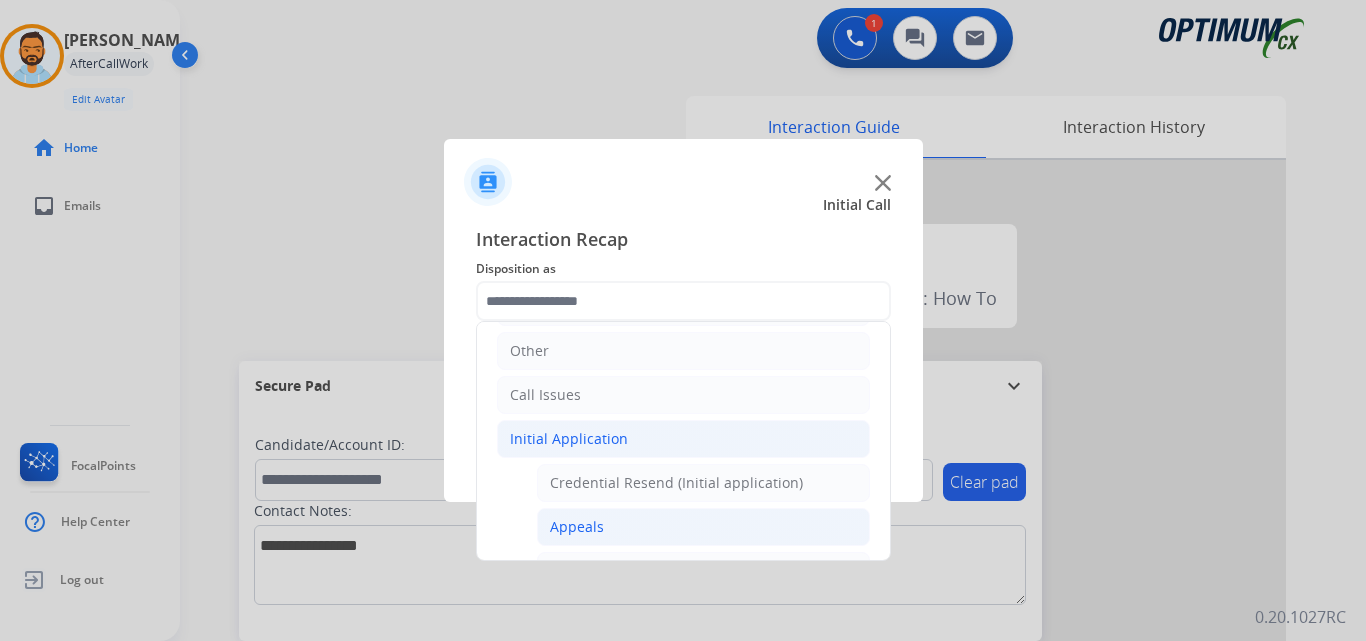 click on "Appeals" 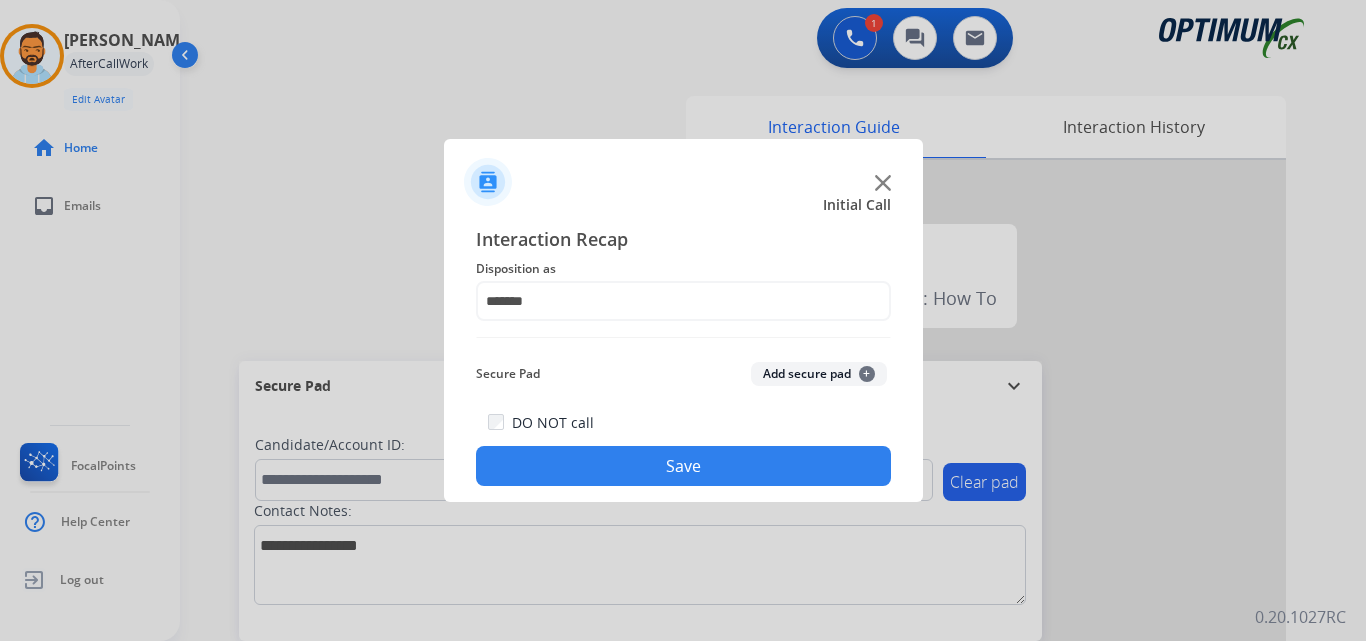 click on "Save" 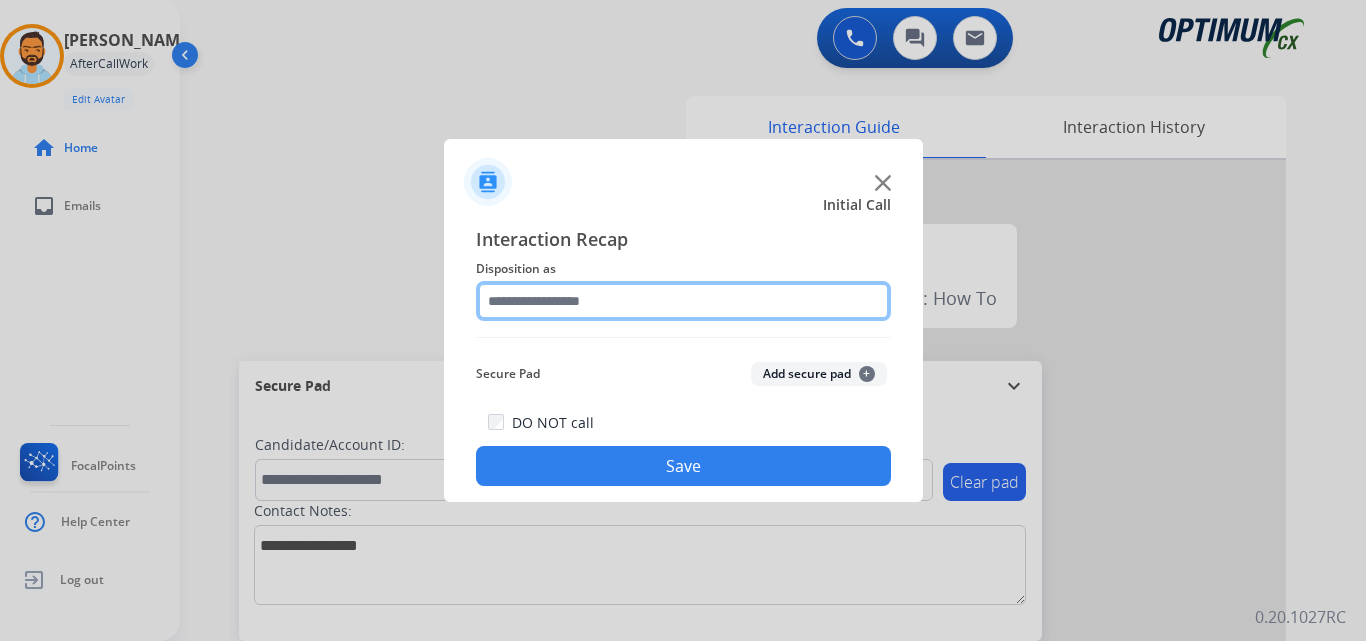 click 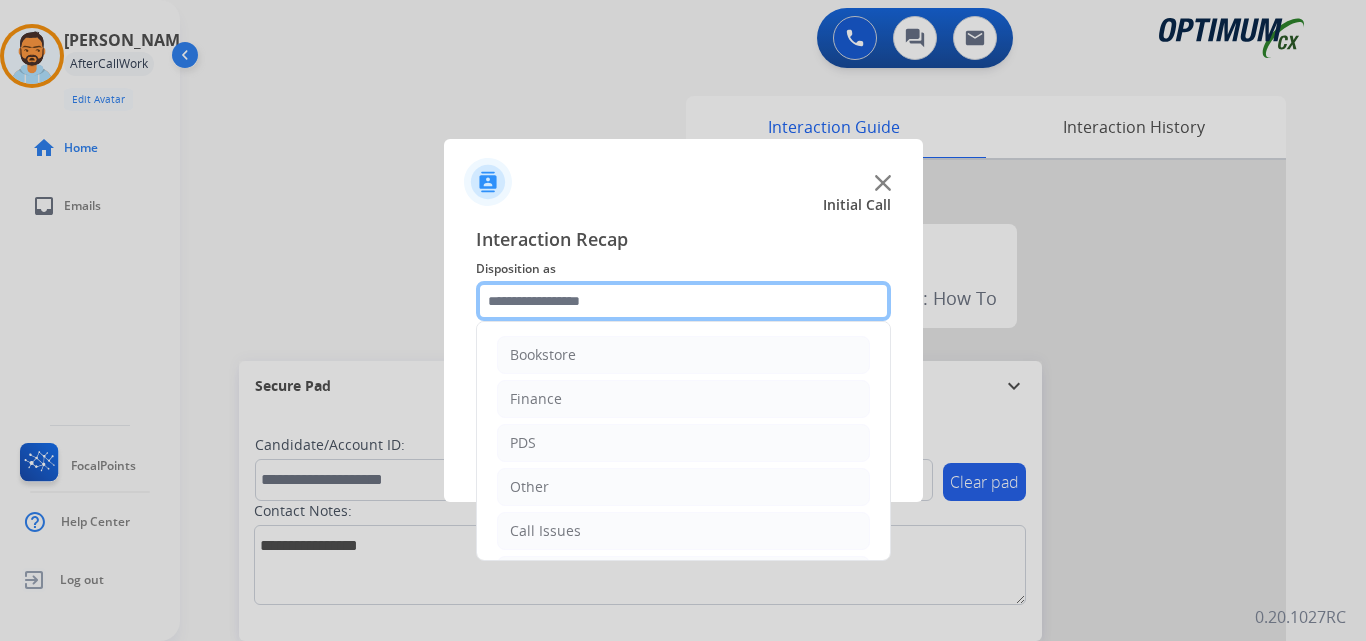 scroll, scrollTop: 136, scrollLeft: 0, axis: vertical 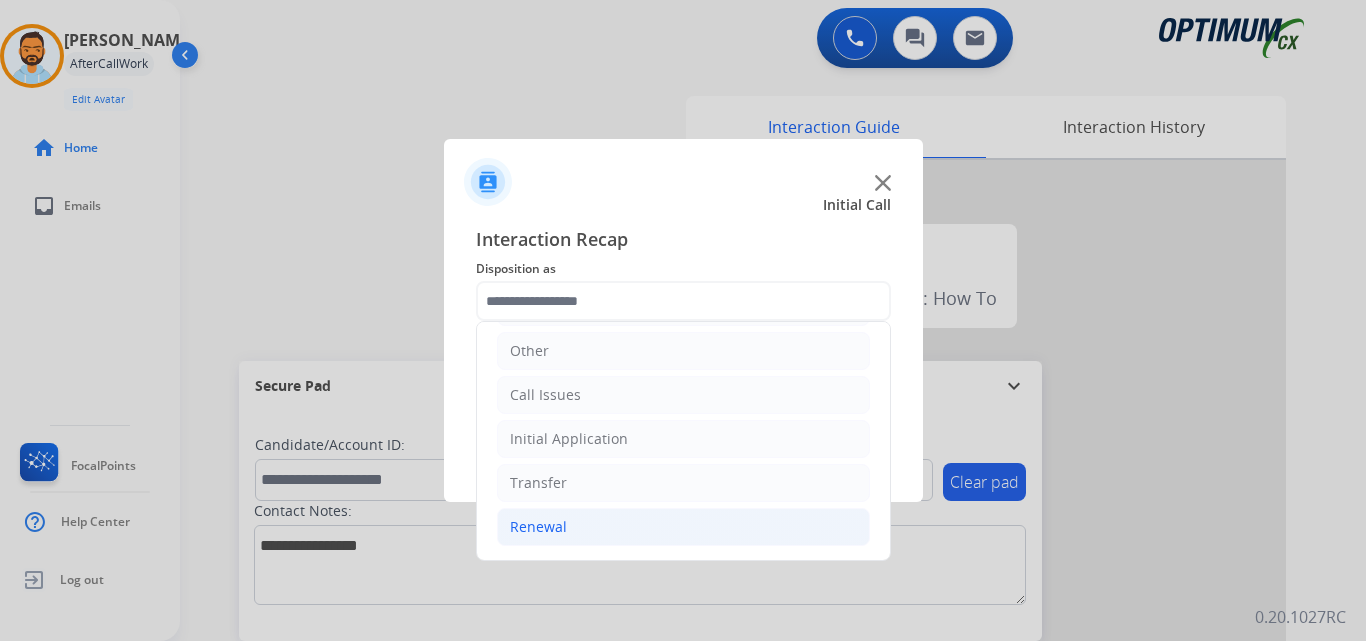 click on "Renewal" 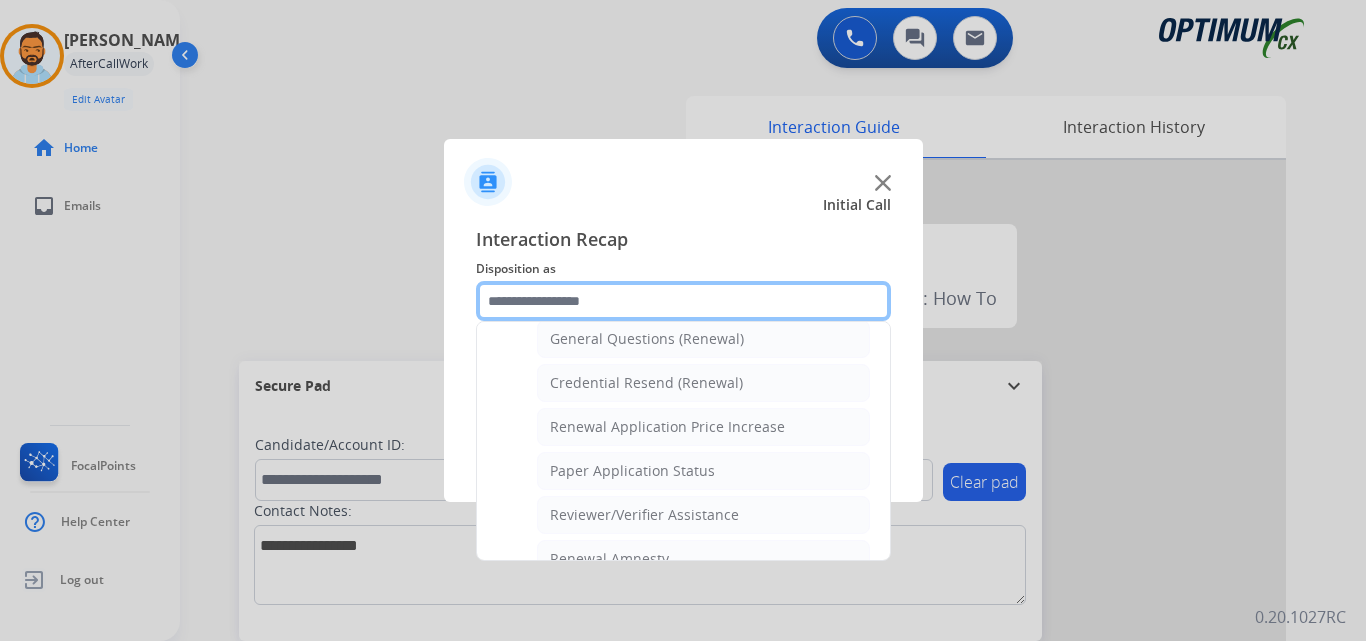 scroll, scrollTop: 603, scrollLeft: 0, axis: vertical 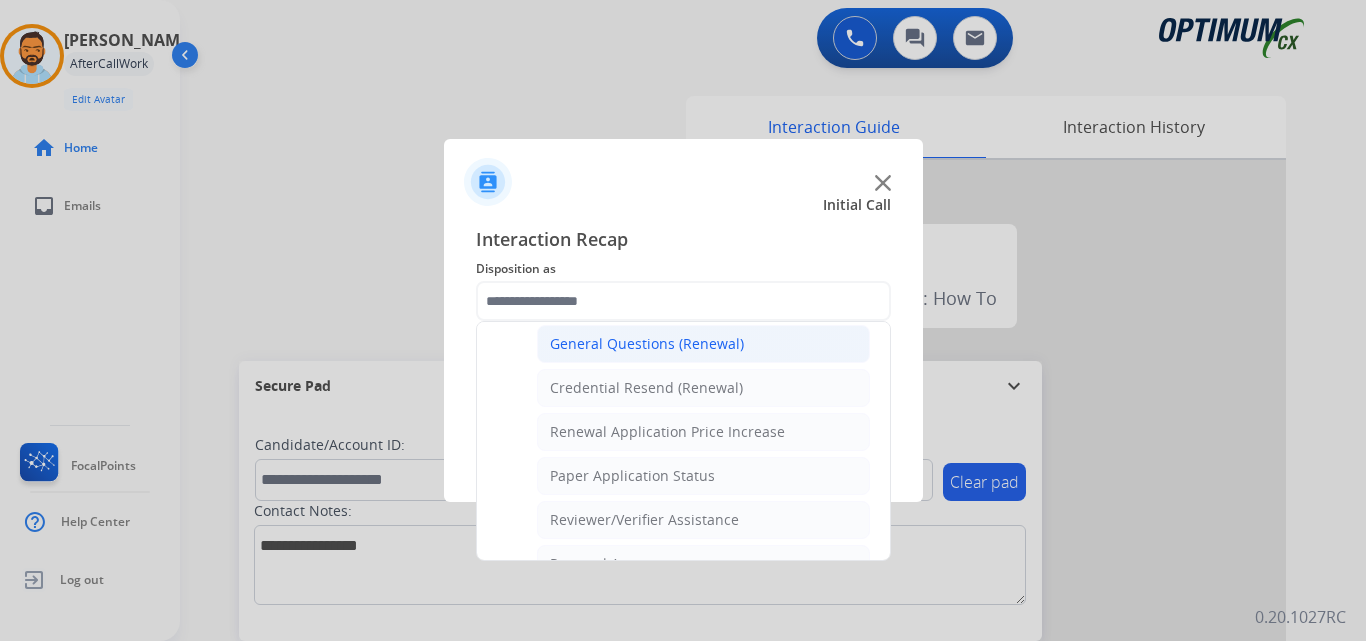 click on "General Questions (Renewal)" 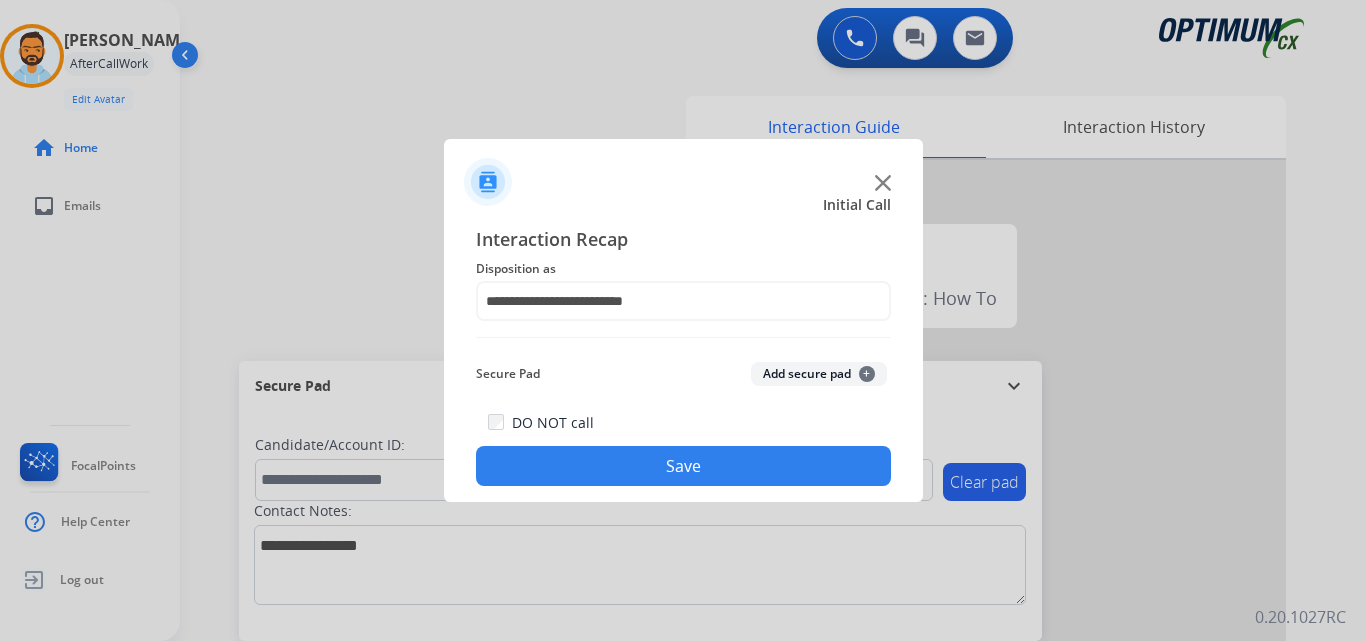 click on "Save" 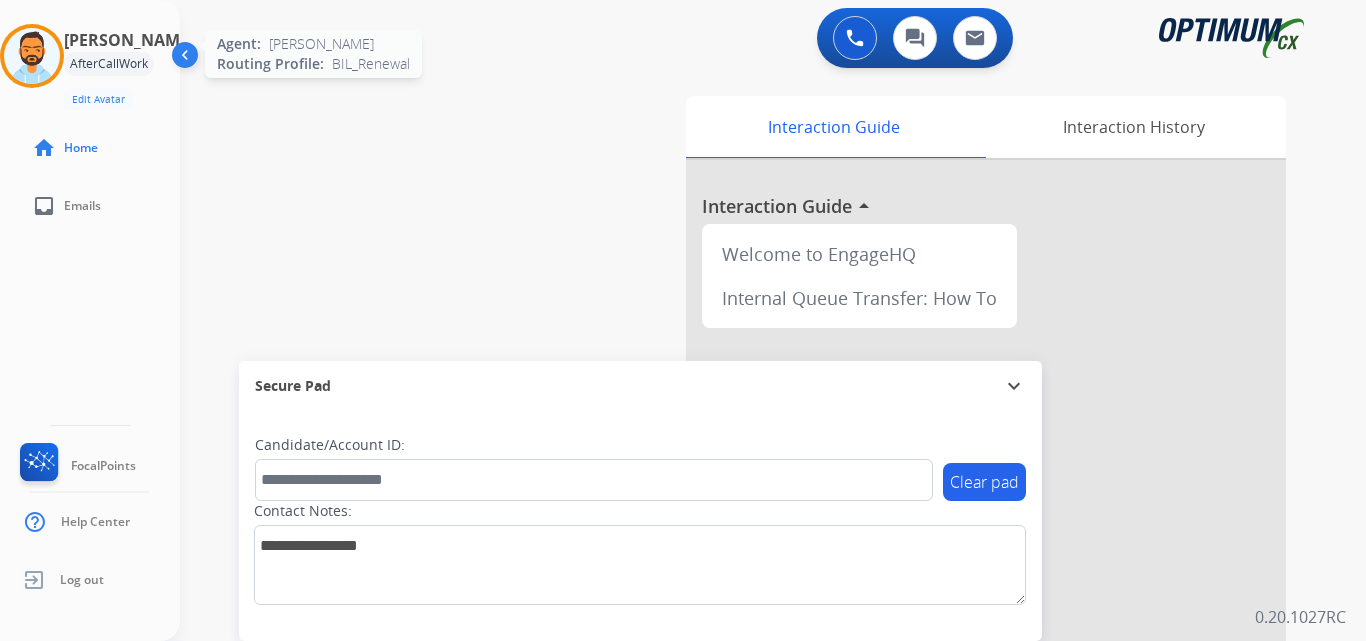 click at bounding box center (32, 56) 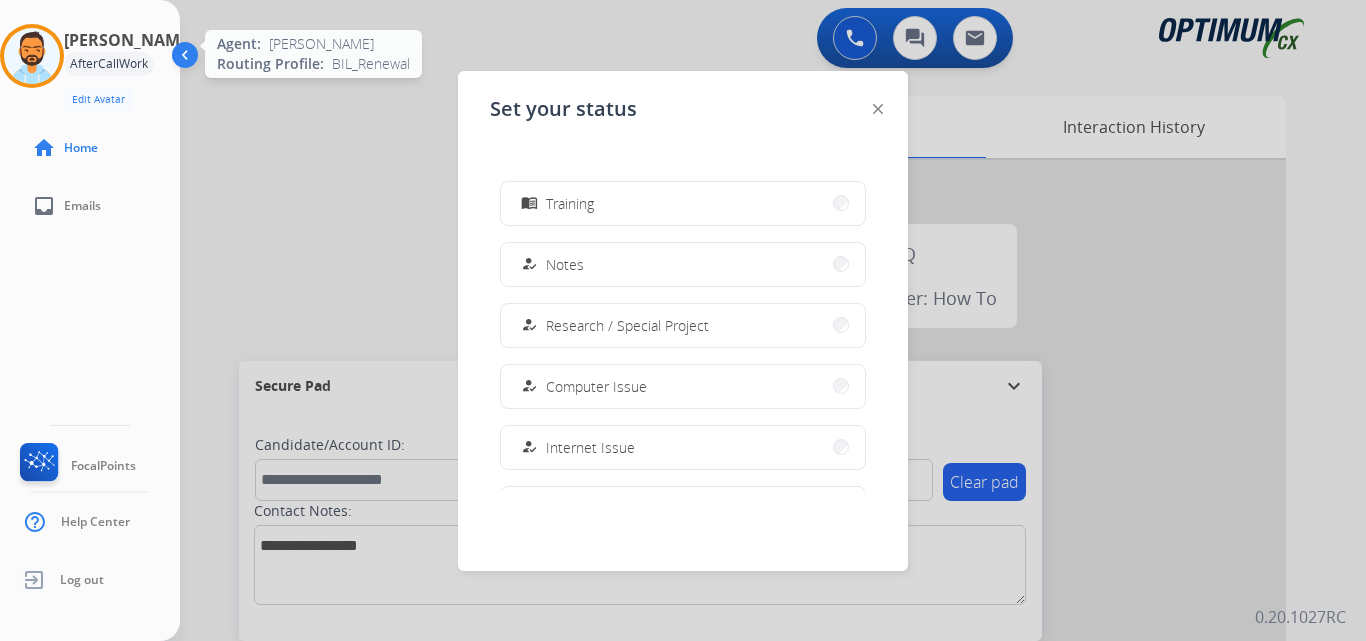 scroll, scrollTop: 499, scrollLeft: 0, axis: vertical 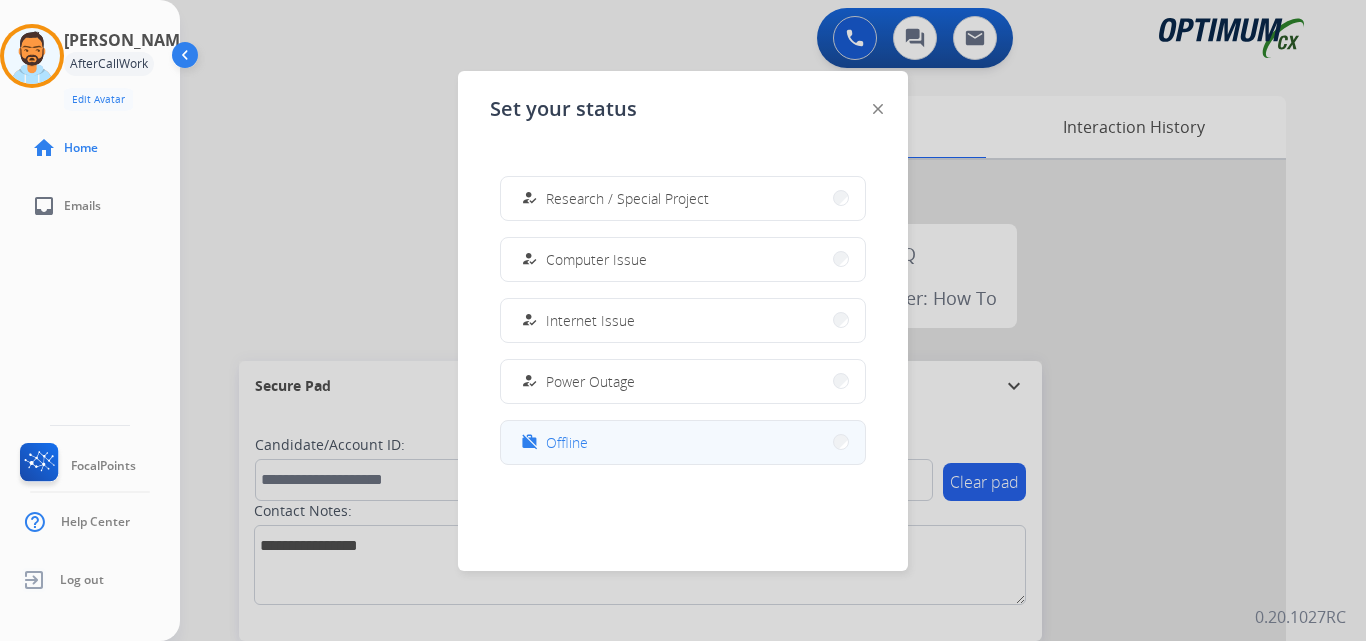 click on "work_off Offline" at bounding box center [683, 442] 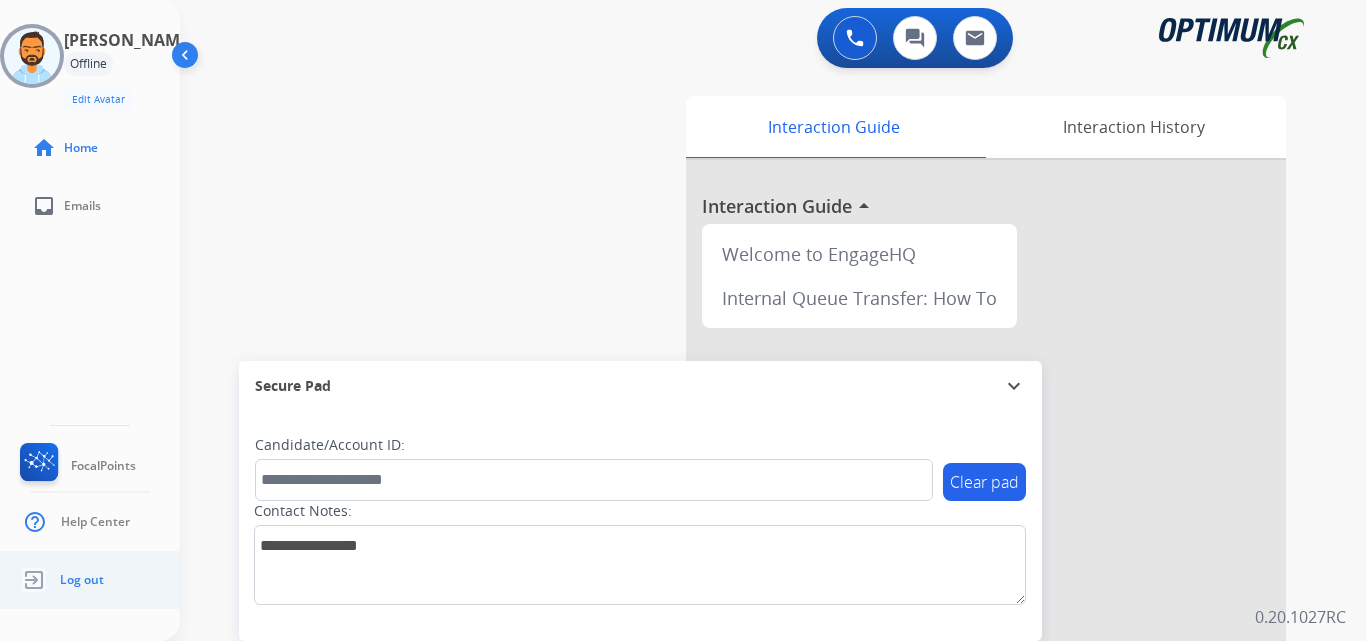 click on "Log out" 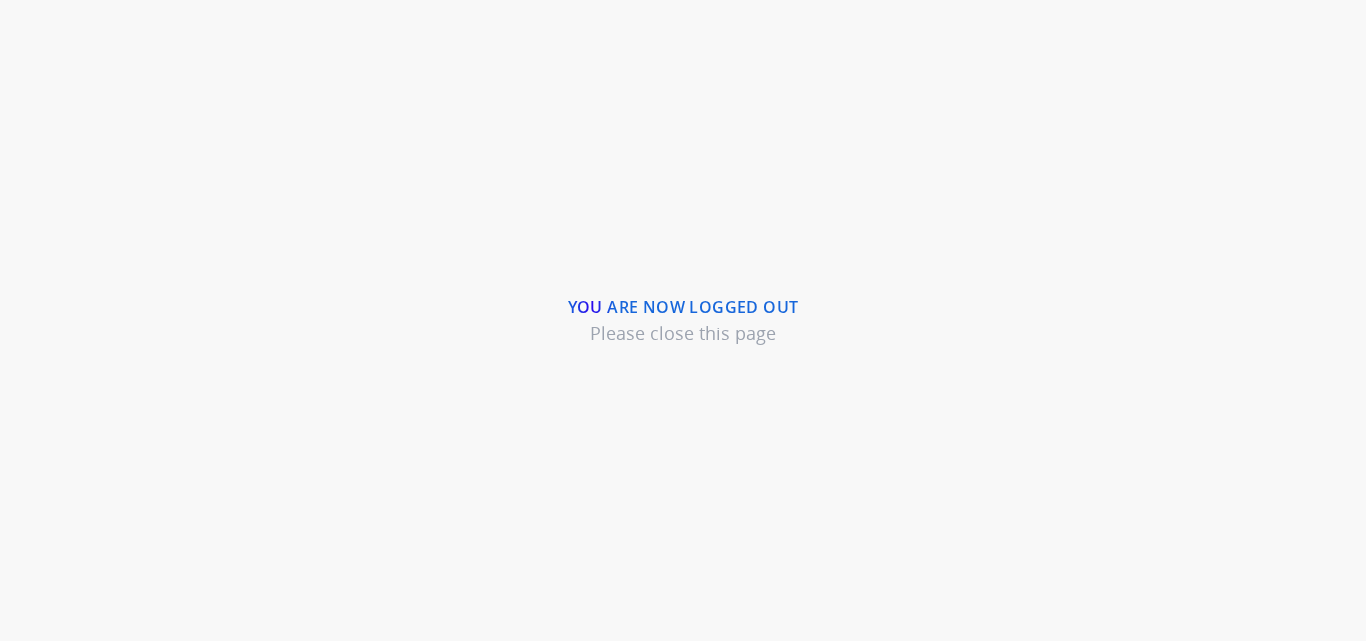 scroll, scrollTop: 0, scrollLeft: 0, axis: both 